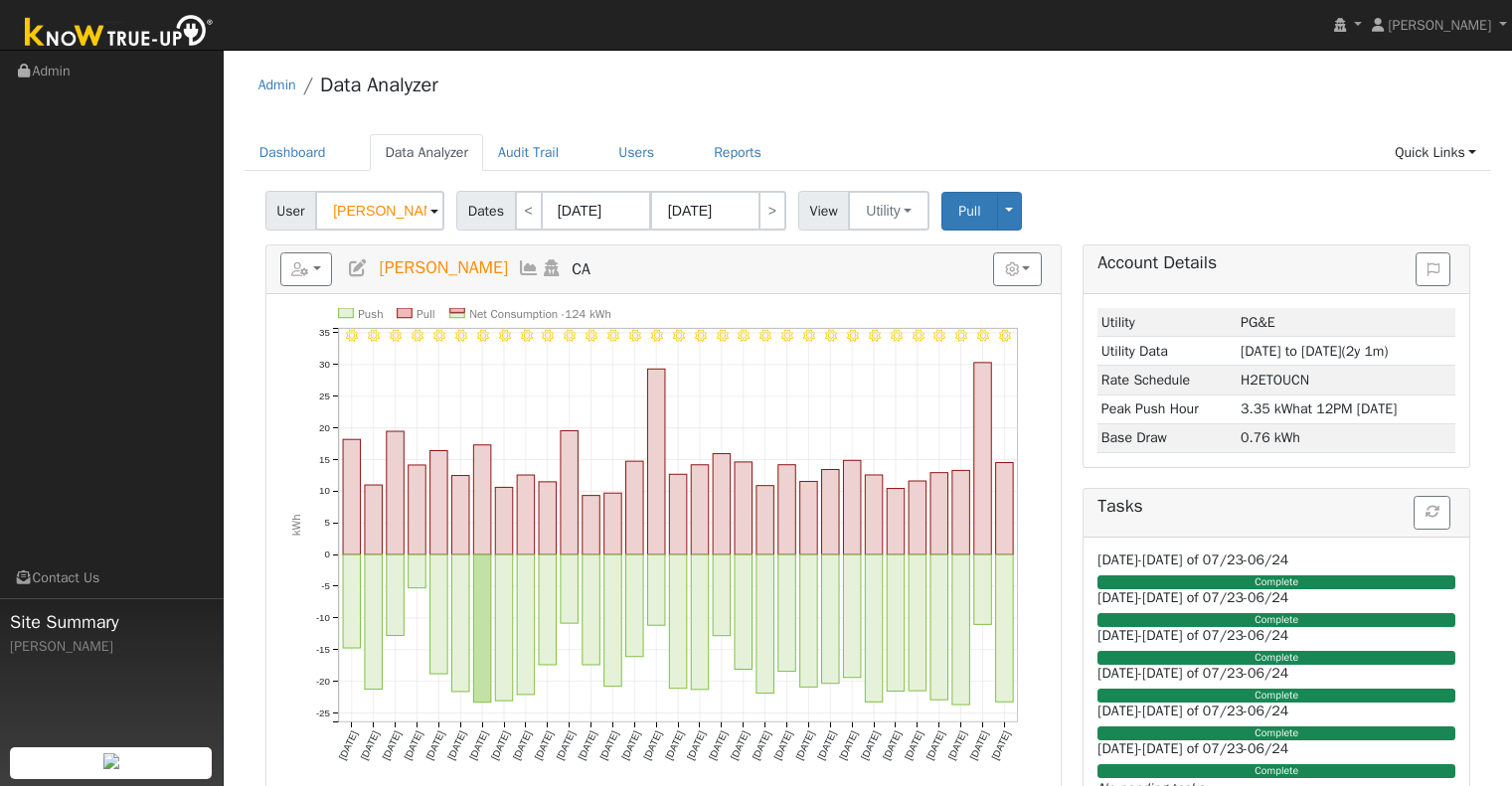 scroll, scrollTop: 0, scrollLeft: 0, axis: both 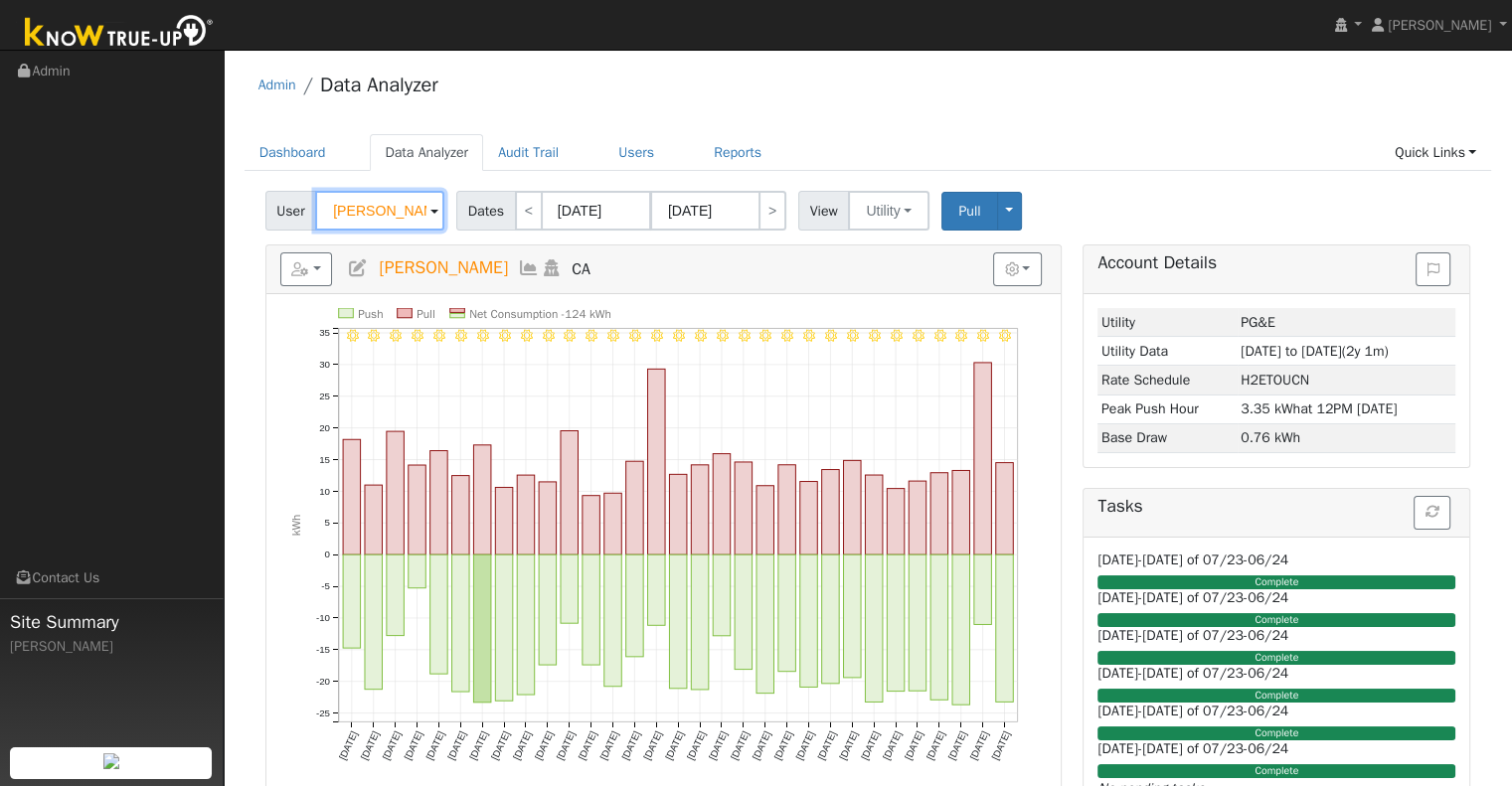 click on "Sergio Lopez" at bounding box center (380, 211) 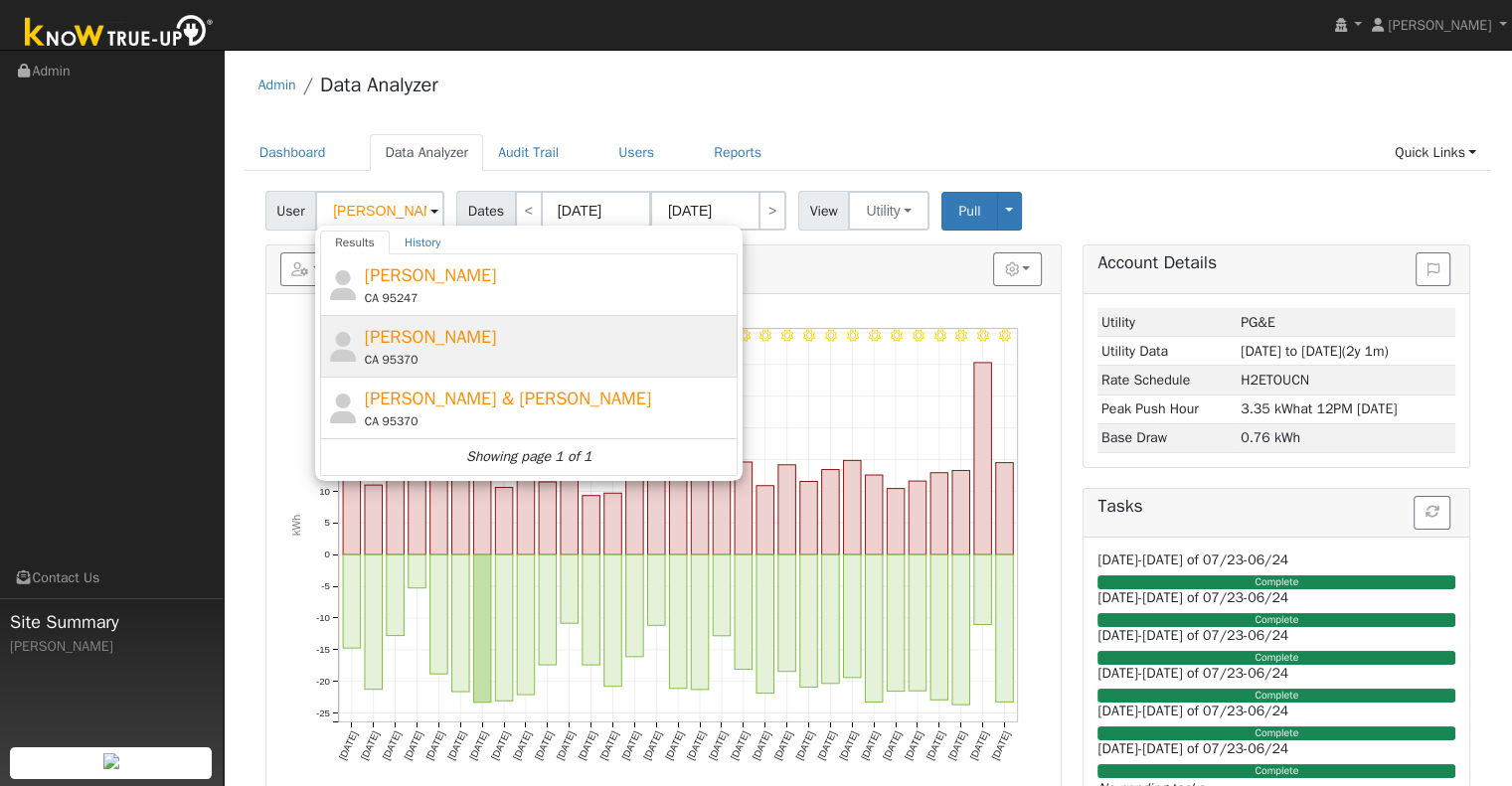 click on "CA 95370" at bounding box center [549, 360] 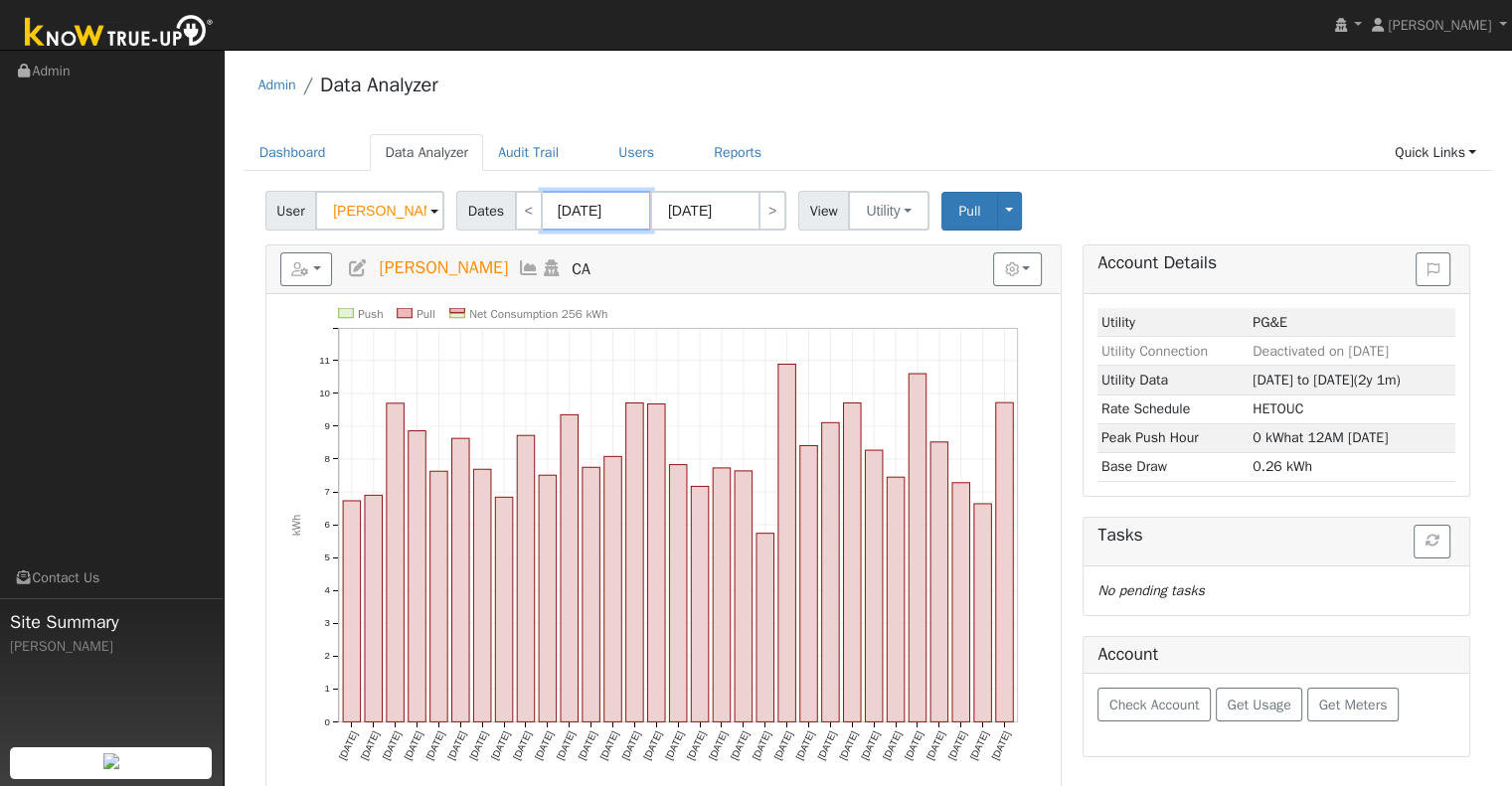 click on "05/01/2024" at bounding box center [596, 211] 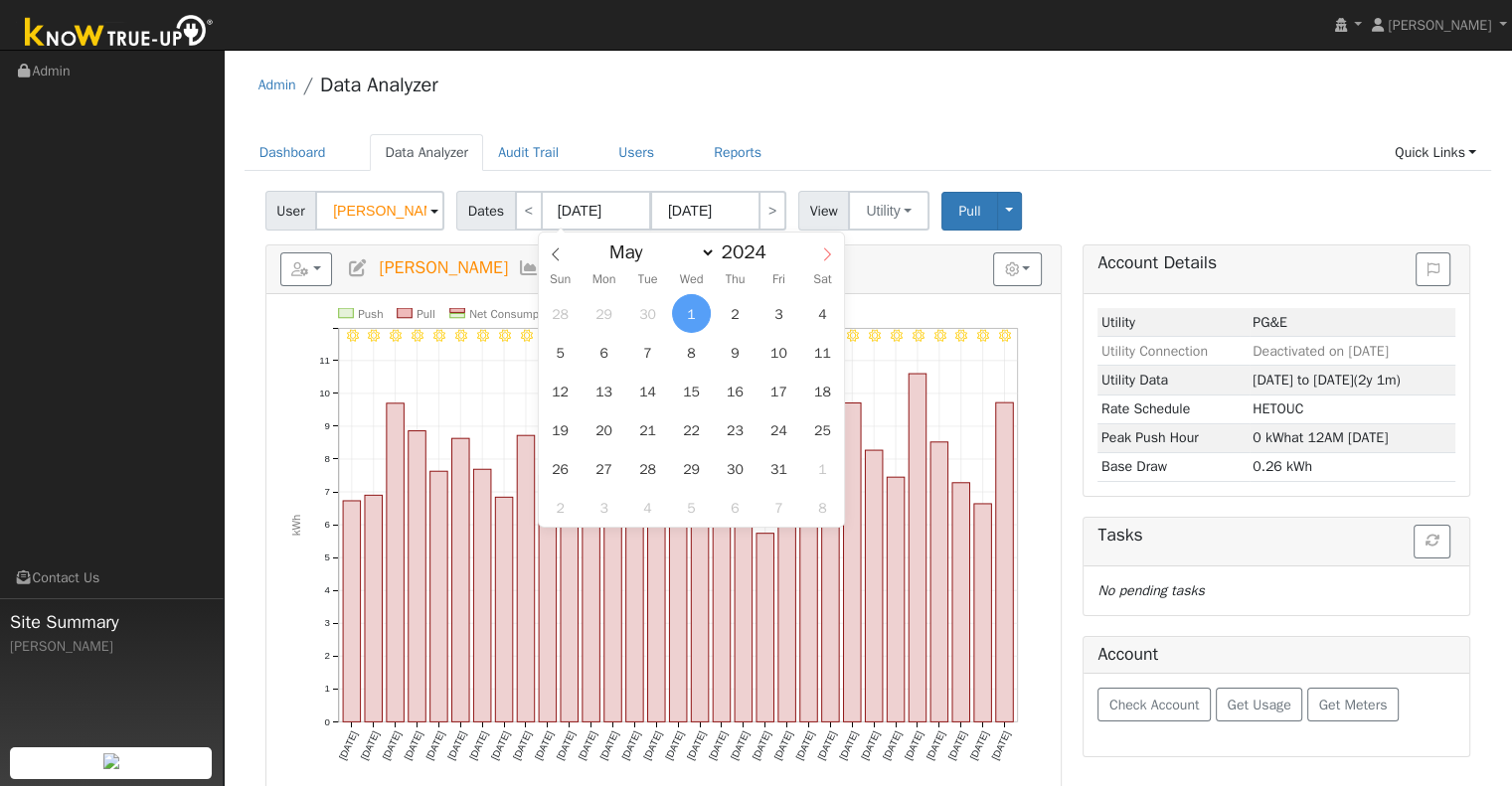 click at bounding box center [827, 249] 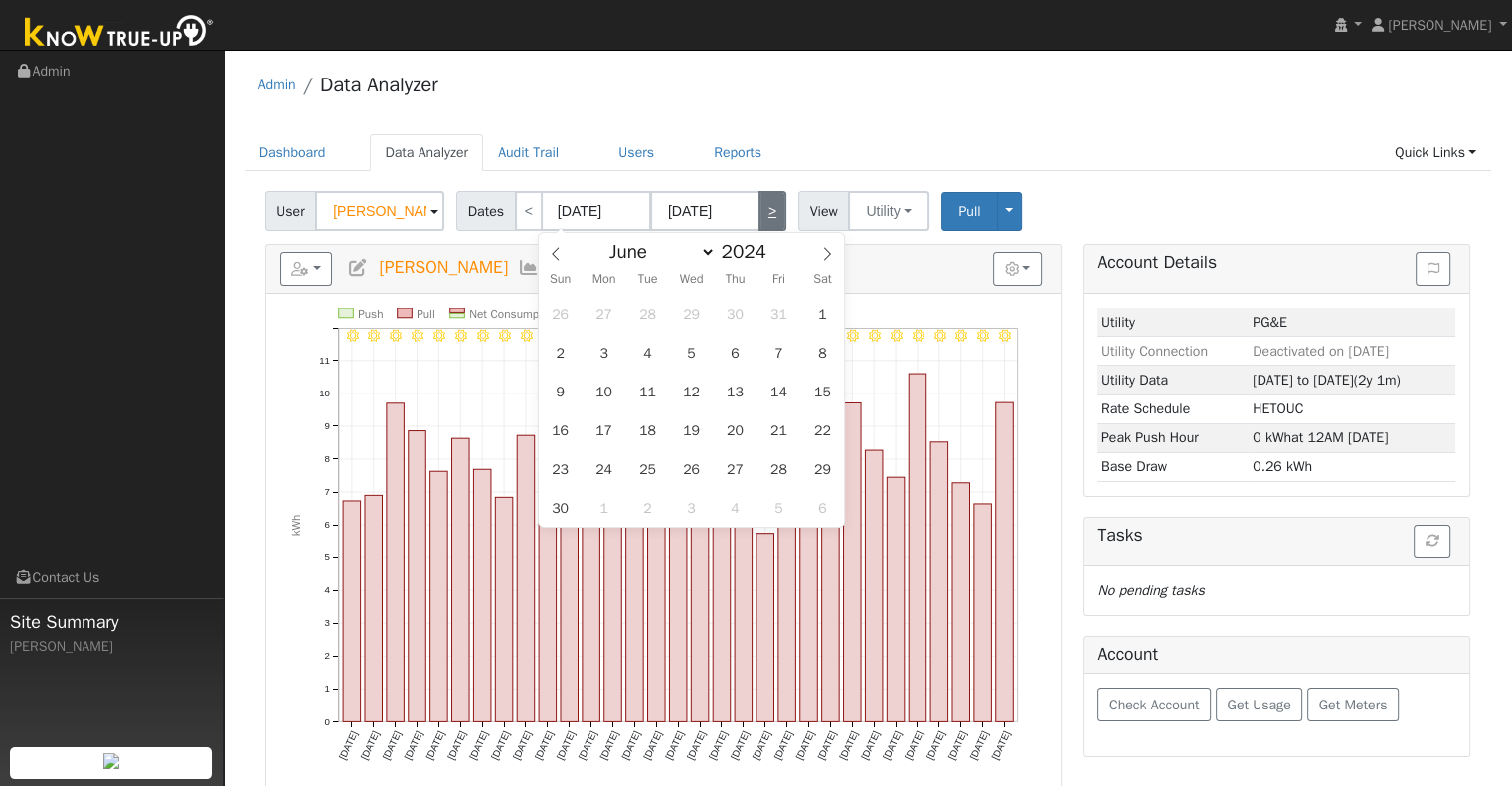 click on ">" at bounding box center (772, 211) 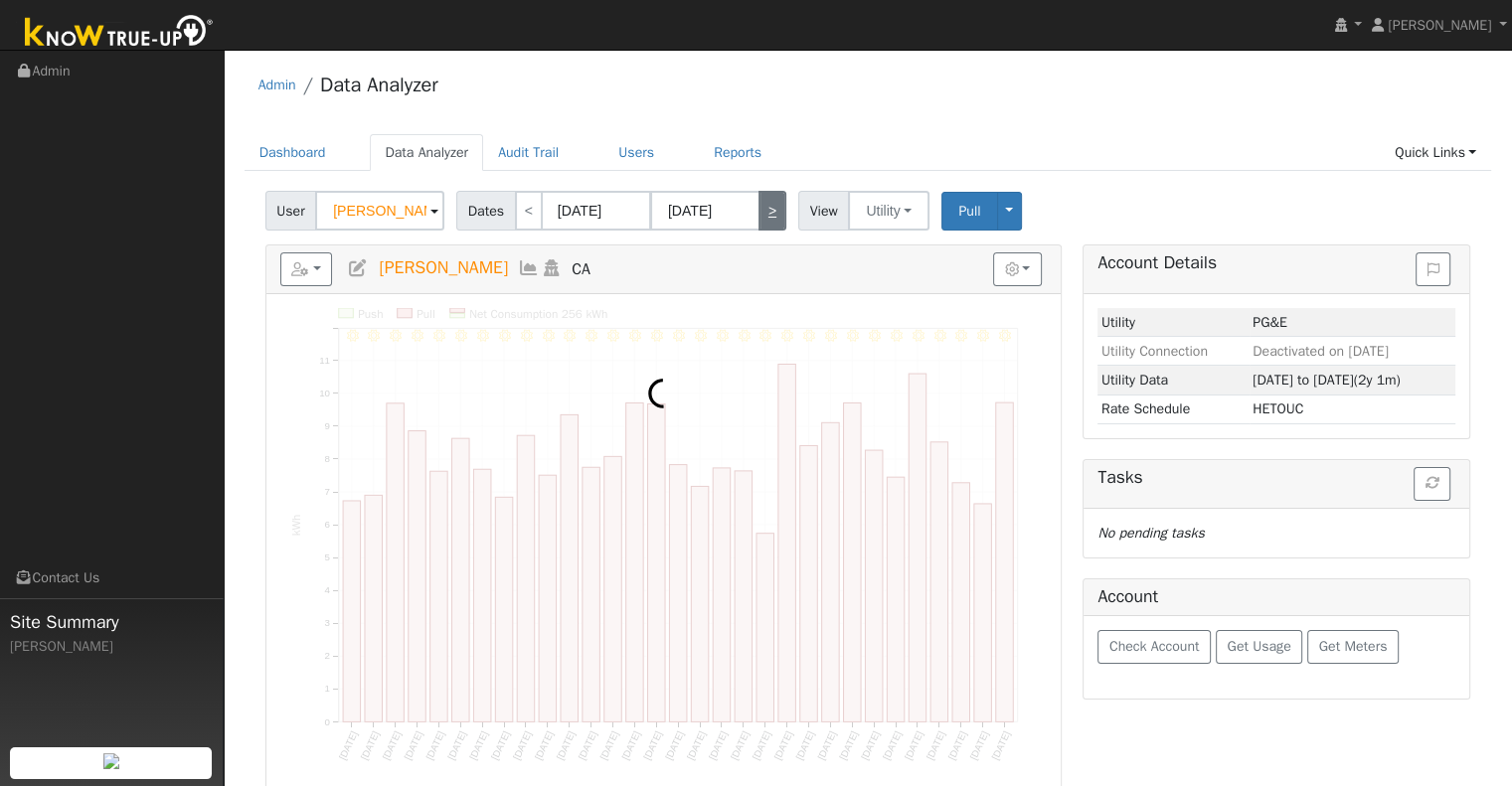 click on ">" at bounding box center (772, 211) 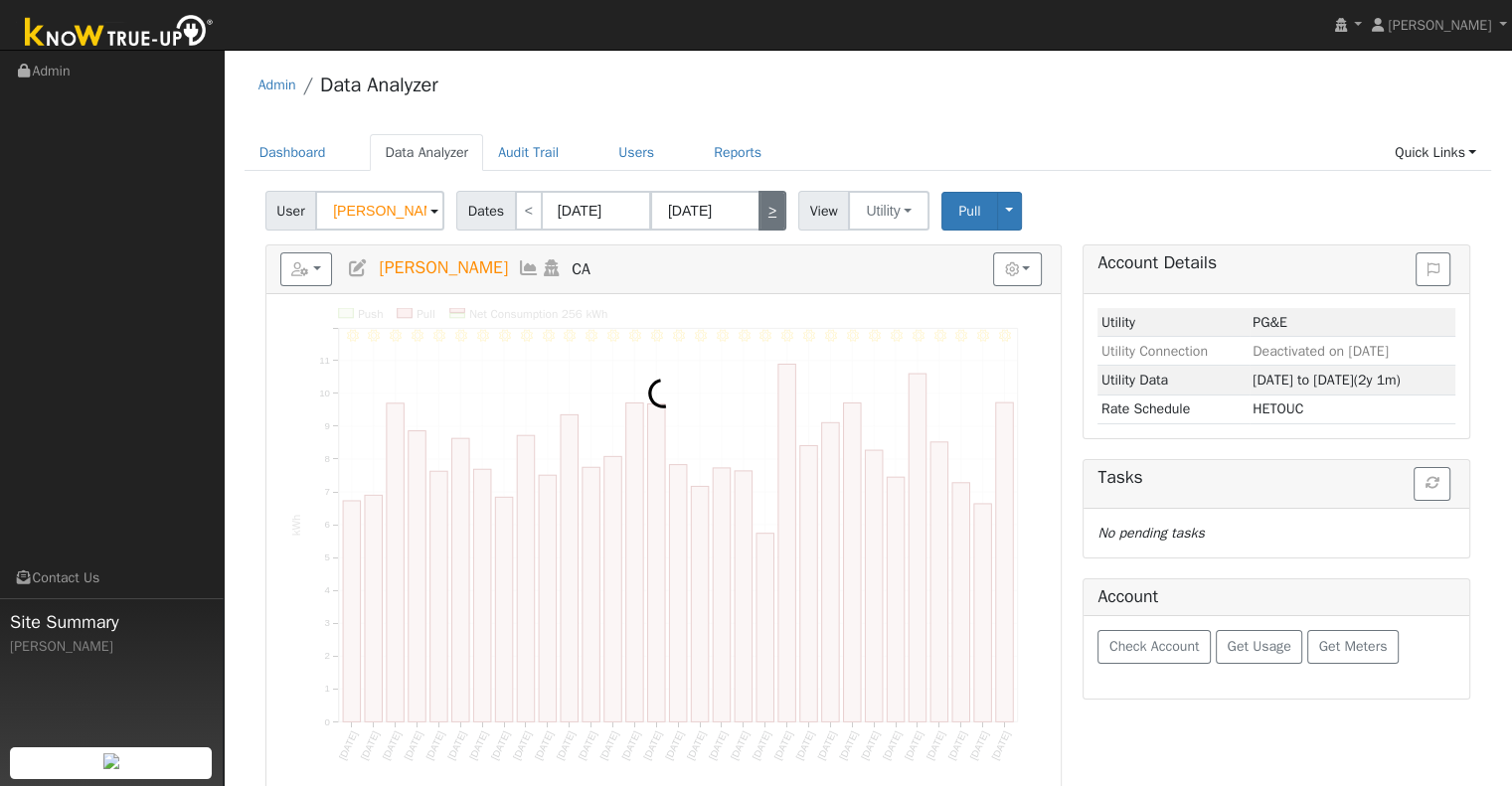 type on "07/01/2024" 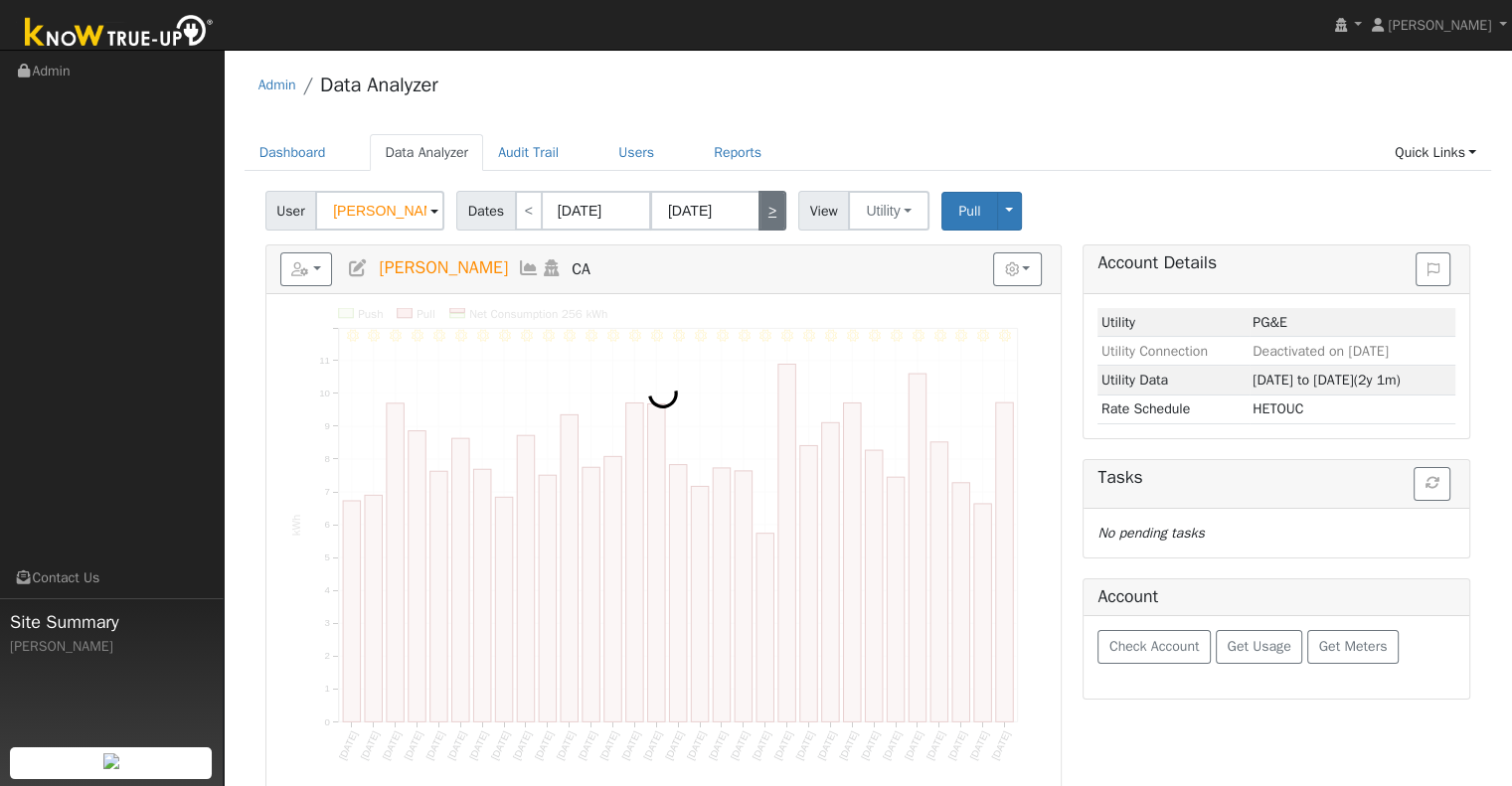 type on "07/31/2024" 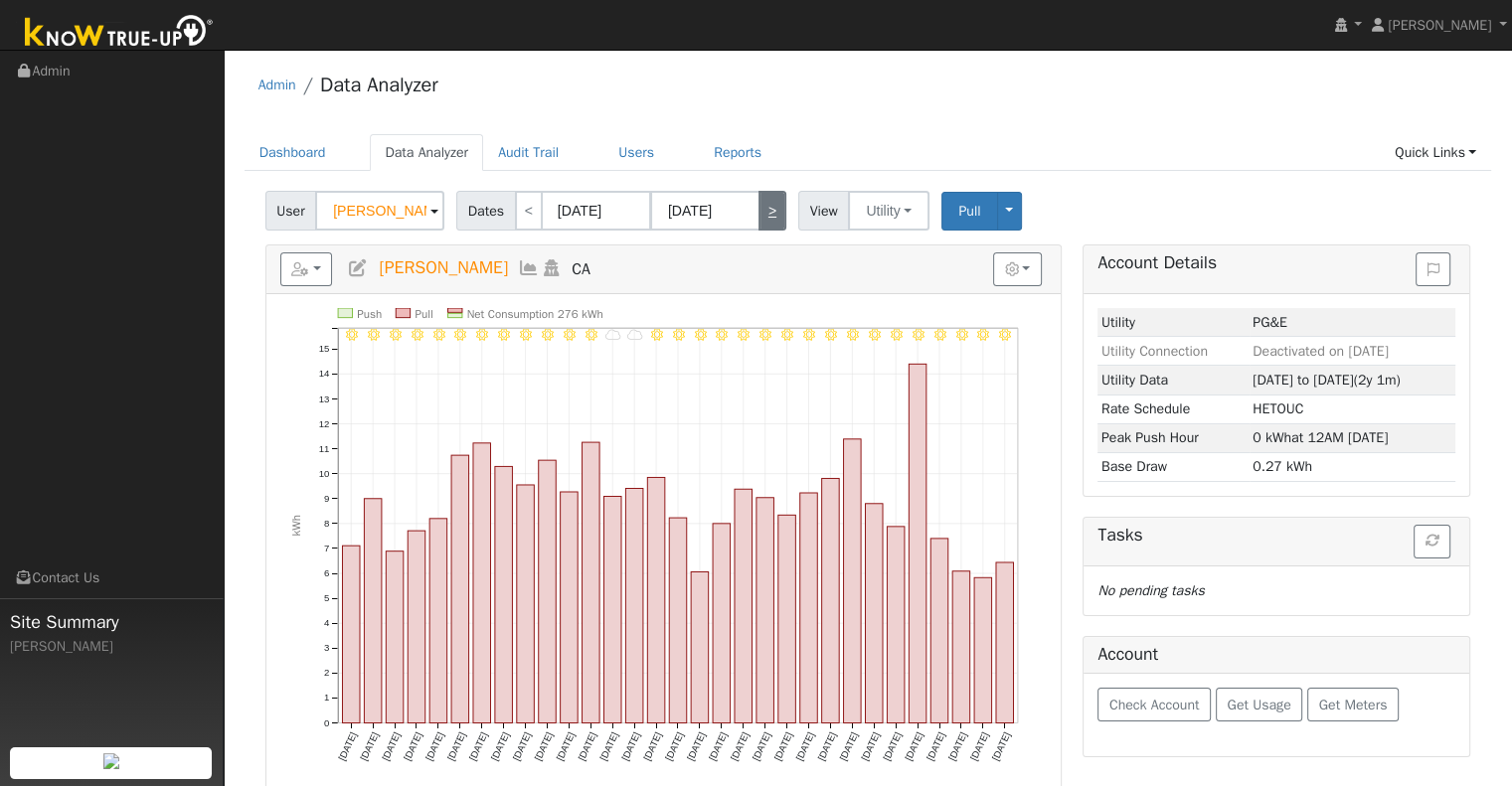click on ">" at bounding box center (772, 211) 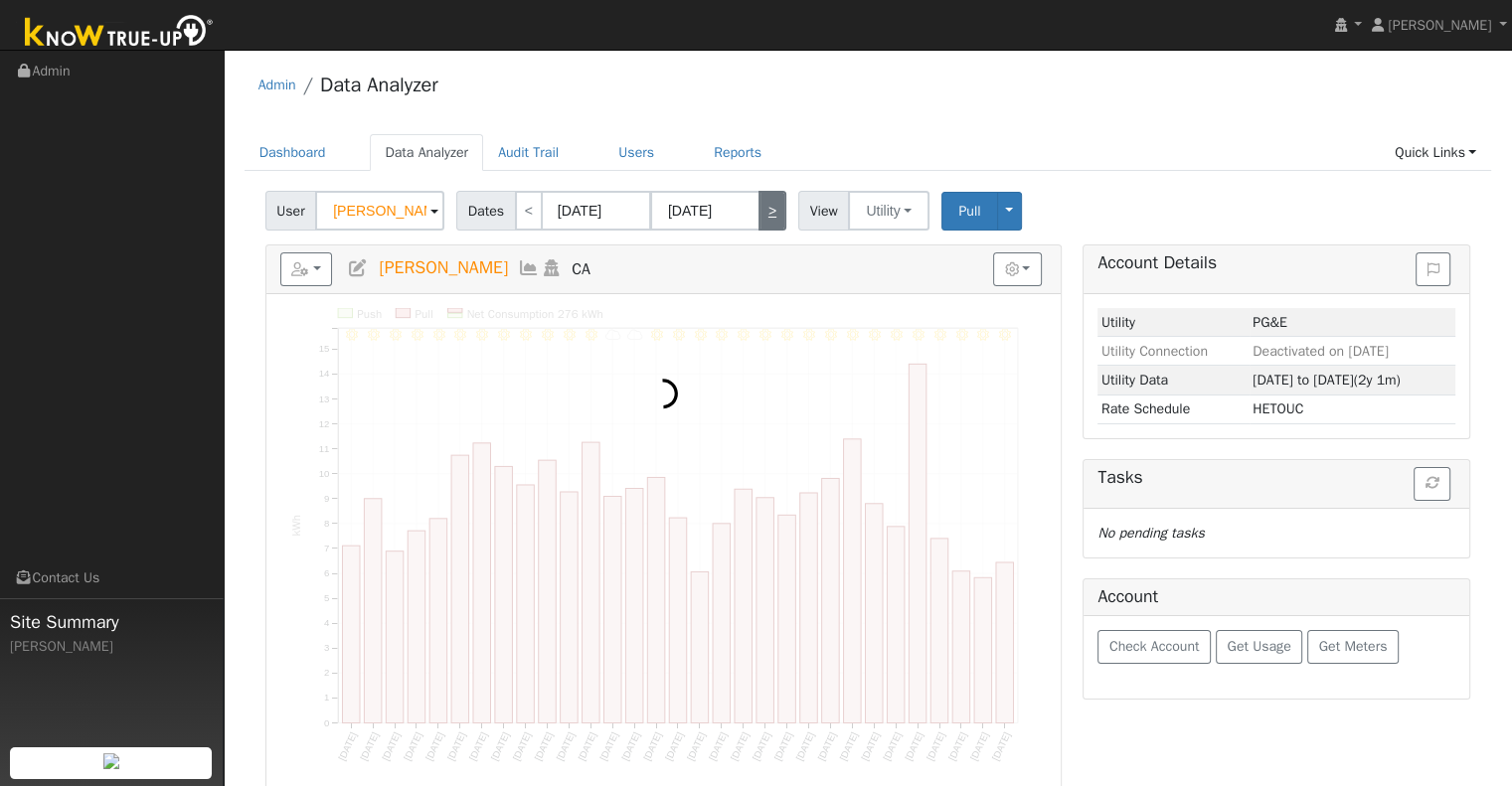 click on ">" at bounding box center (772, 211) 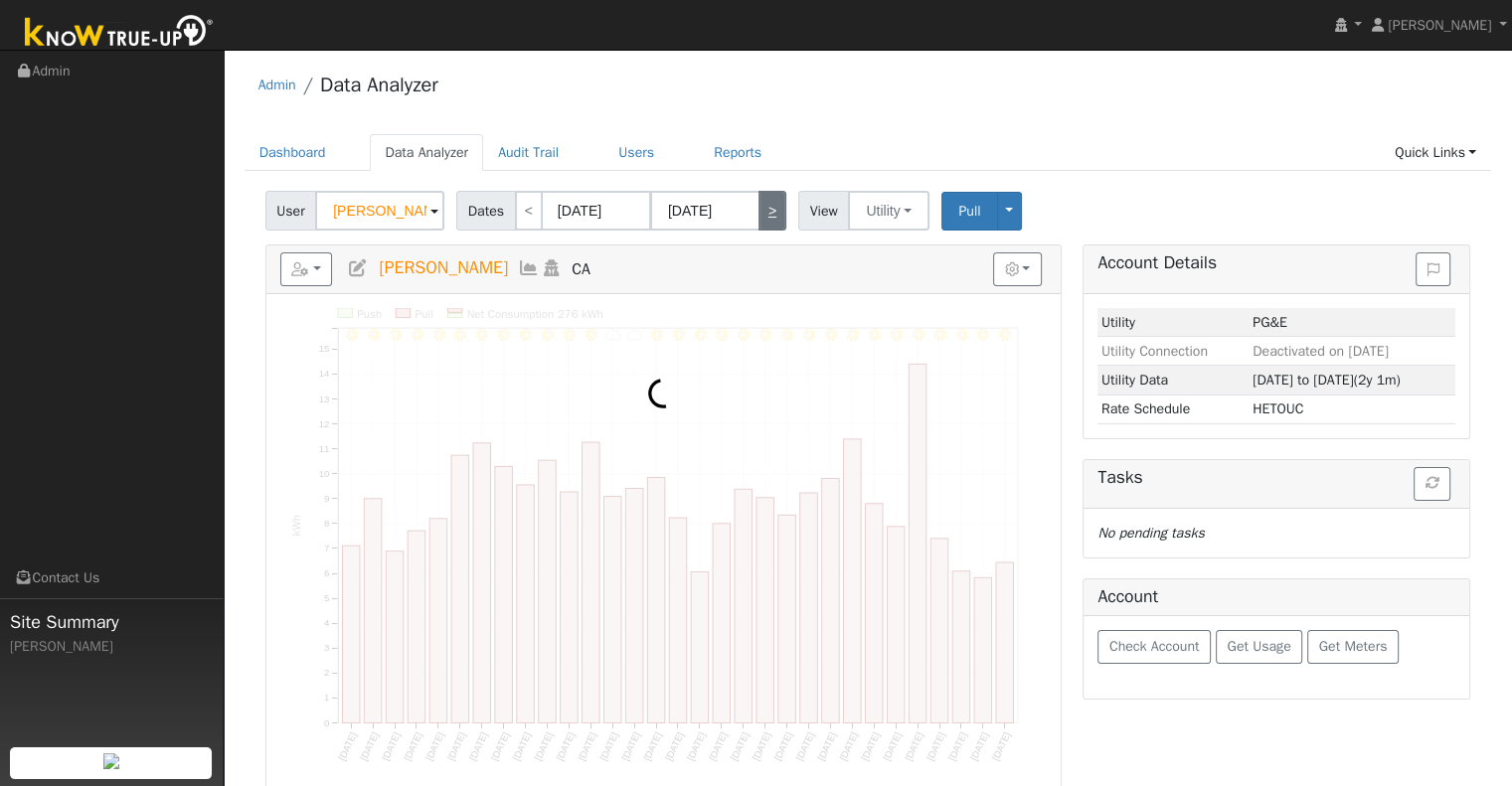 type on "[DATE]" 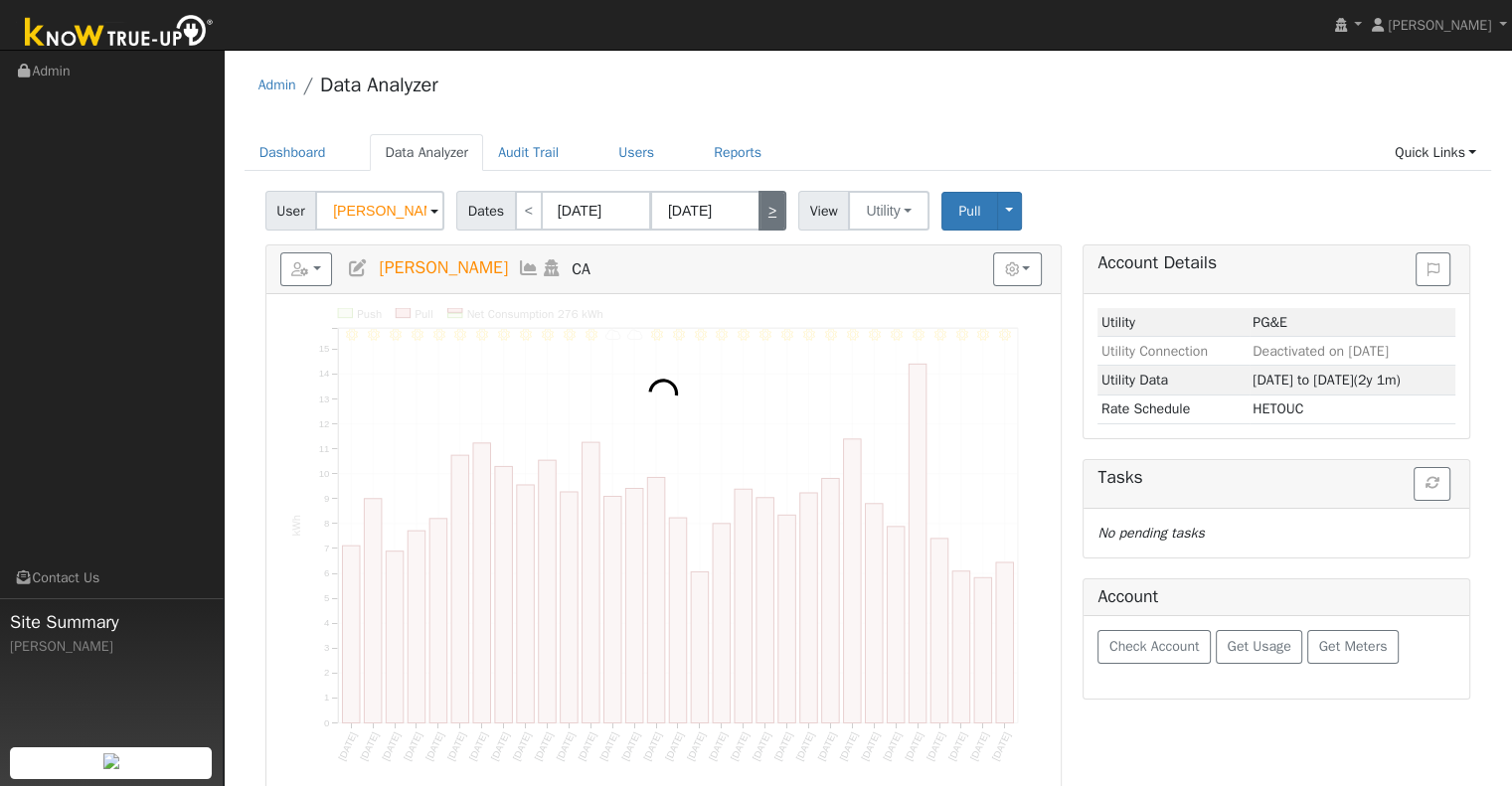 type on "[DATE]" 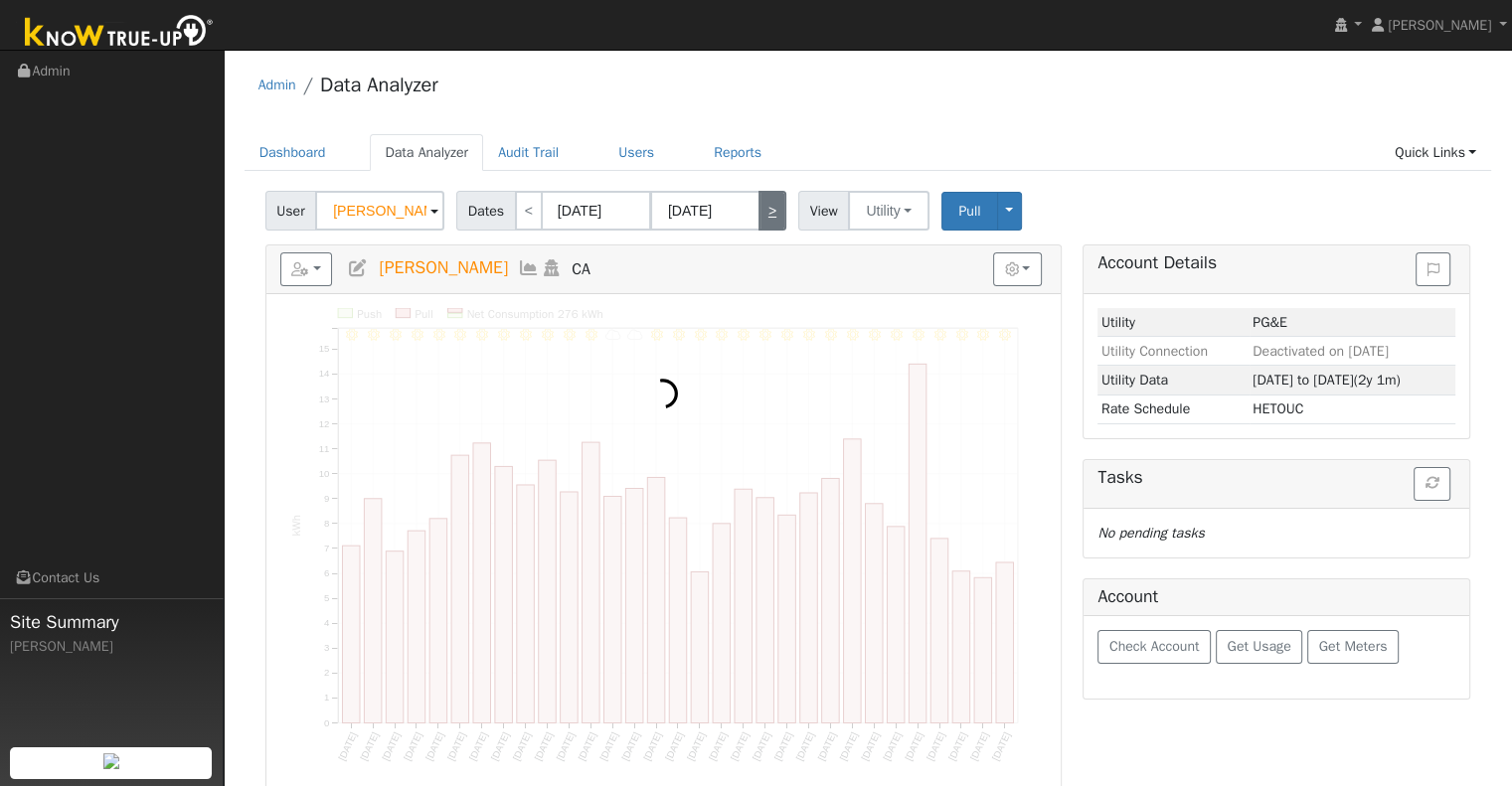 click on ">" at bounding box center (772, 211) 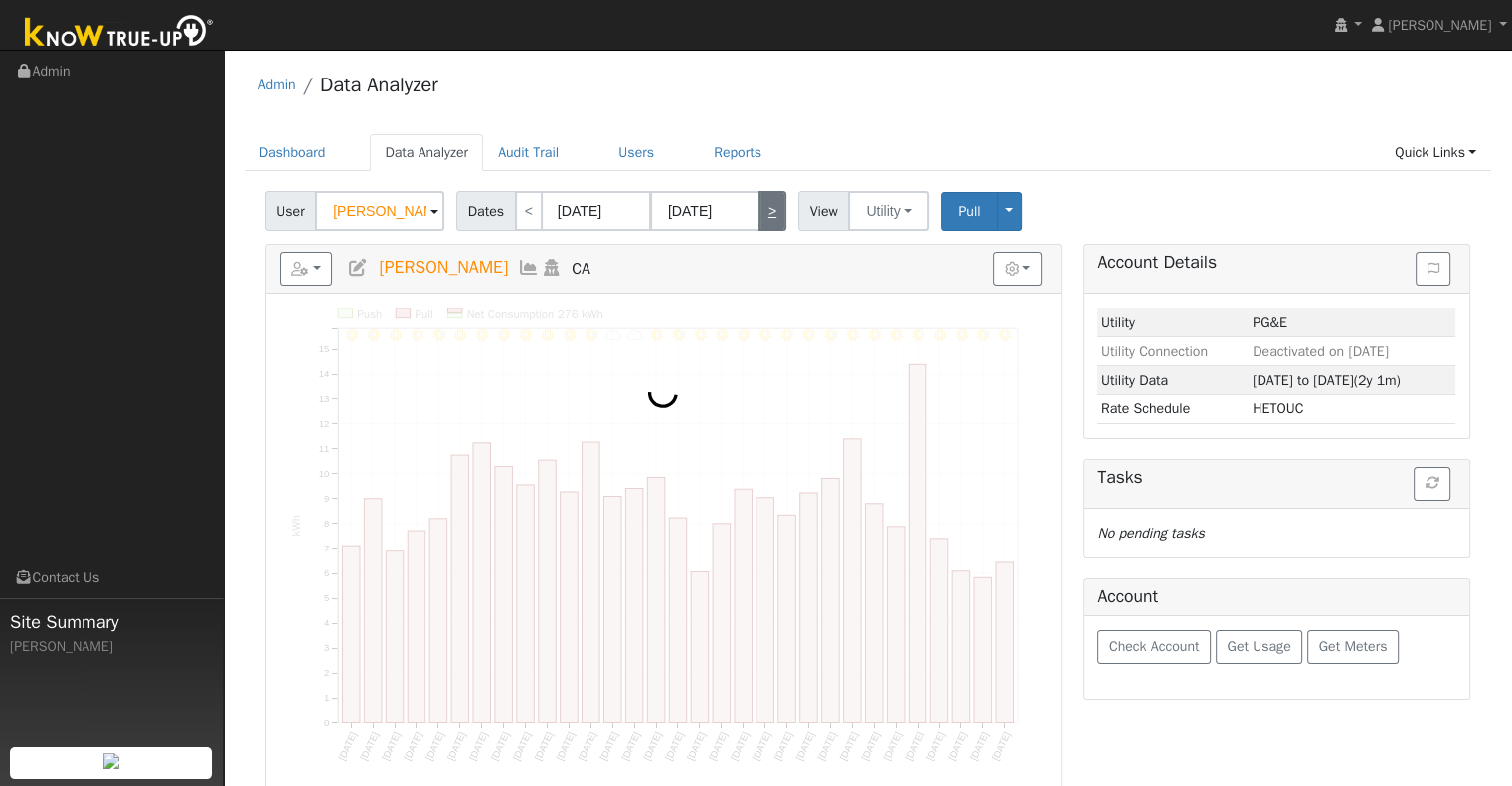 type on "[DATE]" 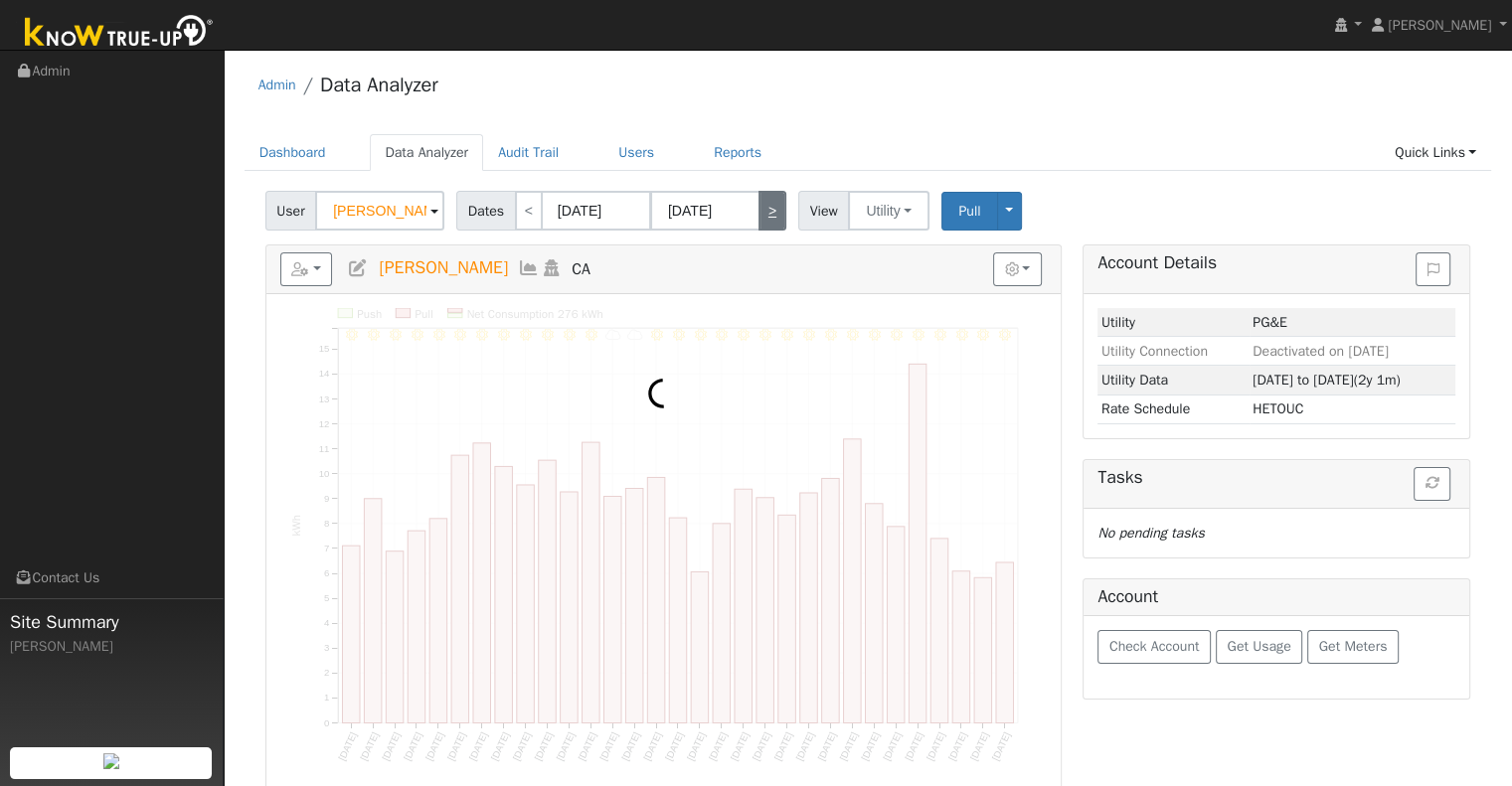 type on "[DATE]" 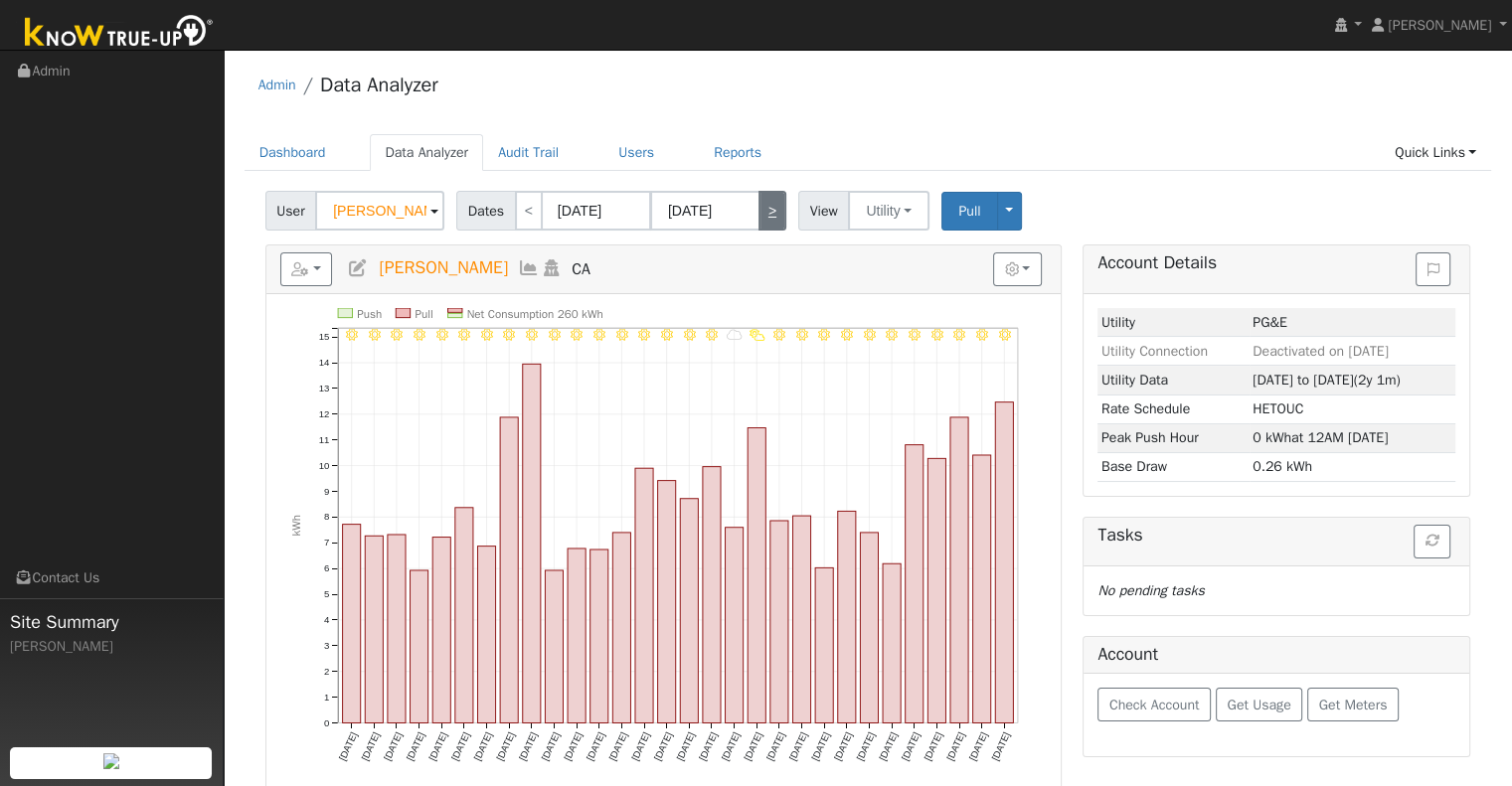 click on ">" at bounding box center (772, 211) 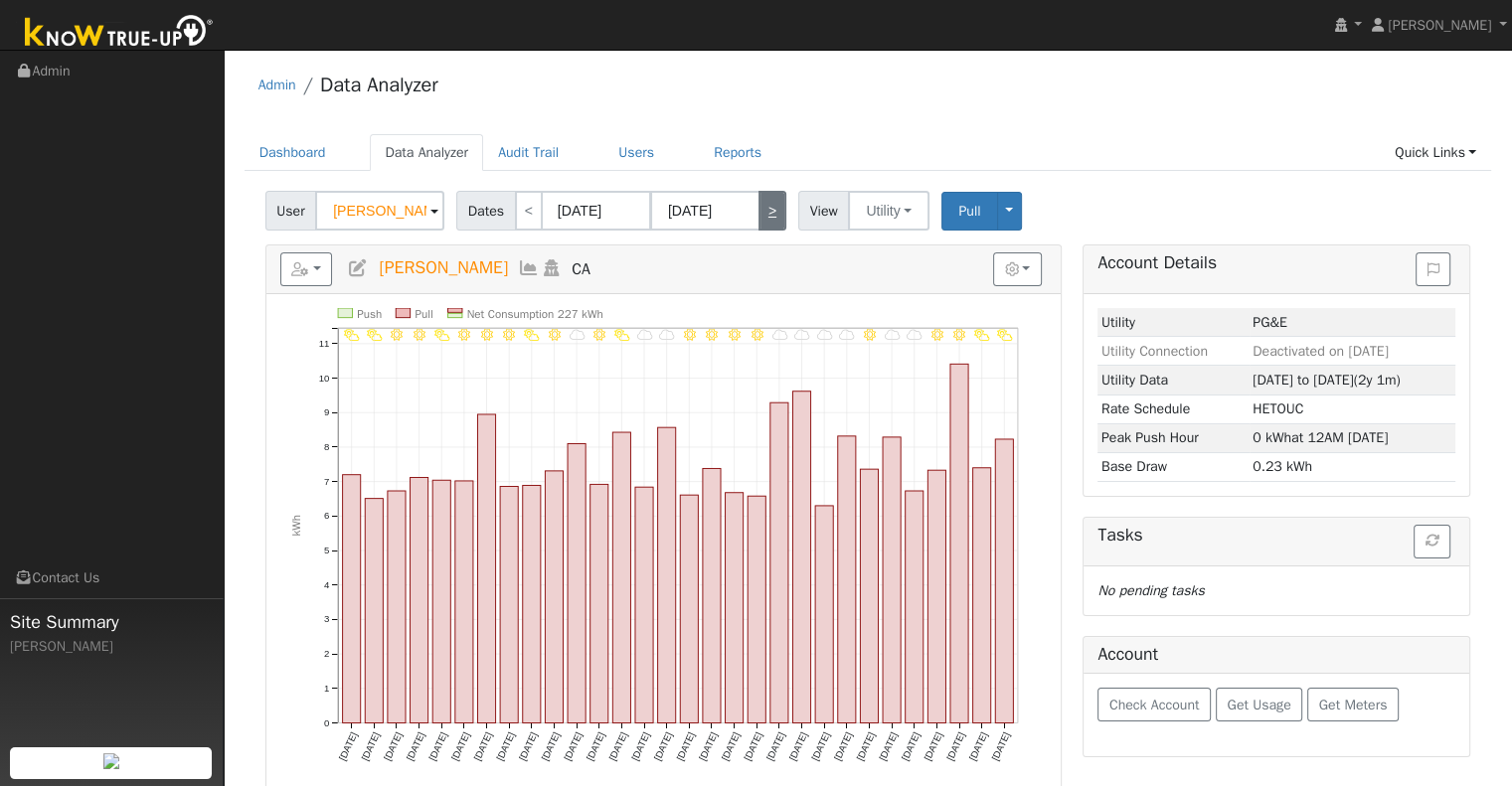 click on ">" at bounding box center (772, 211) 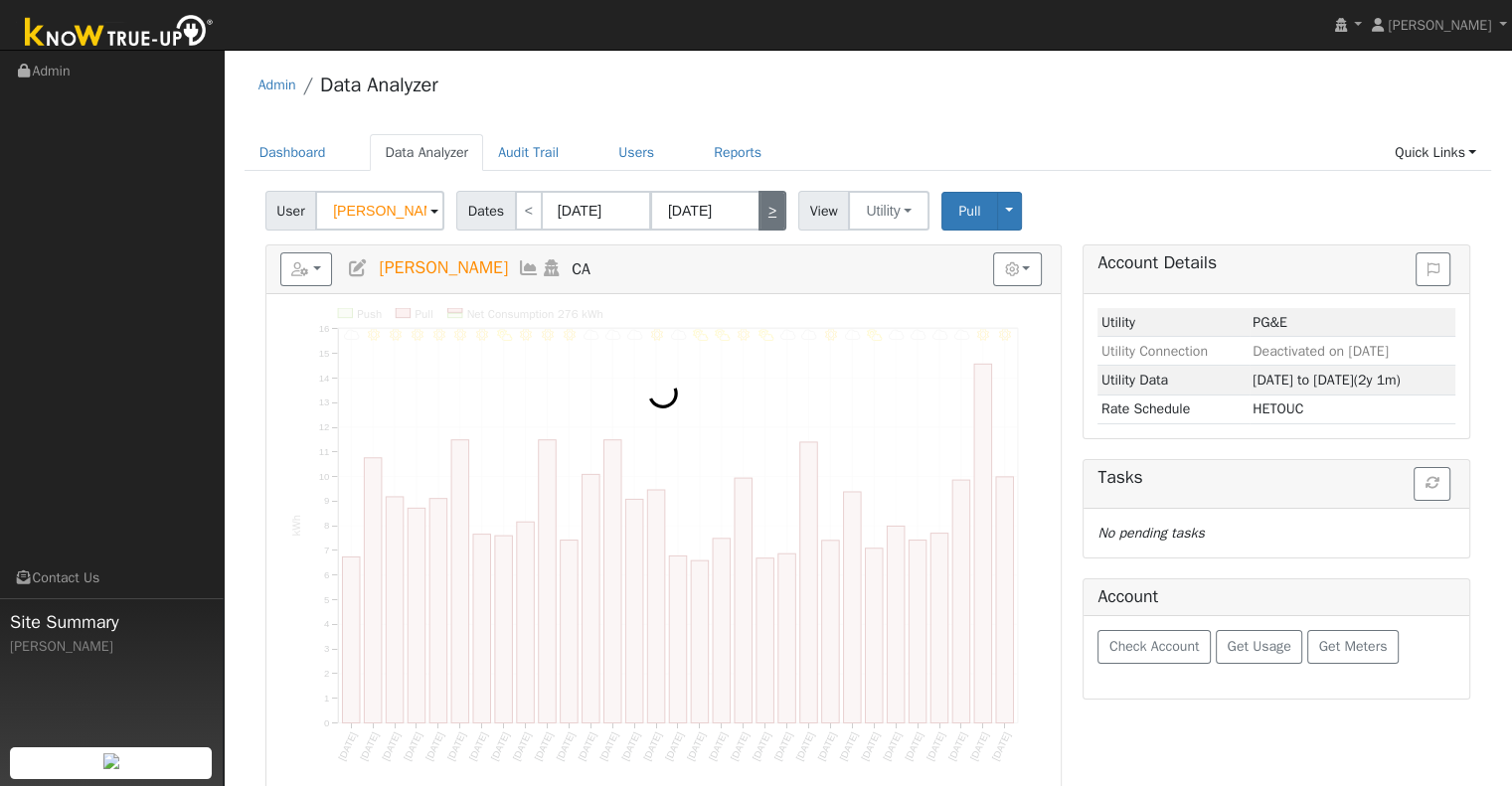 click on ">" at bounding box center [772, 211] 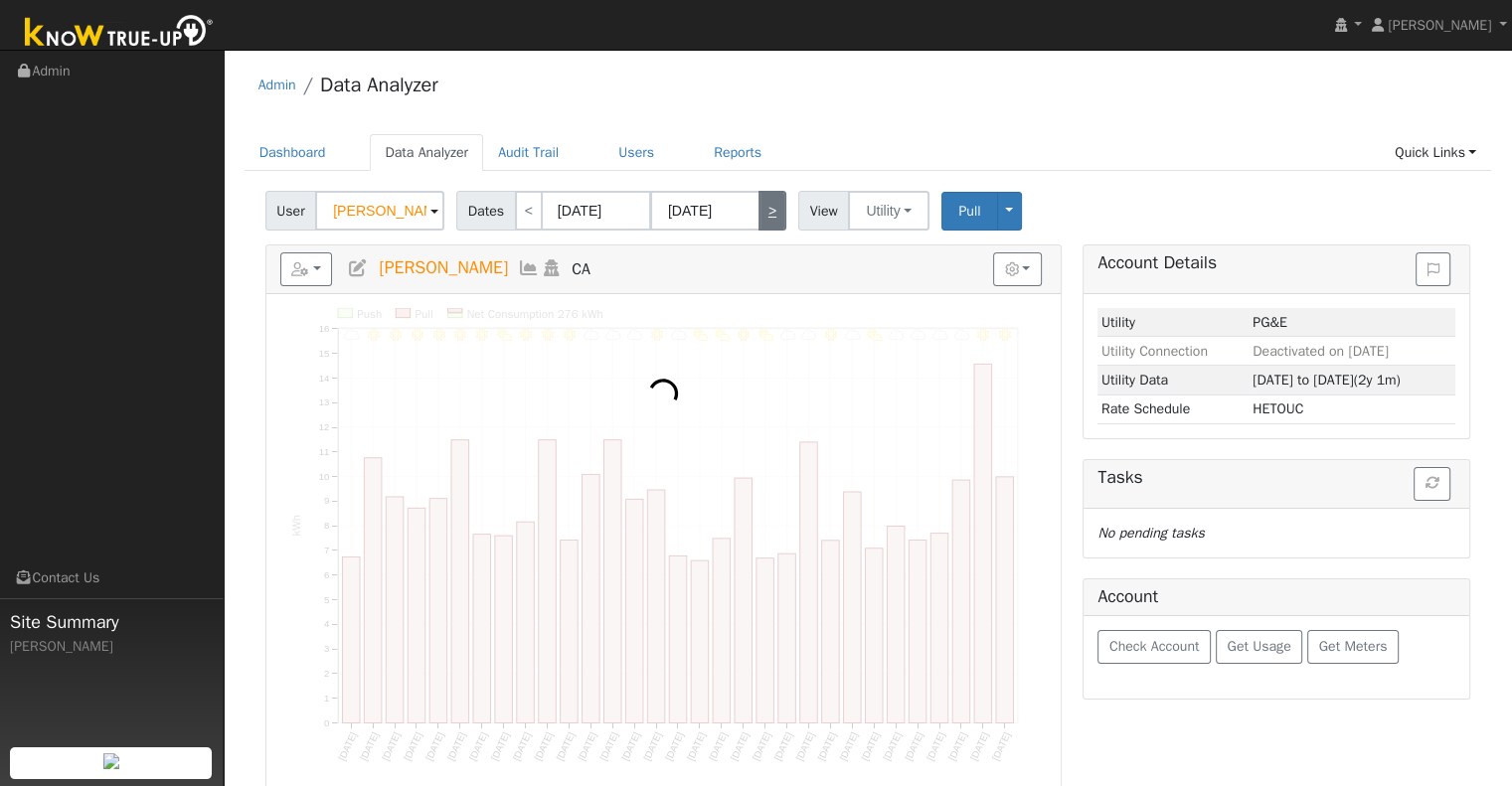type on "[DATE]" 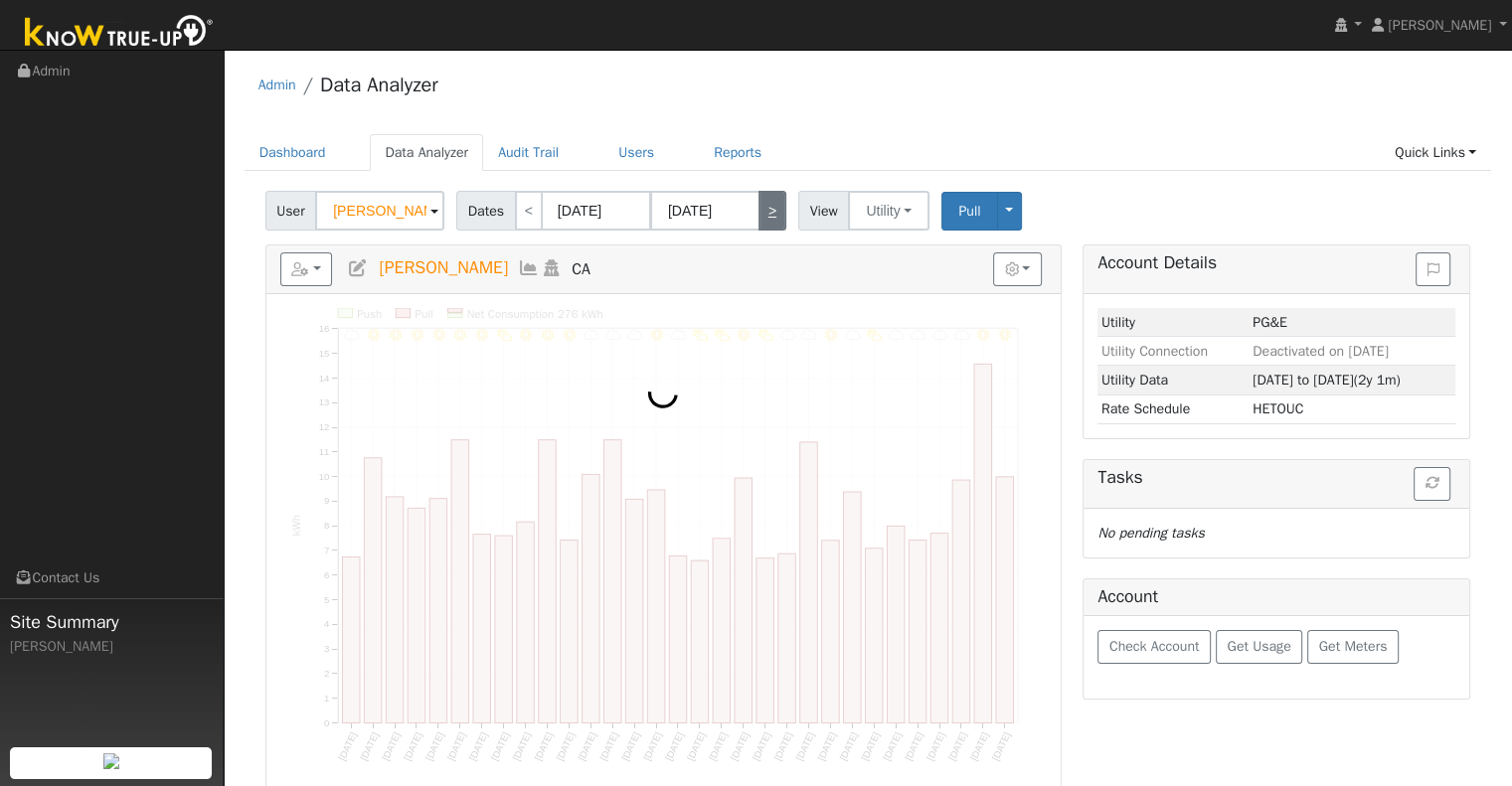 type on "[DATE]" 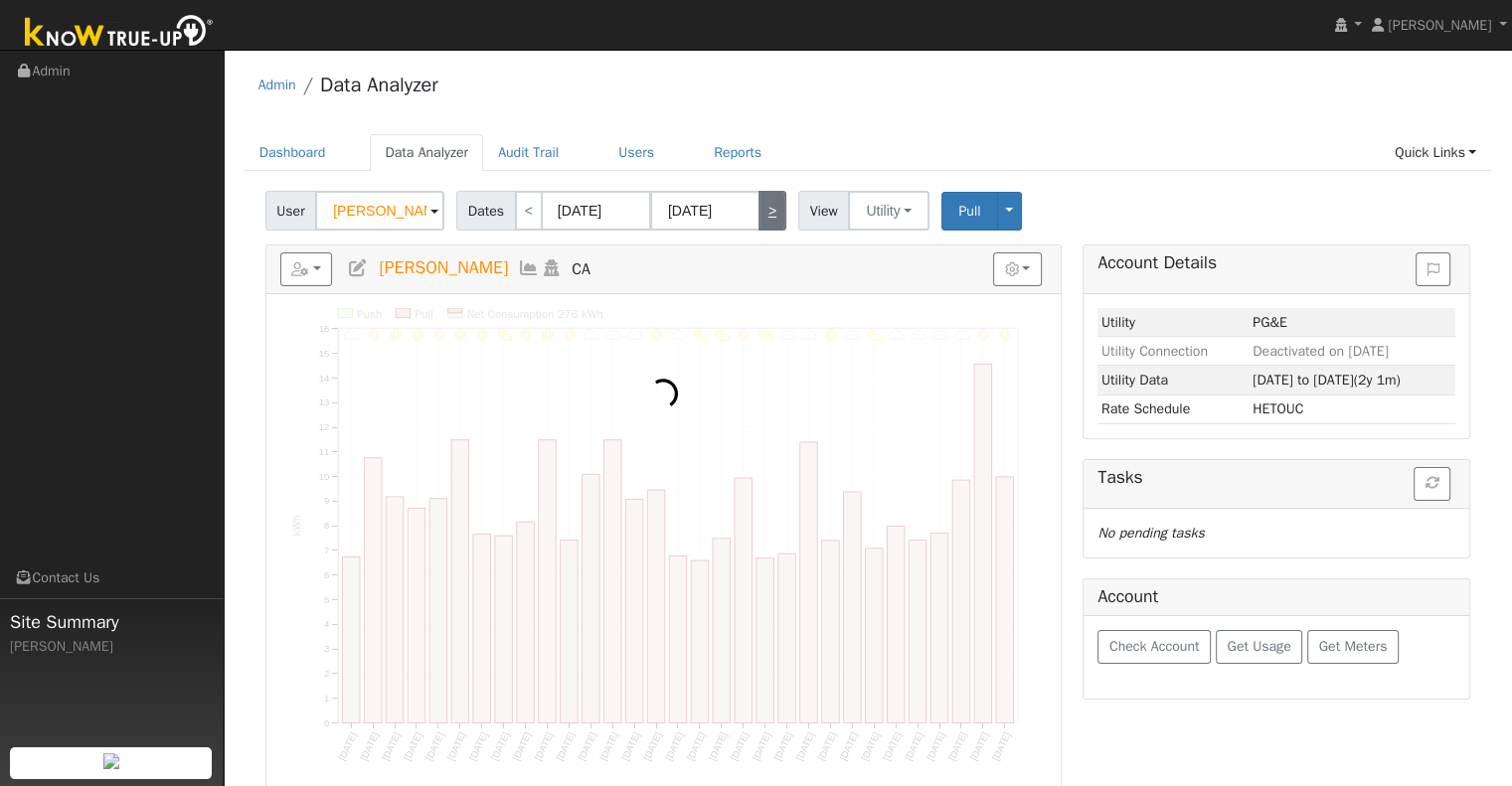 click on ">" at bounding box center (772, 211) 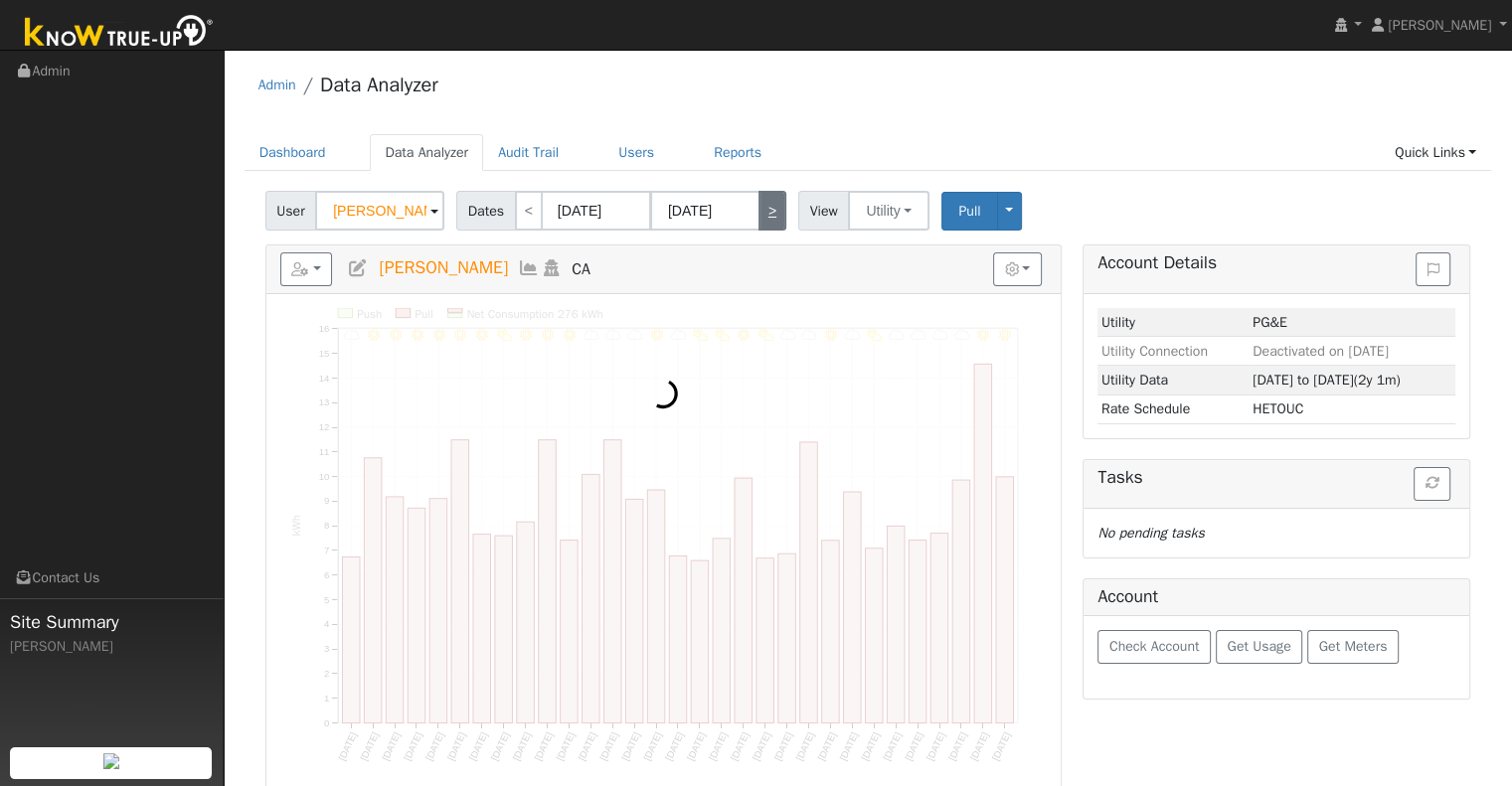 type on "[DATE]" 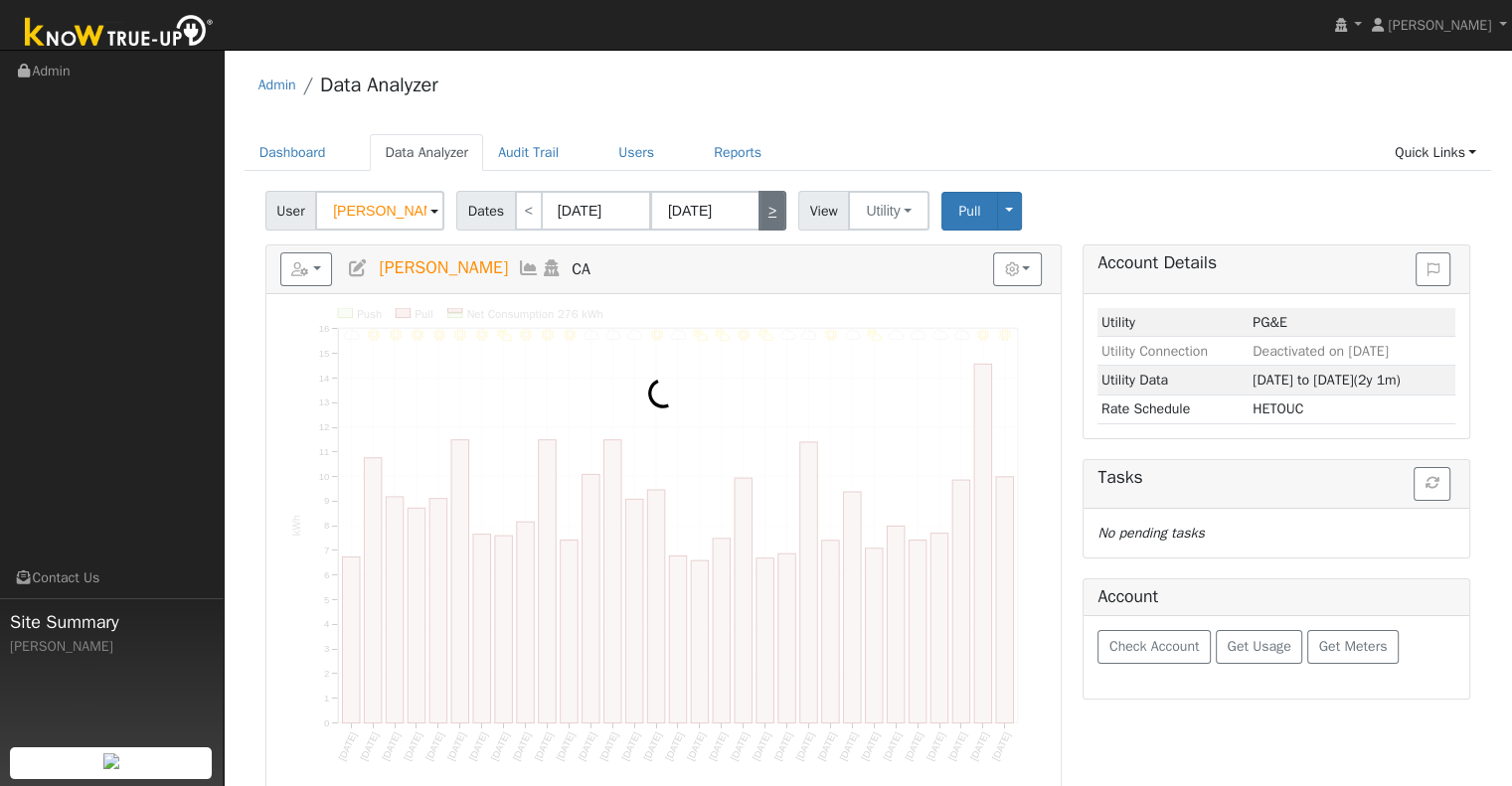 type on "[DATE]" 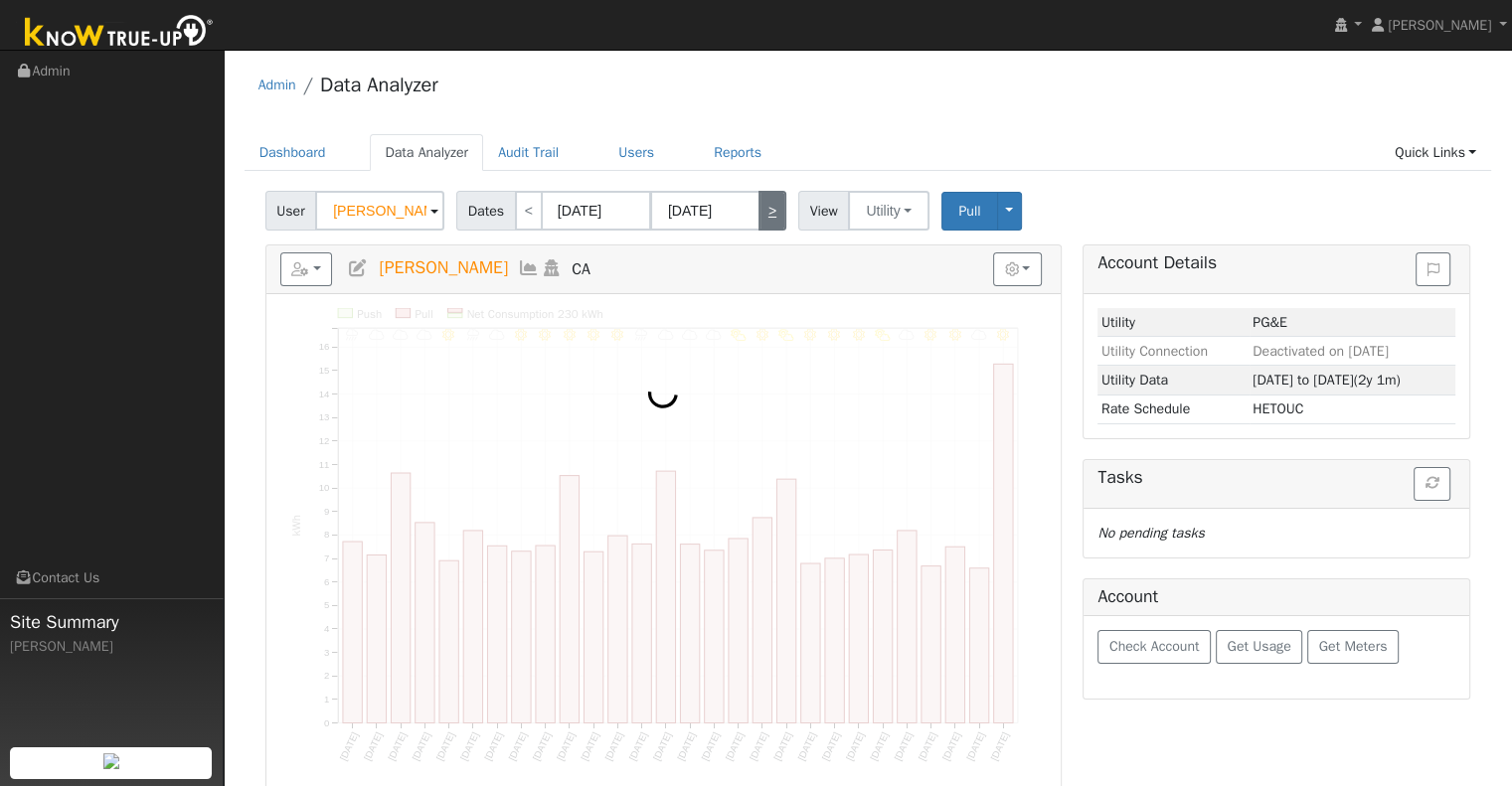 click on ">" at bounding box center [772, 211] 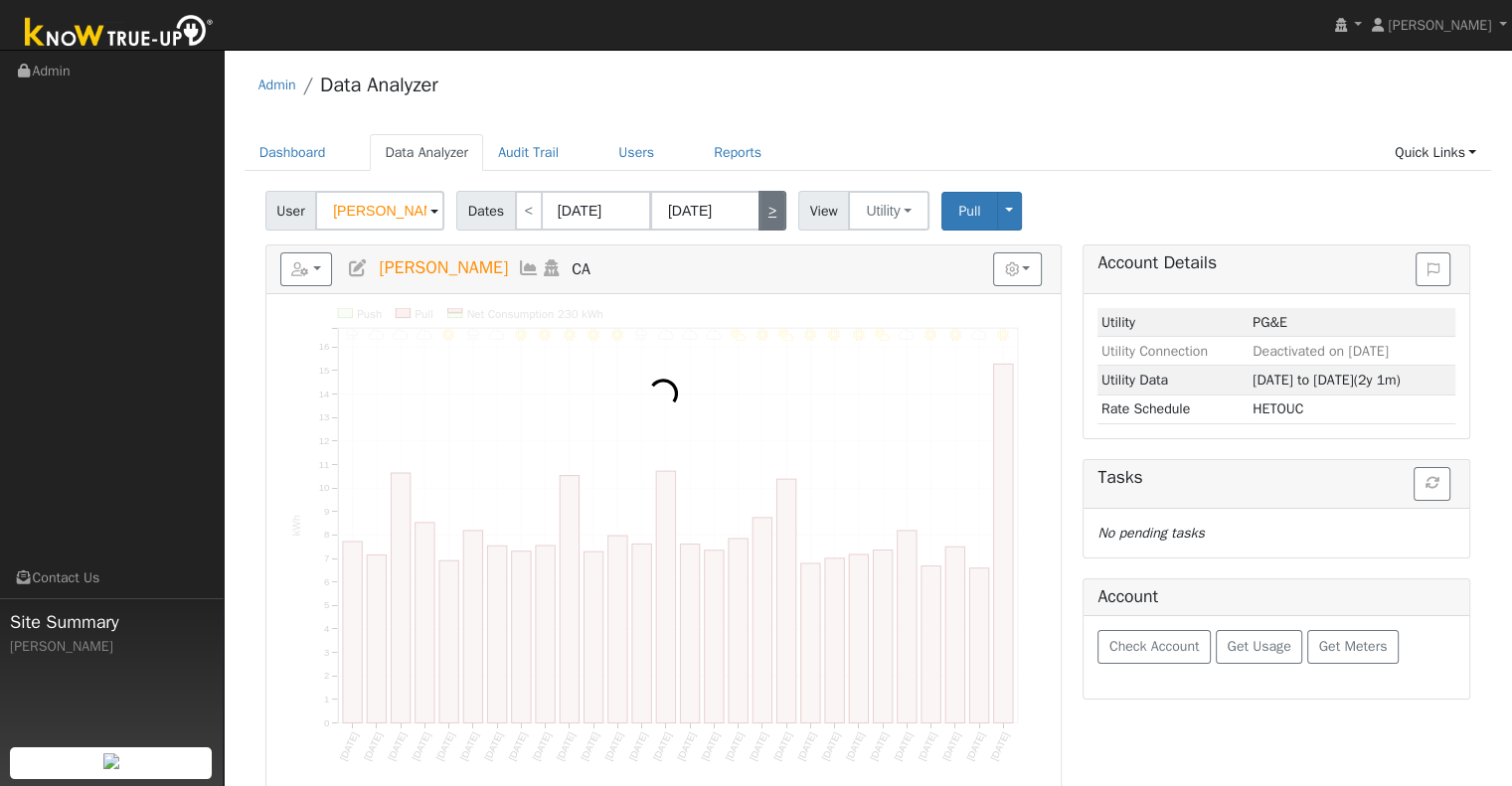 type on "[DATE]" 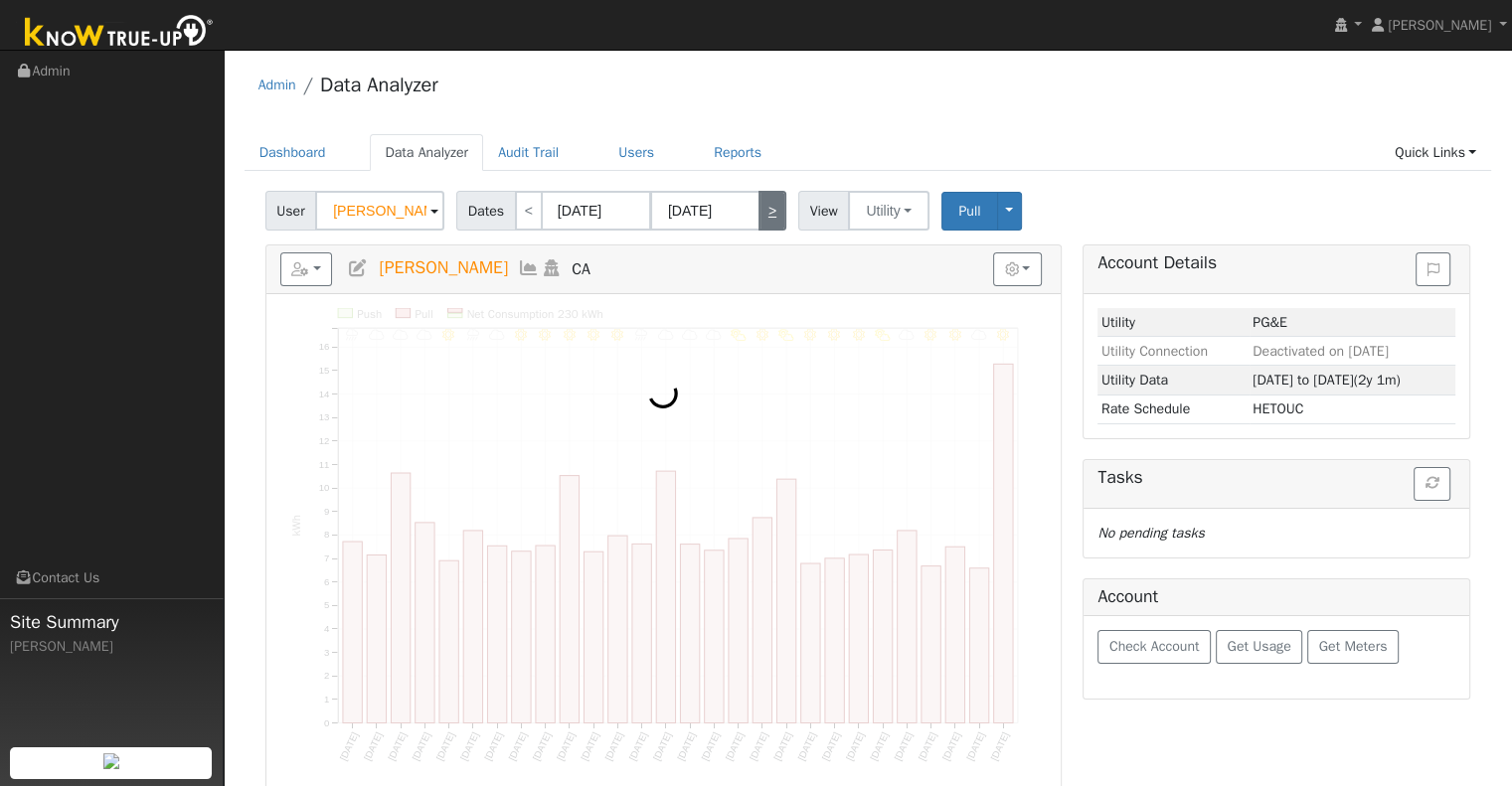 type on "[DATE]" 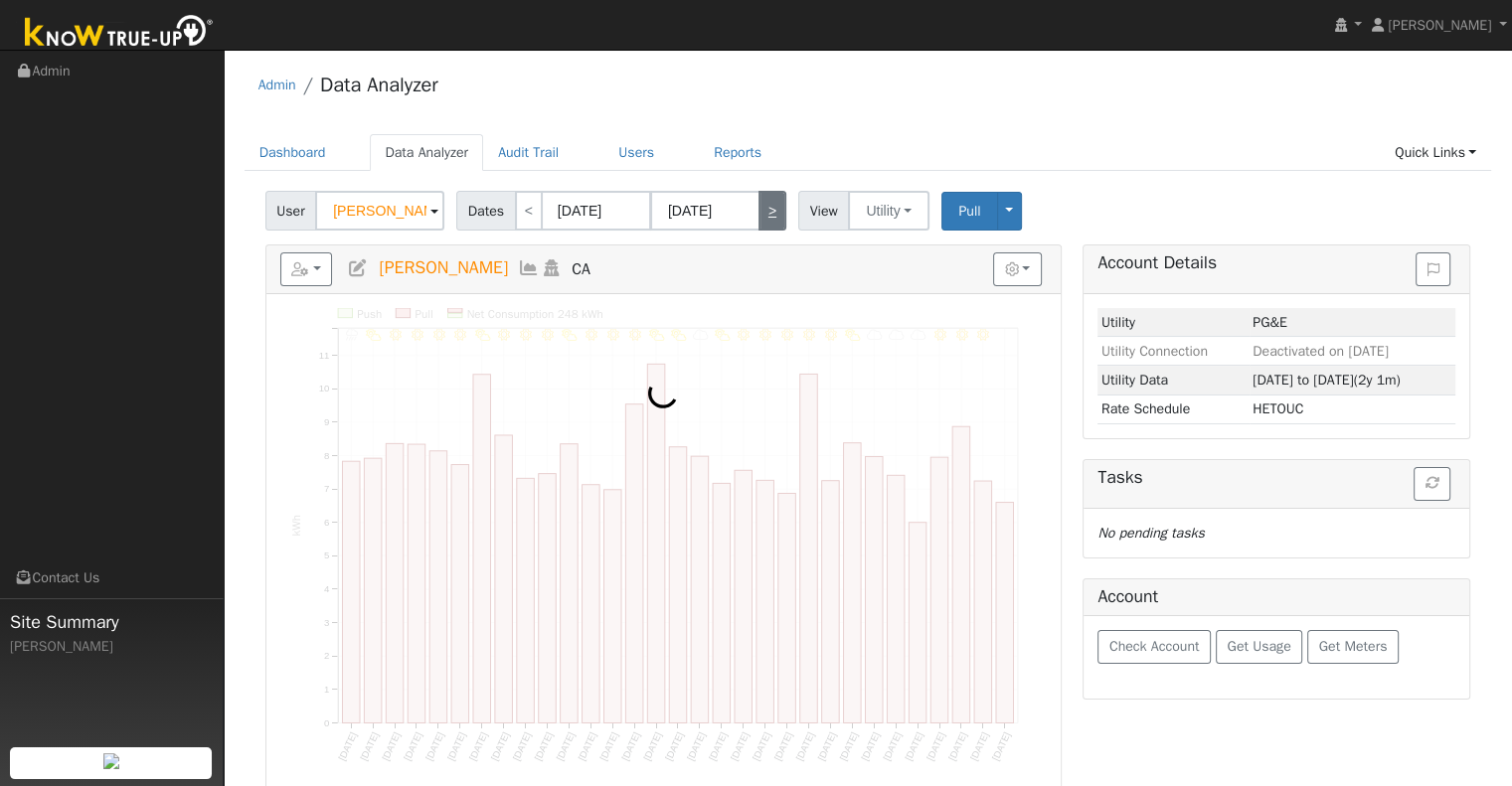 click on ">" at bounding box center (772, 211) 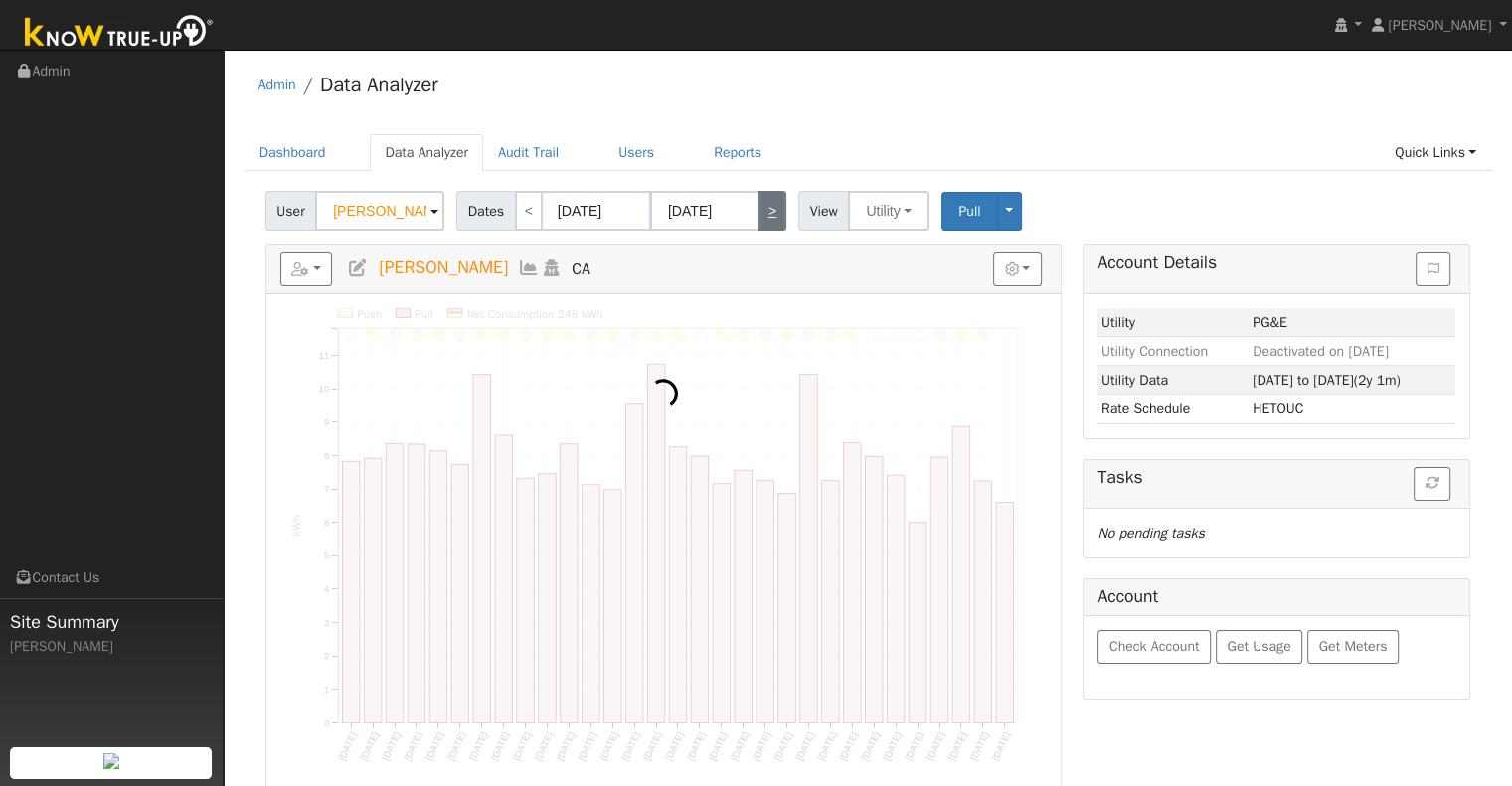type on "[DATE]" 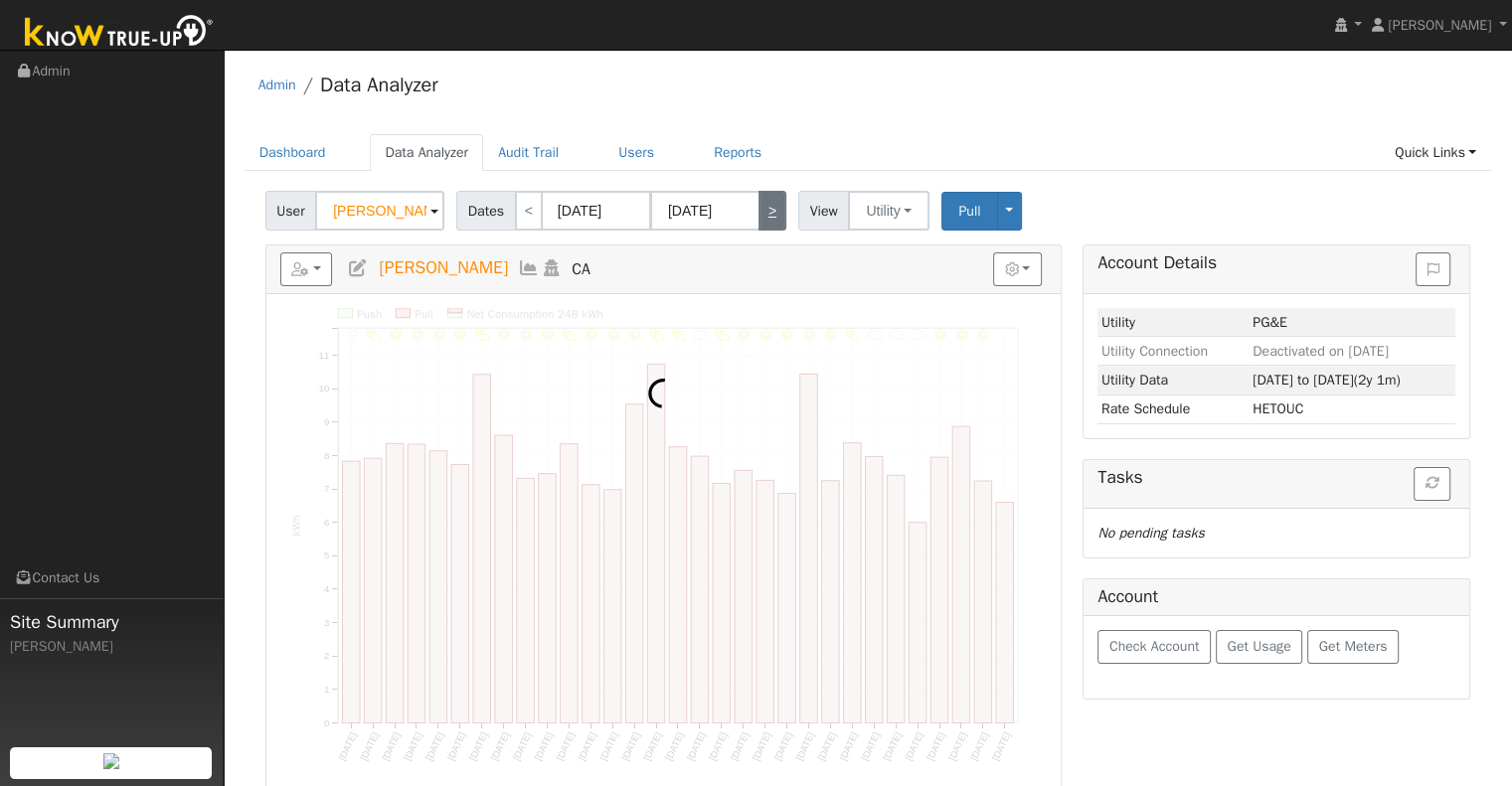 type on "06/30/2025" 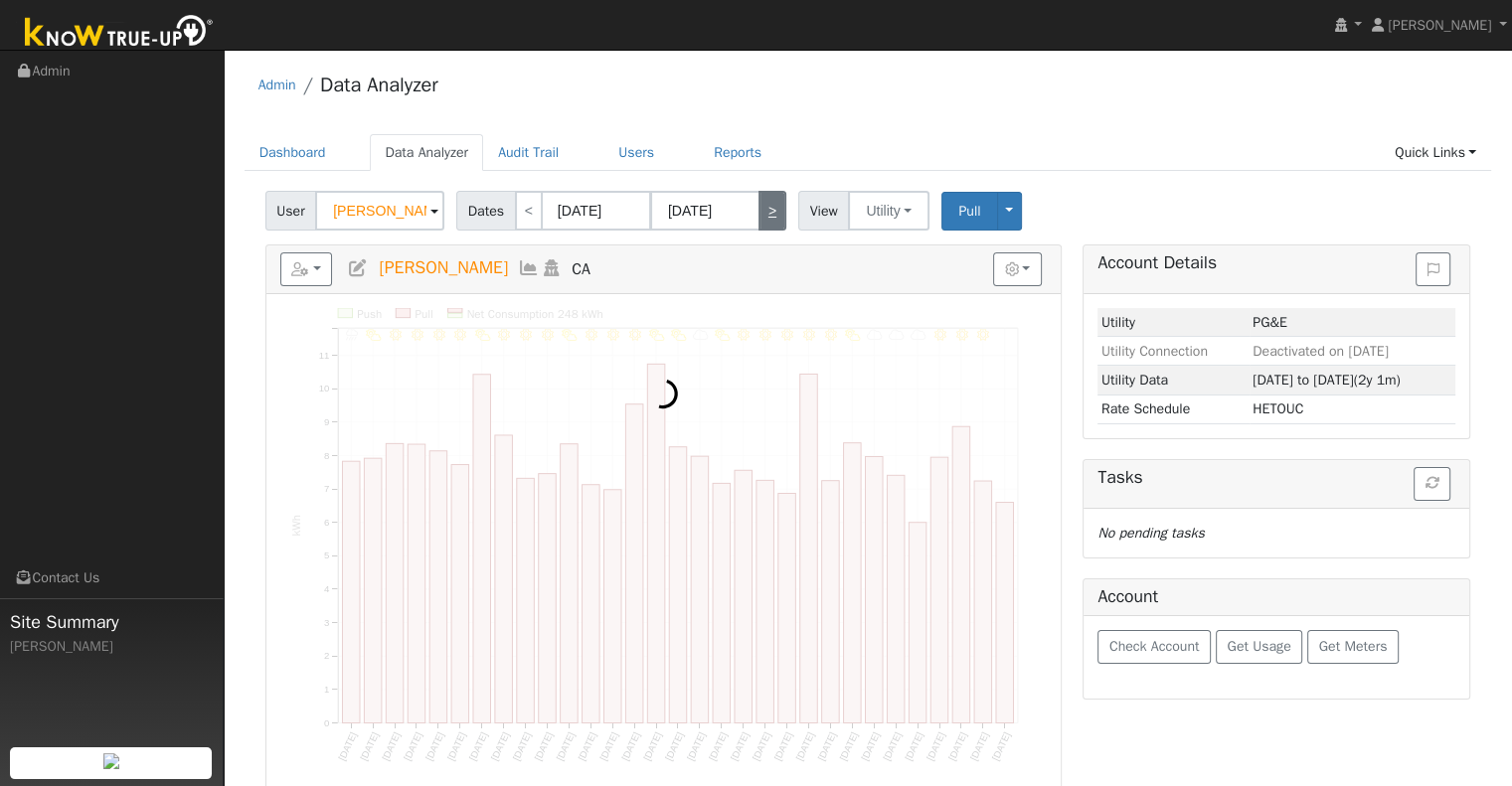 click on ">" at bounding box center (772, 211) 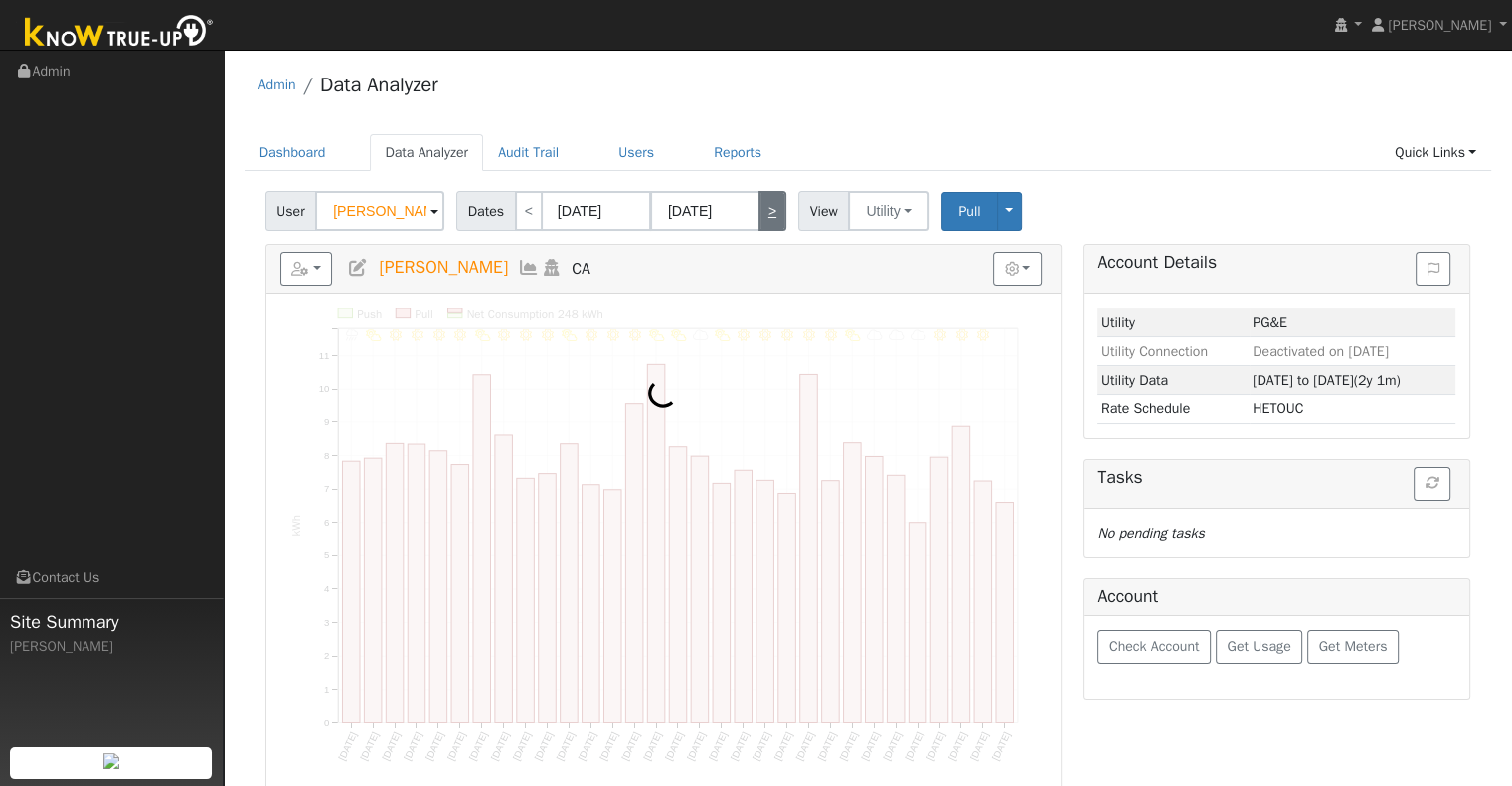 type on "07/01/2025" 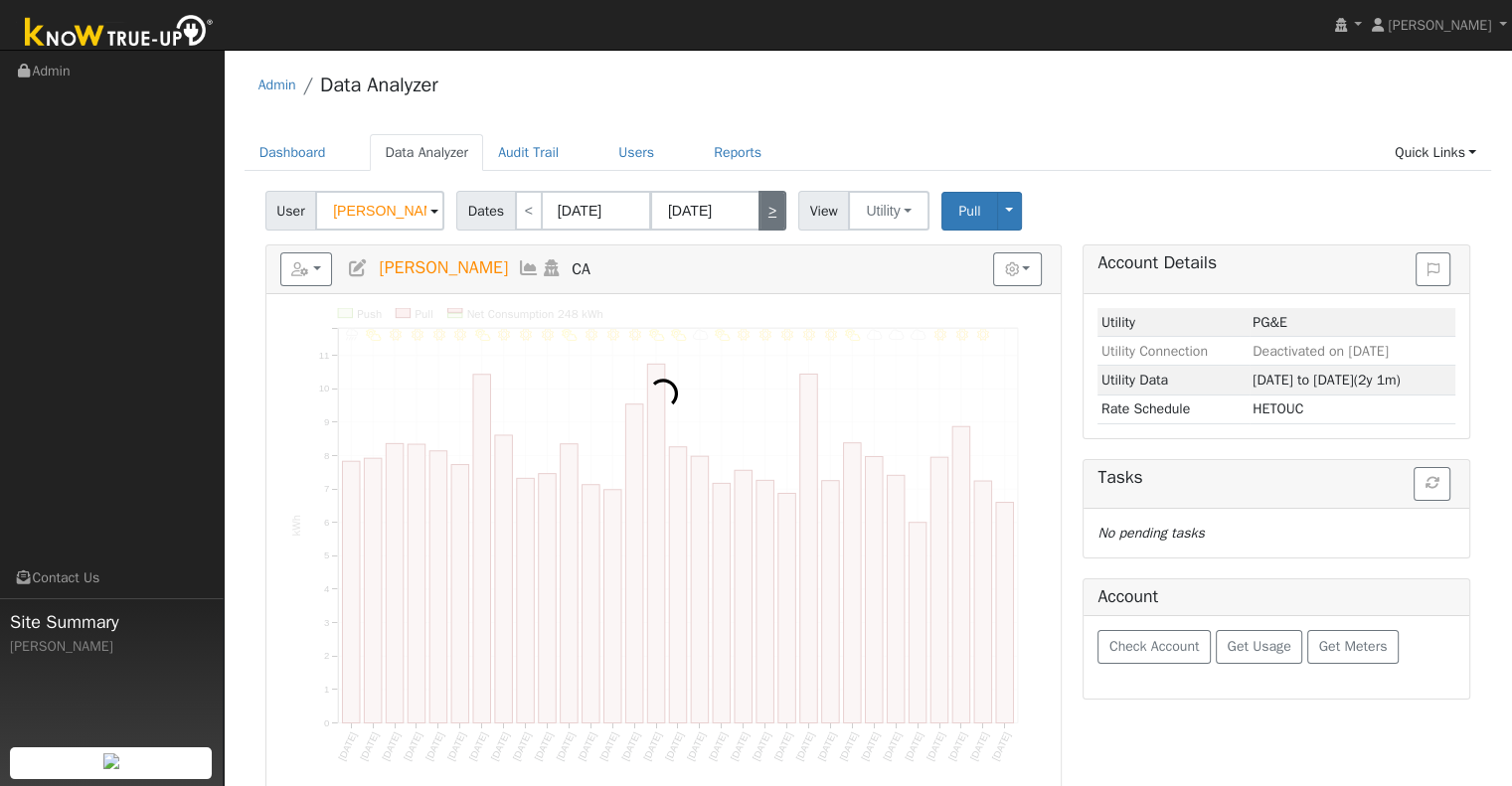 type on "07/31/2025" 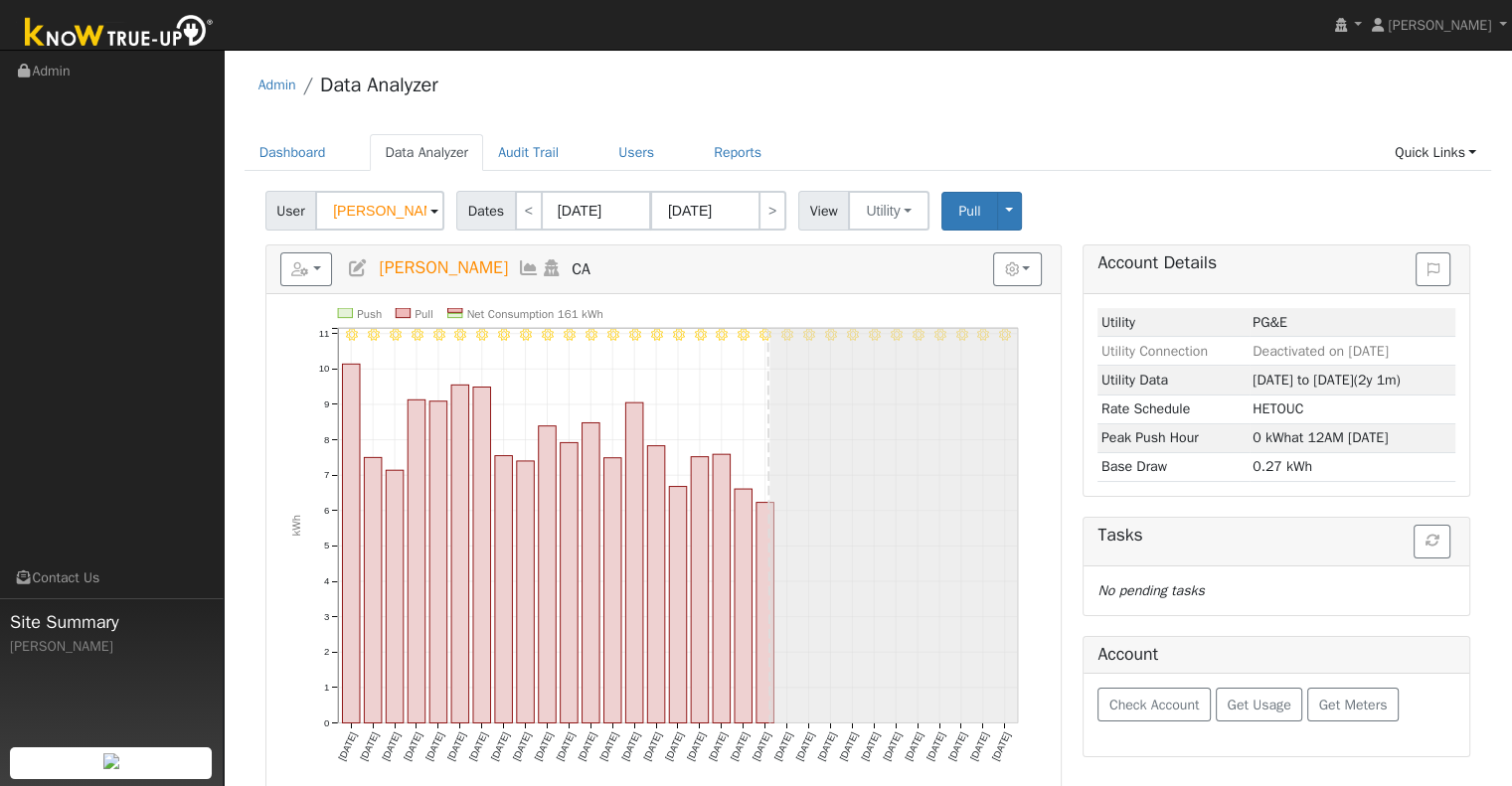 click on "Admin
Data Analyzer" at bounding box center [868, 89] 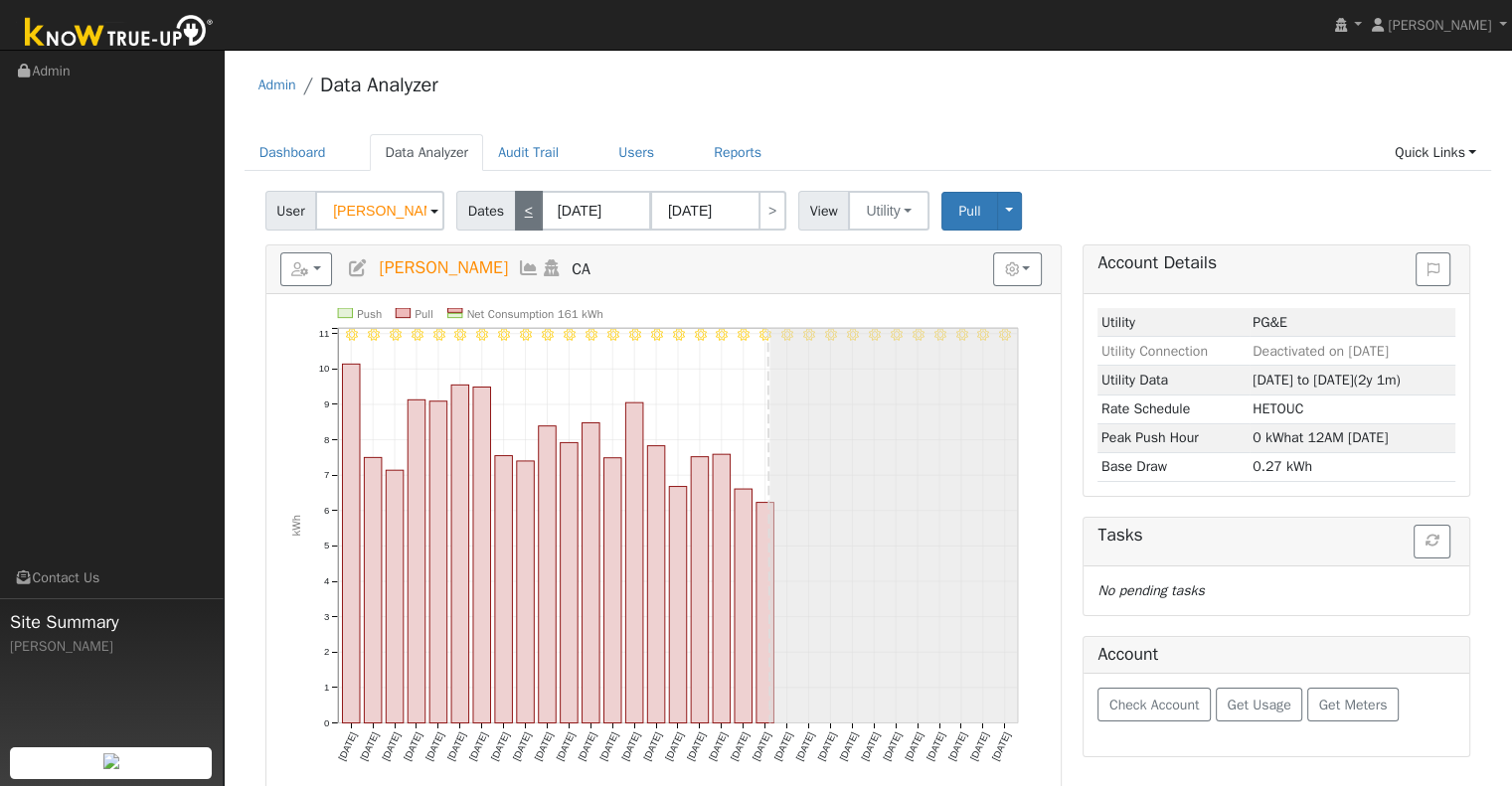 click on "<" at bounding box center [529, 211] 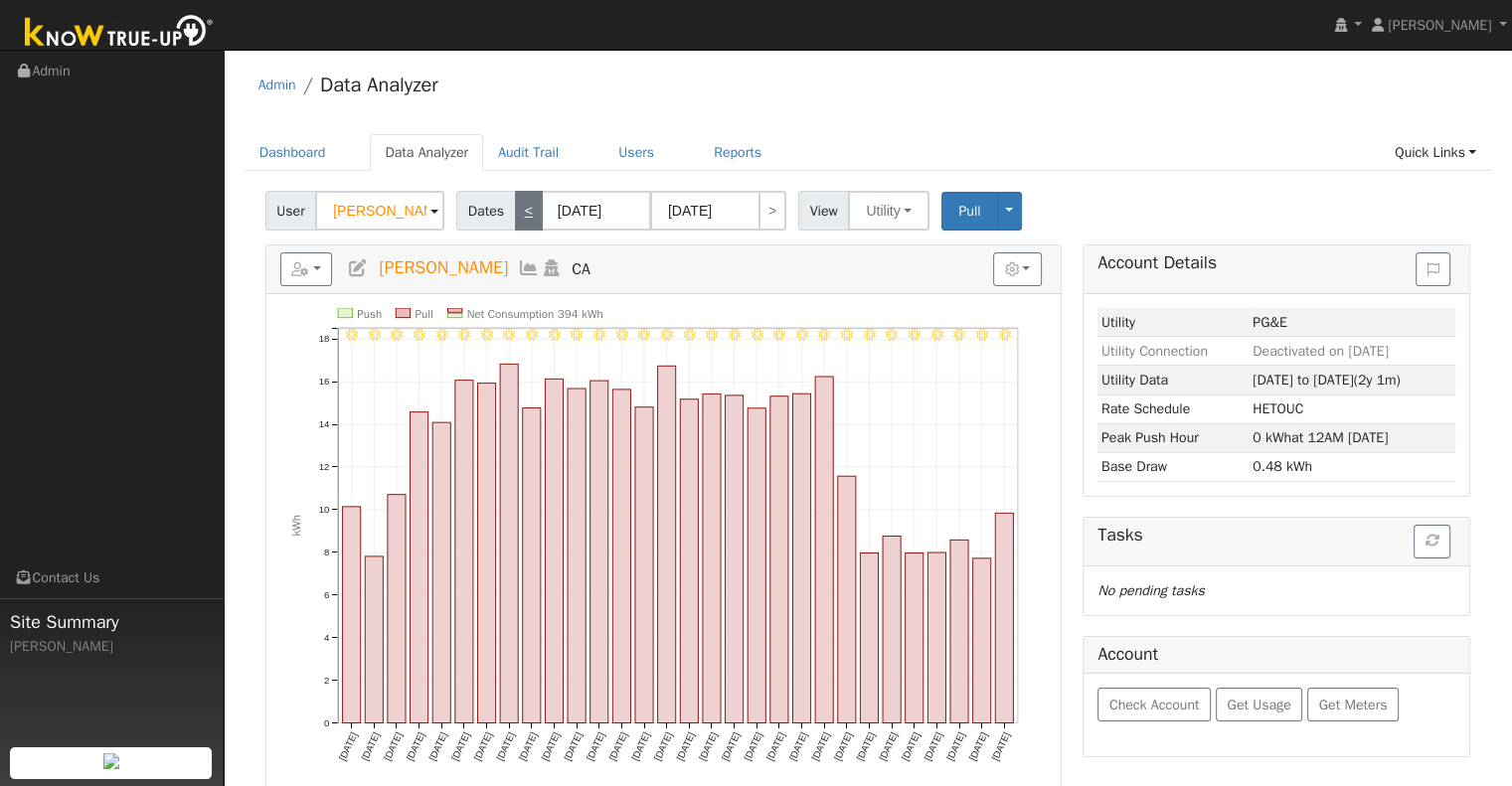 click on "<" at bounding box center (529, 211) 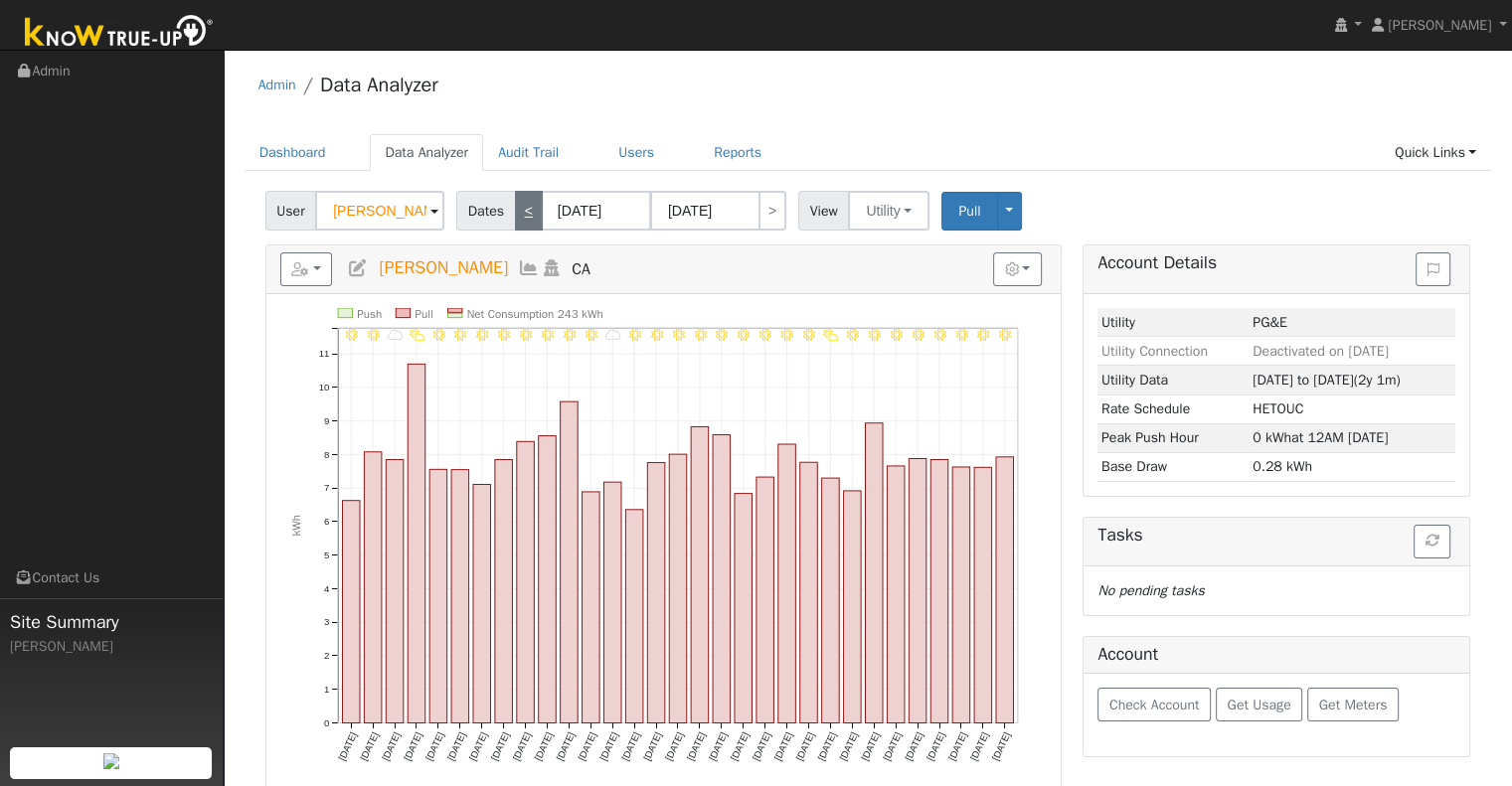 click on "<" at bounding box center (529, 211) 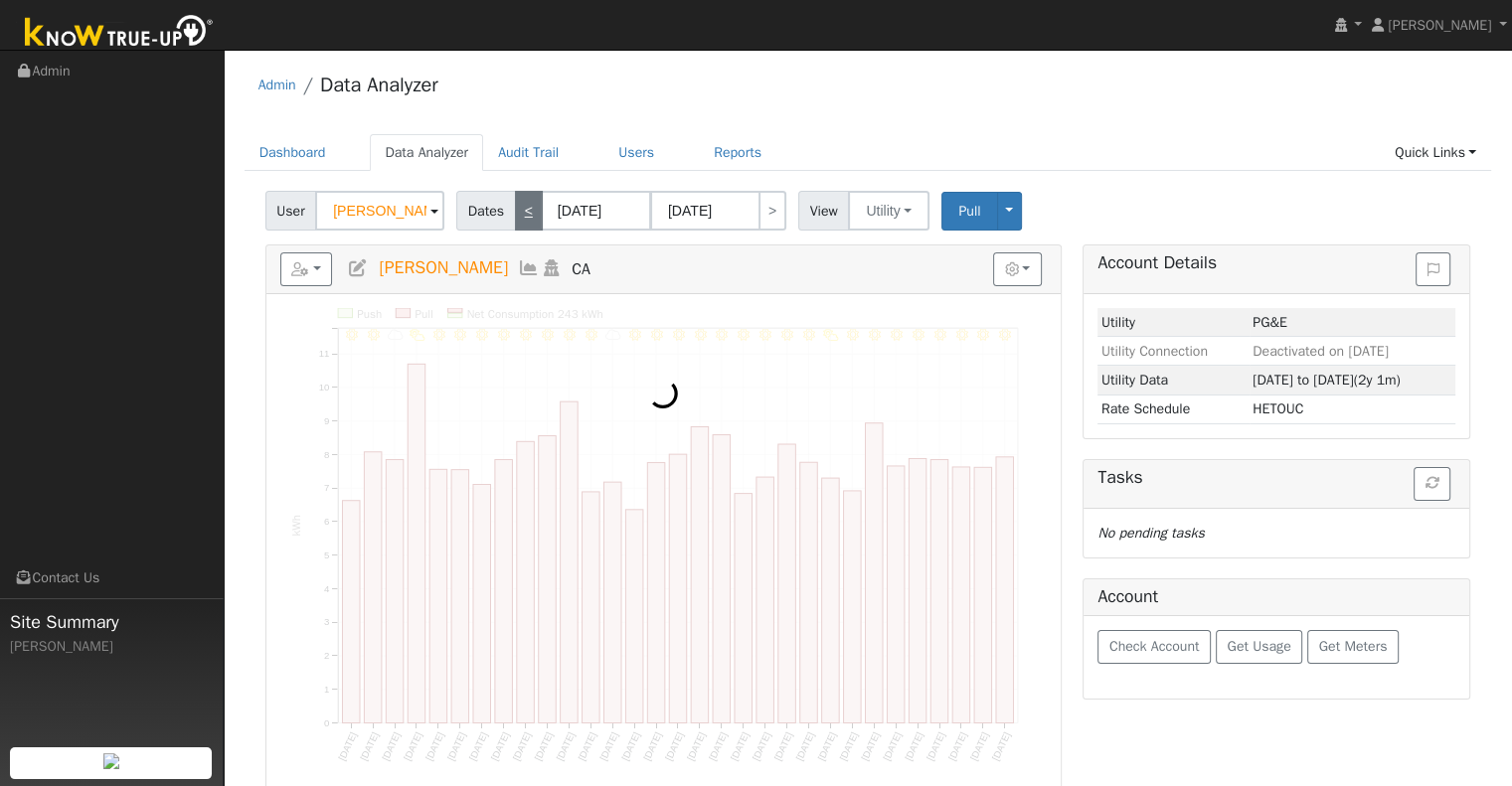 click on "<" at bounding box center (529, 211) 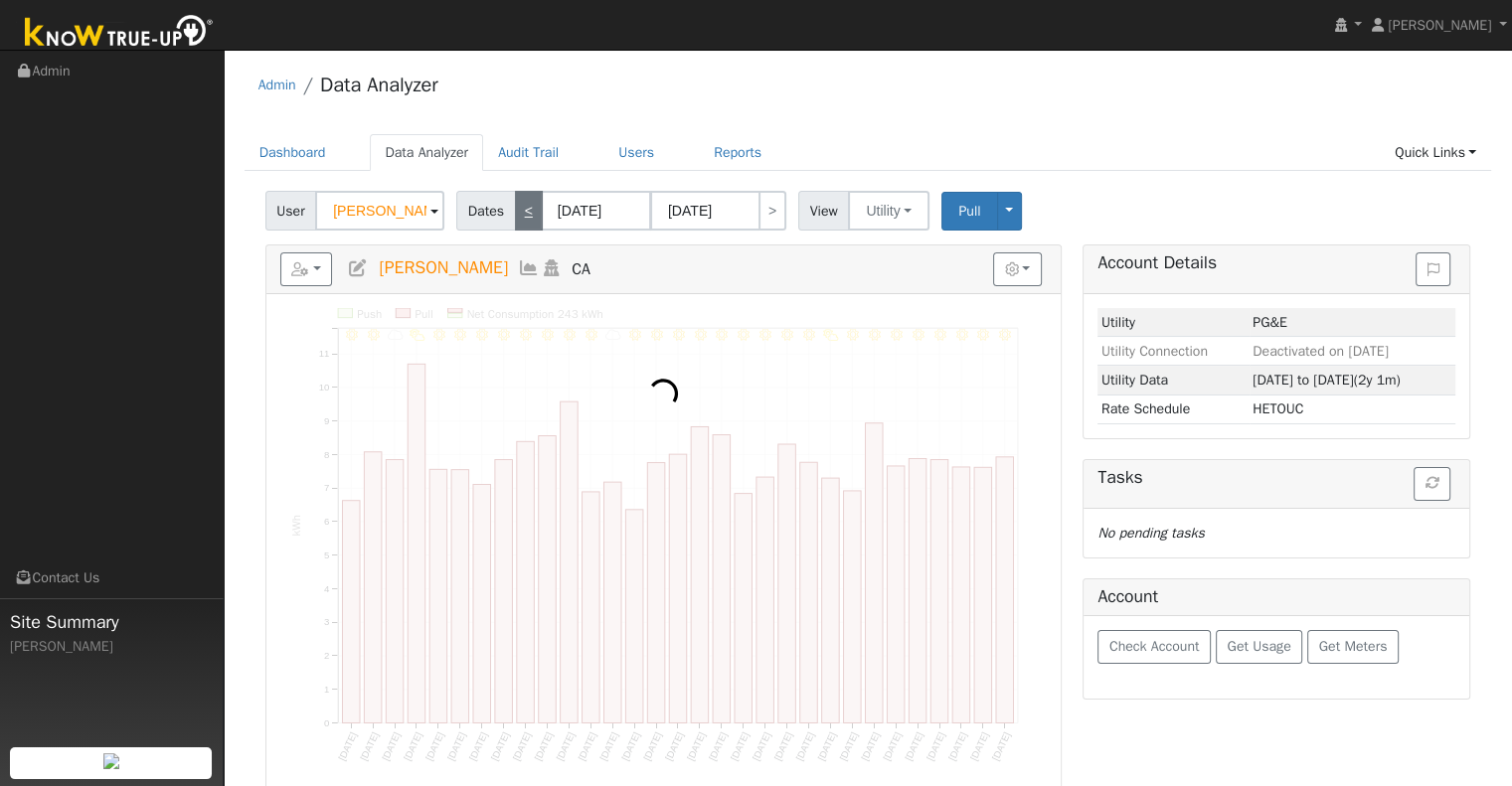 type on "02/01/2025" 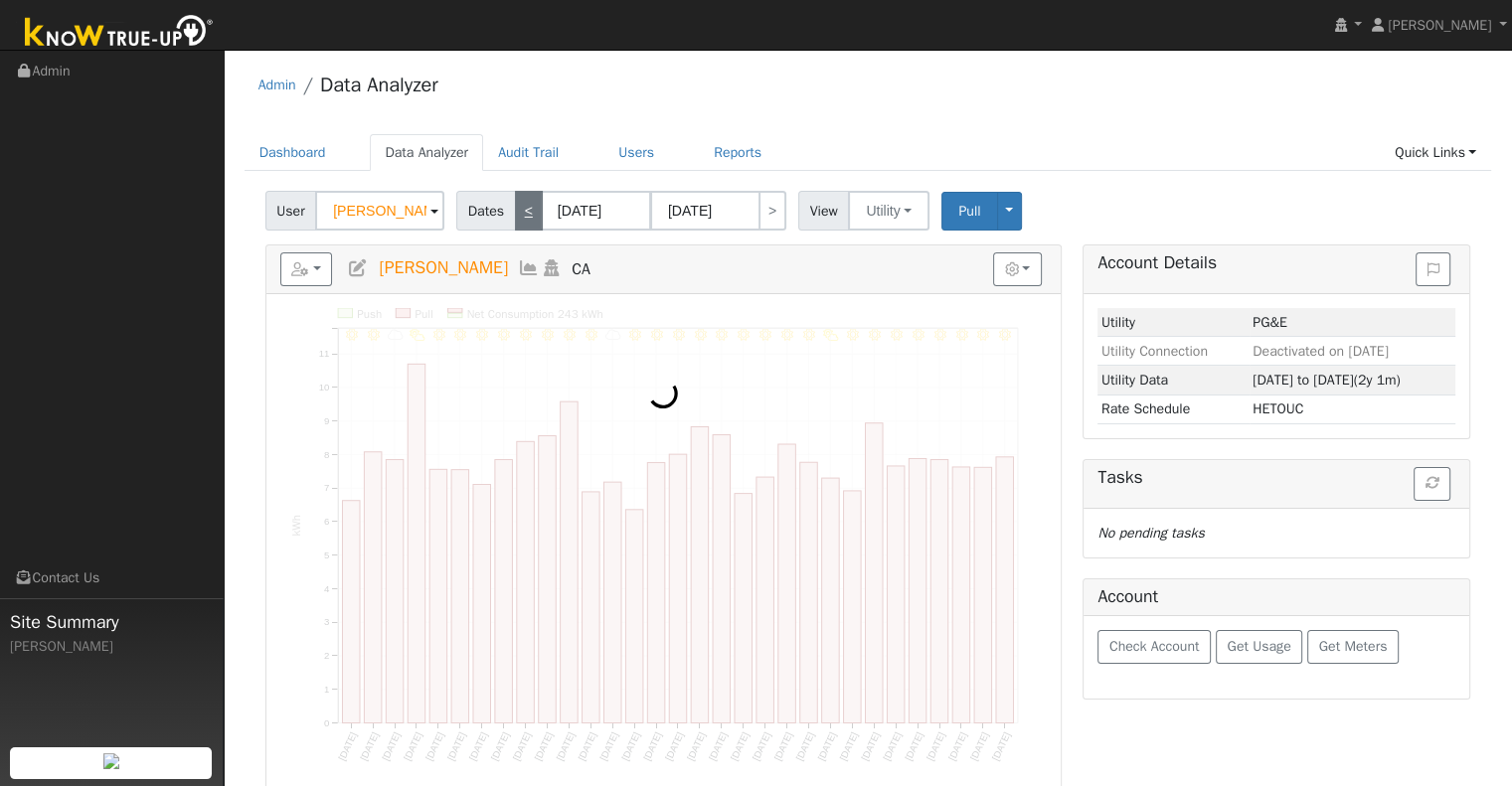 type on "02/28/2025" 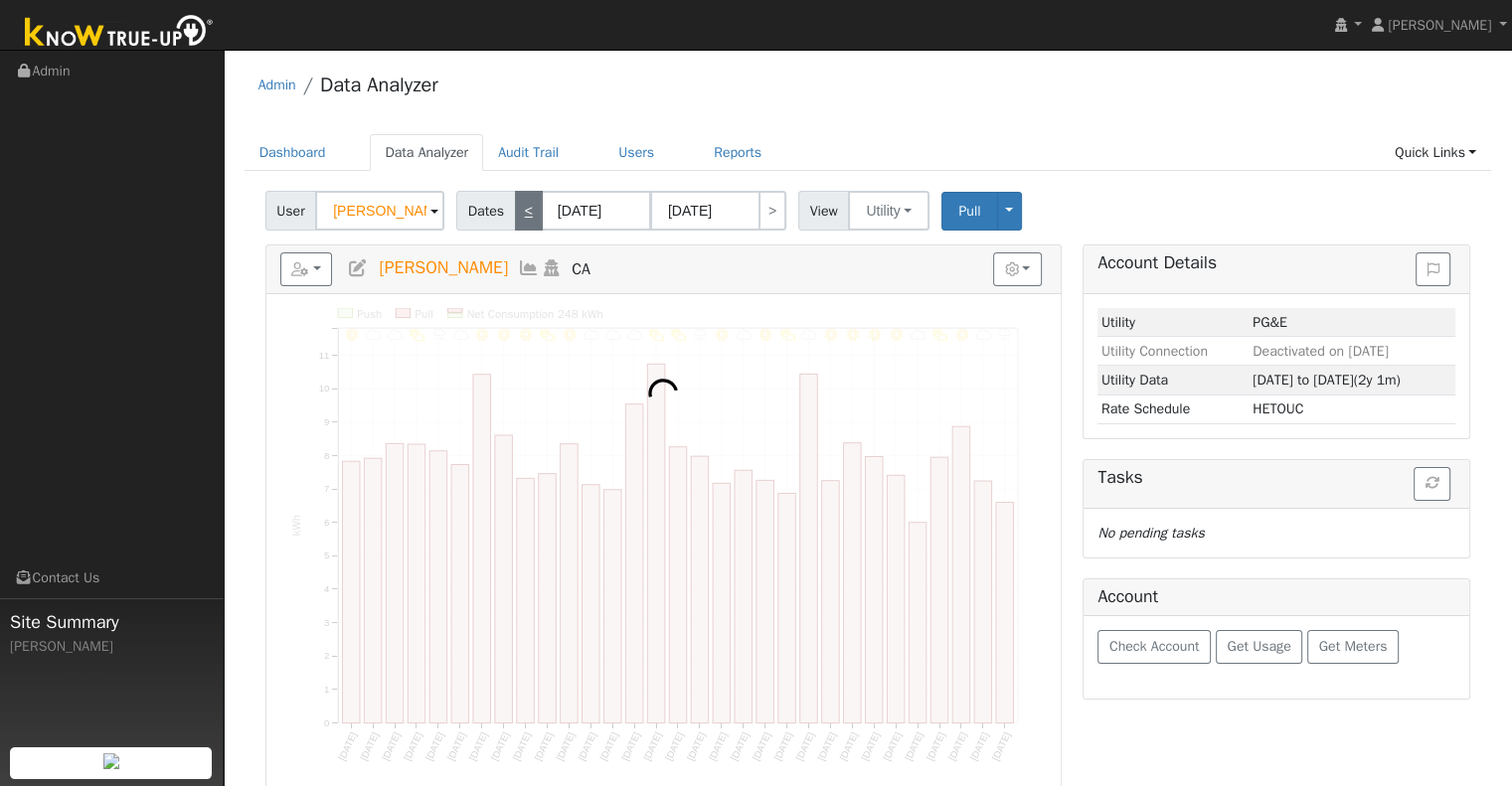 click on "<" at bounding box center (529, 211) 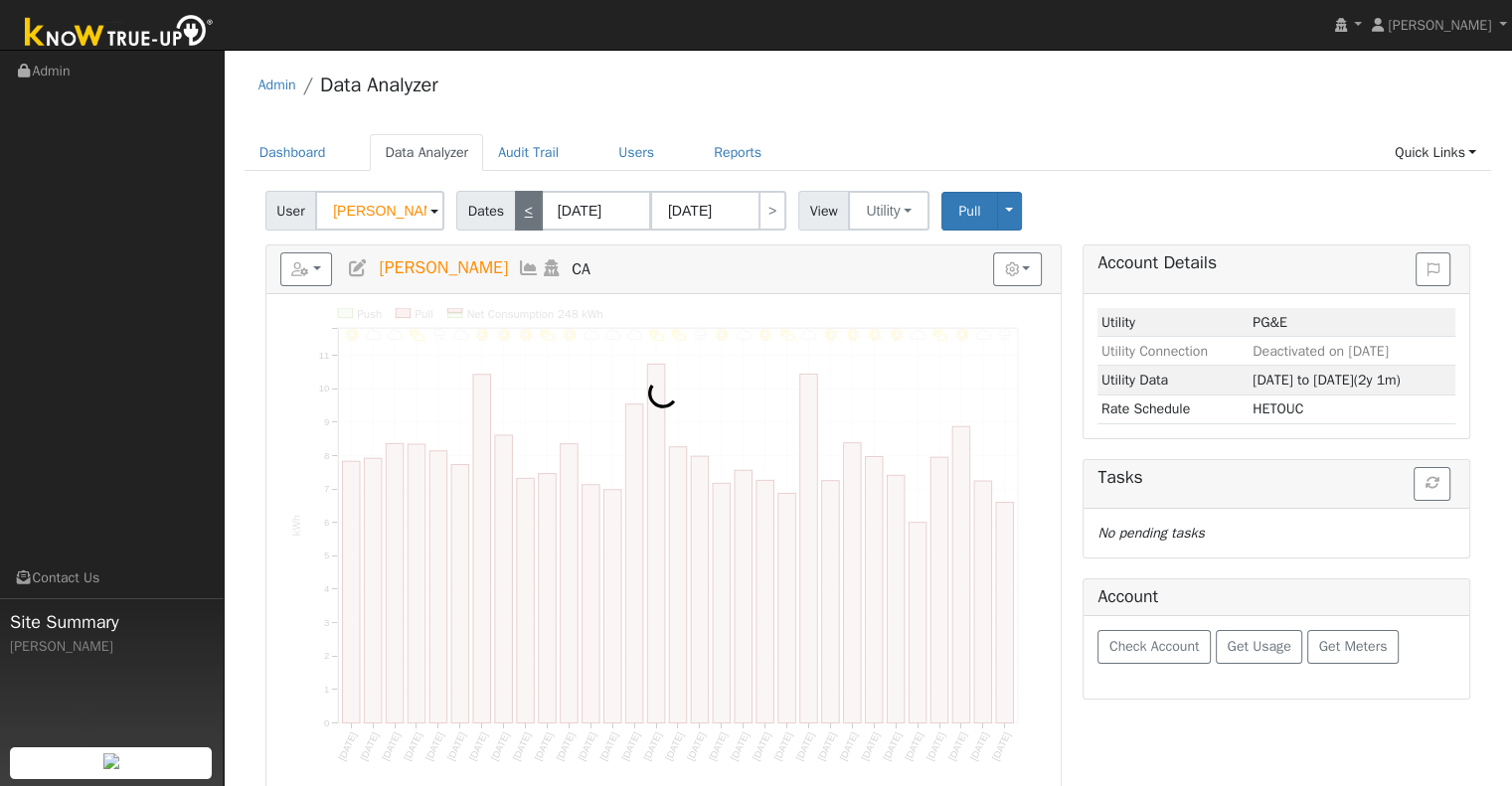 type on "01/01/2025" 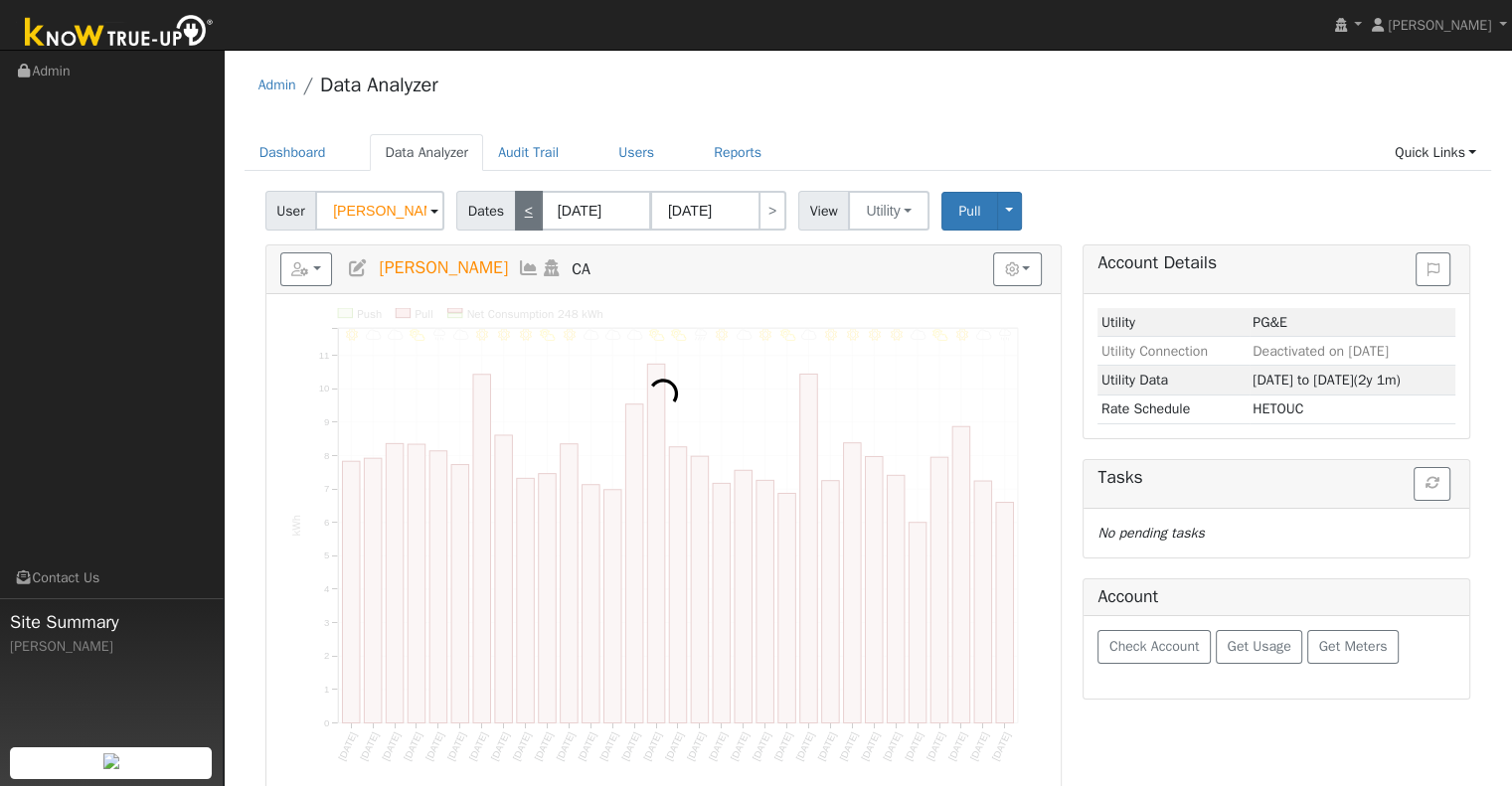 type on "01/31/2025" 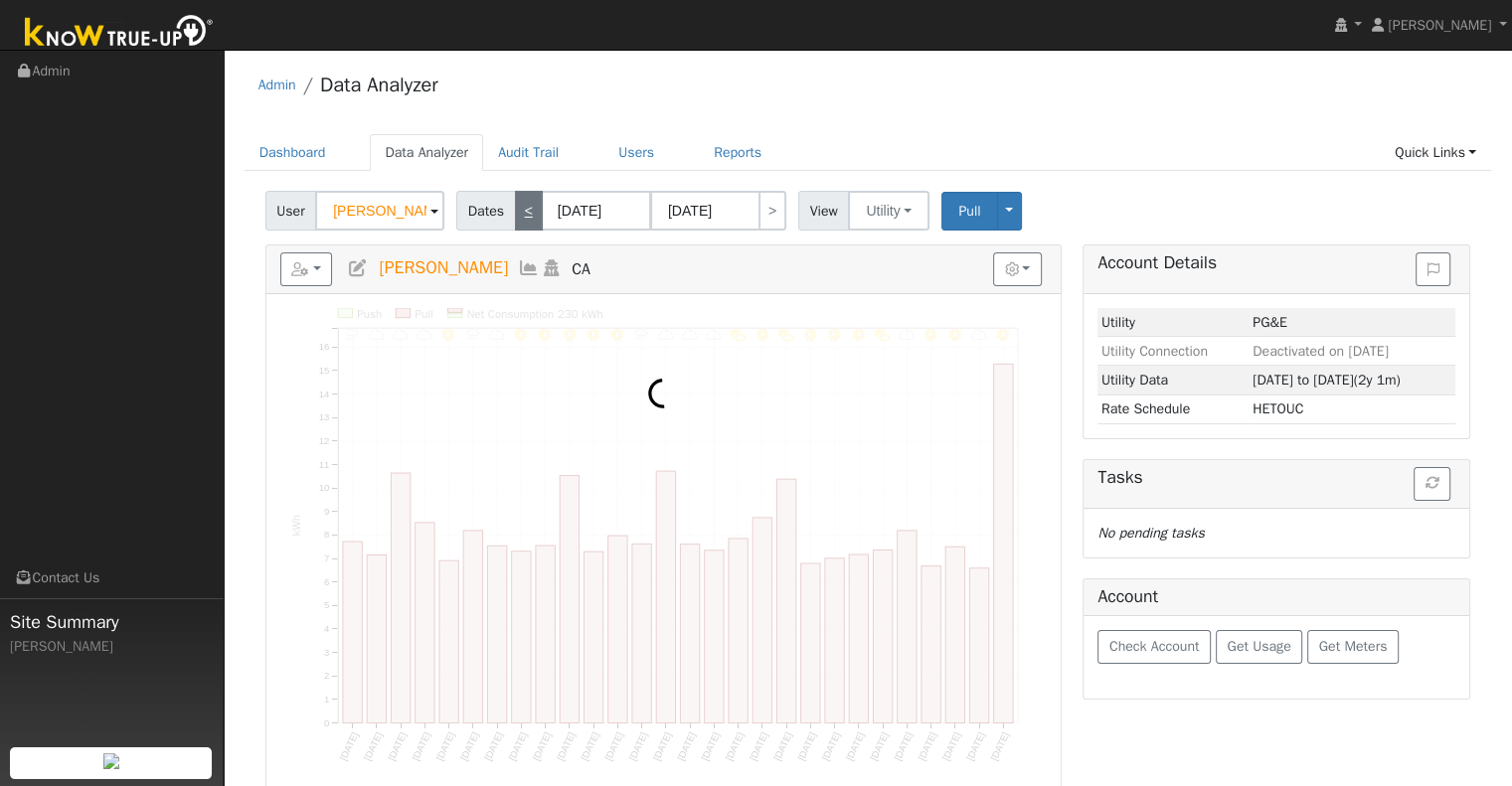 click on "<" at bounding box center (529, 211) 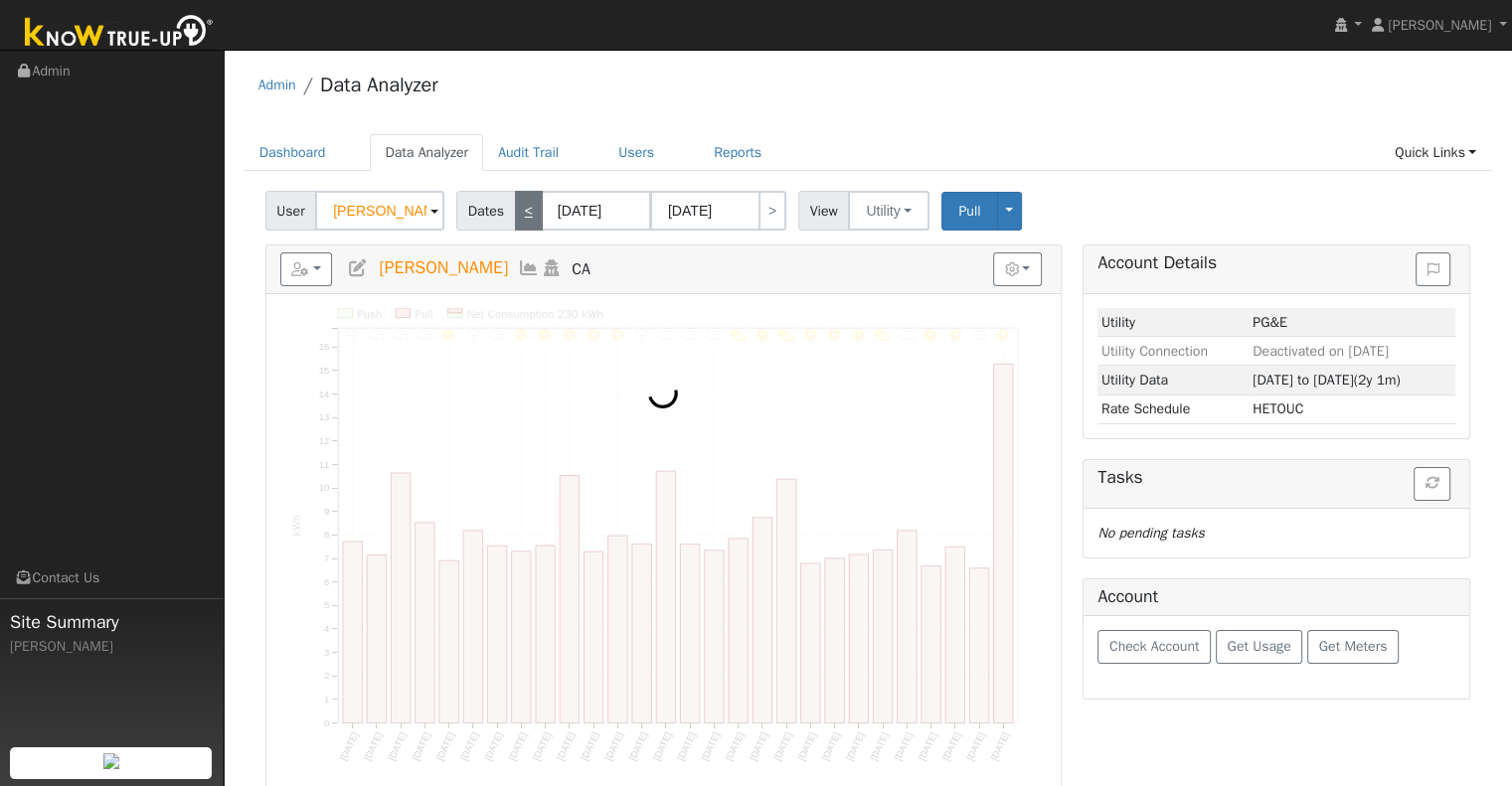 type on "12/01/2024" 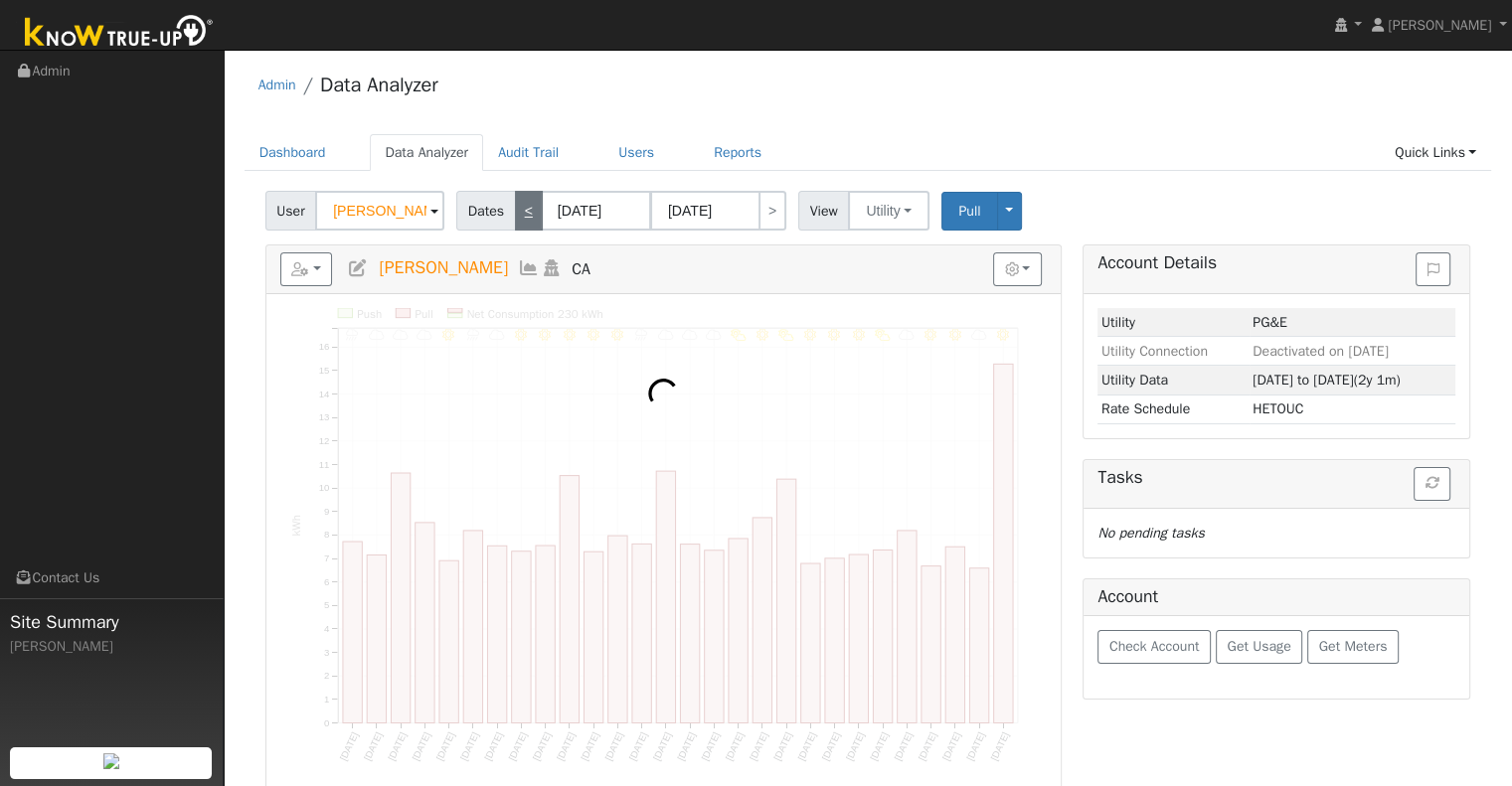 type on "12/31/2024" 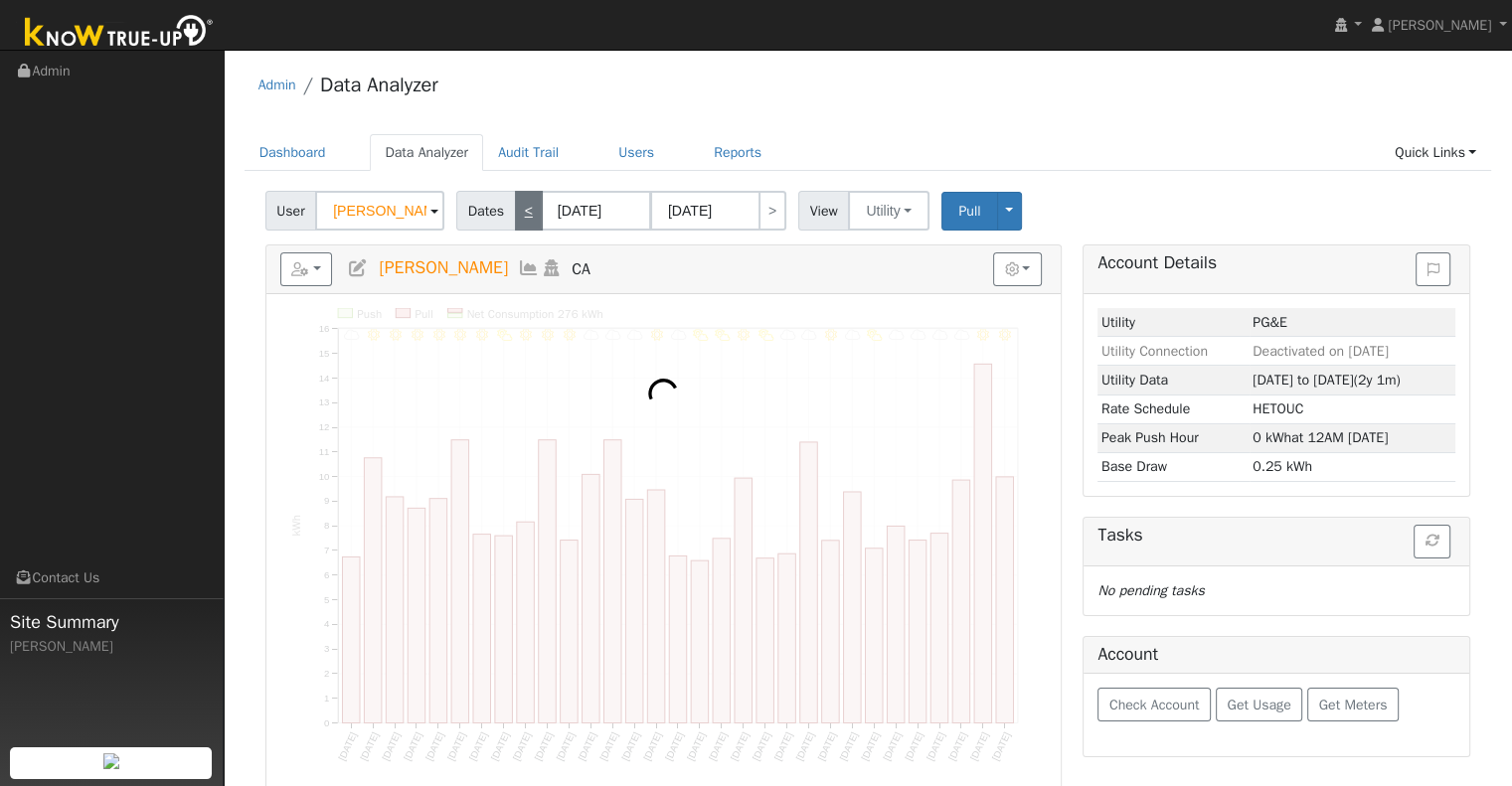 click on "<" at bounding box center (529, 211) 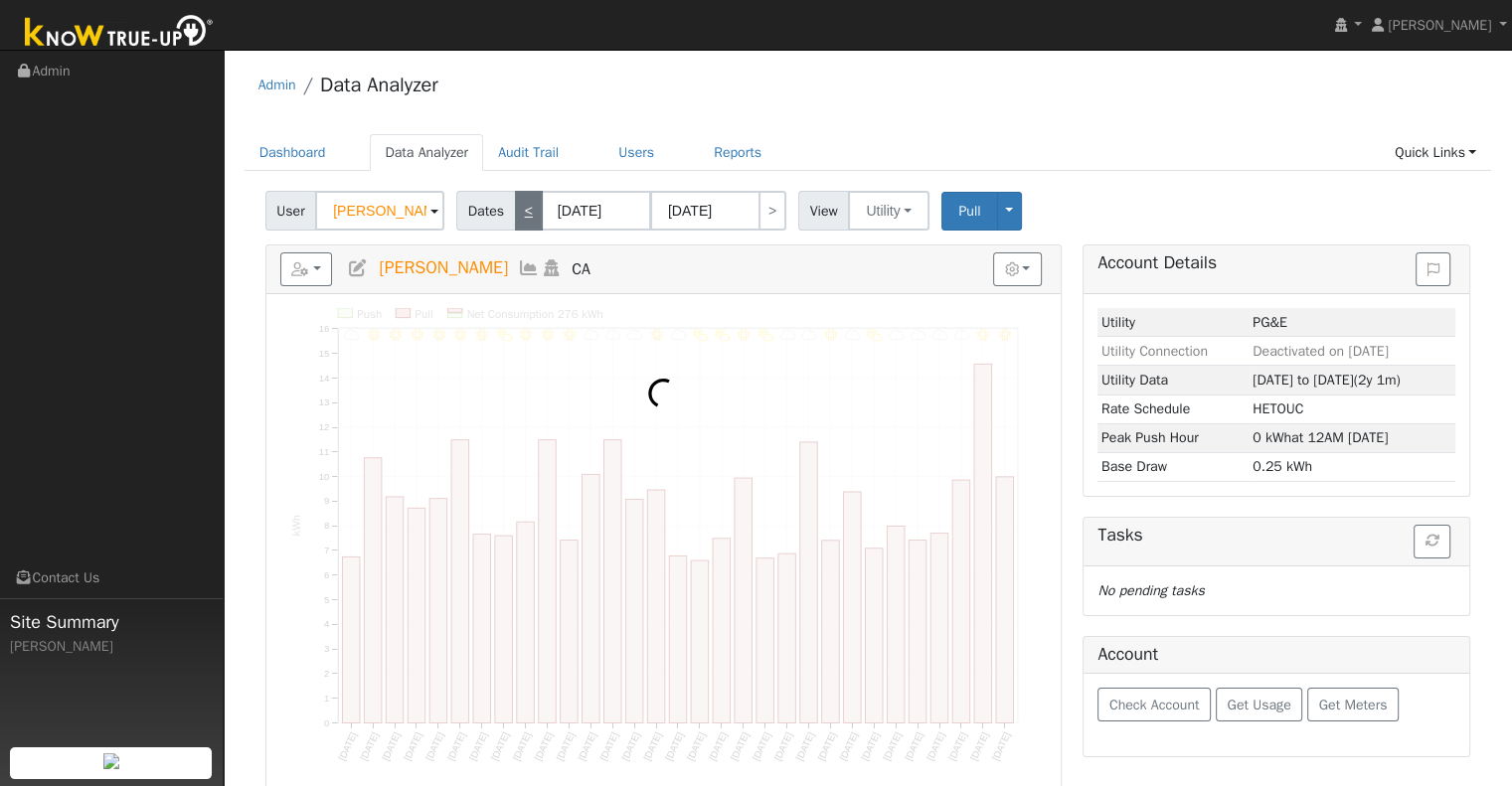 type on "11/01/2024" 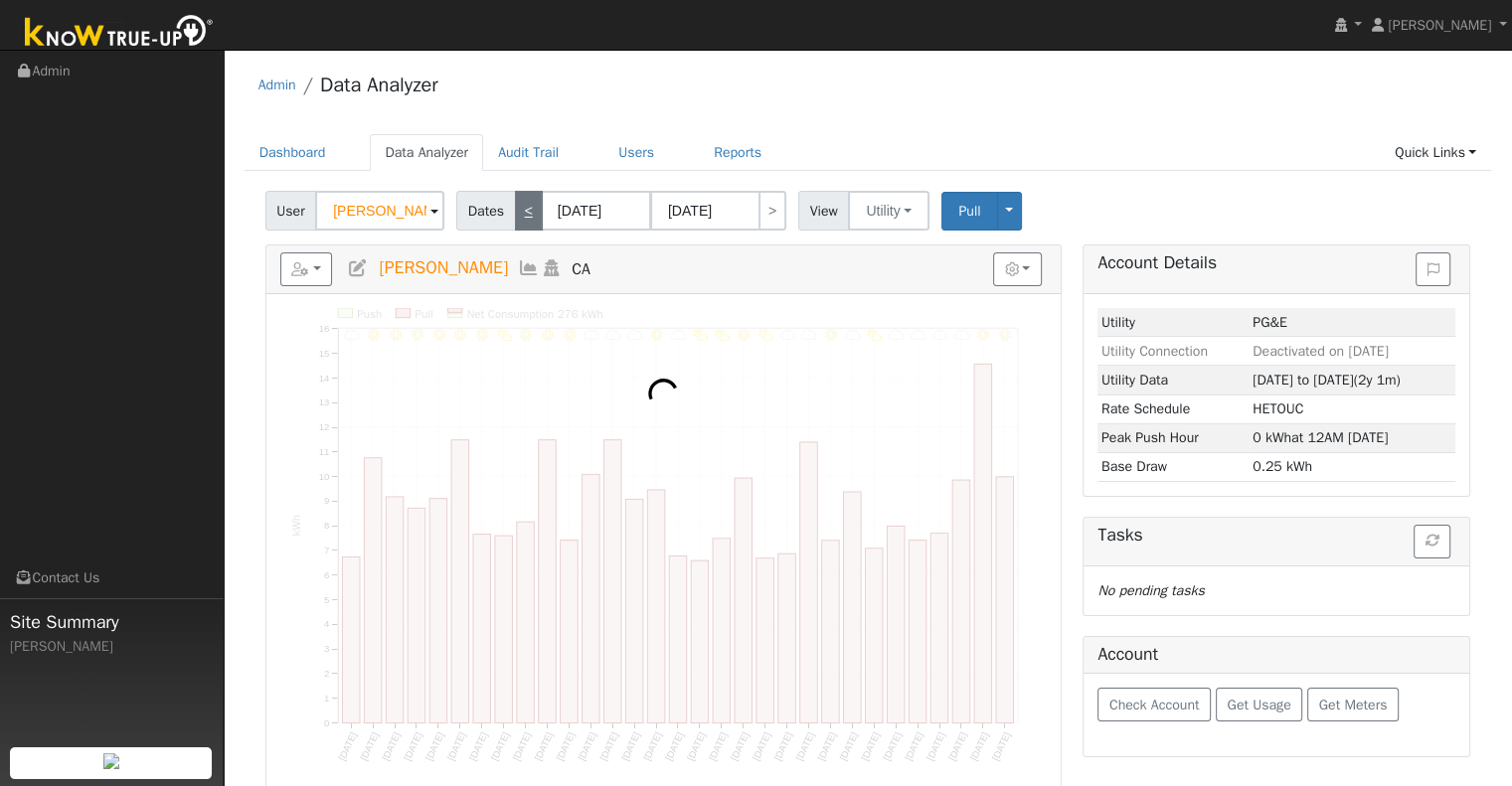 type on "11/30/2024" 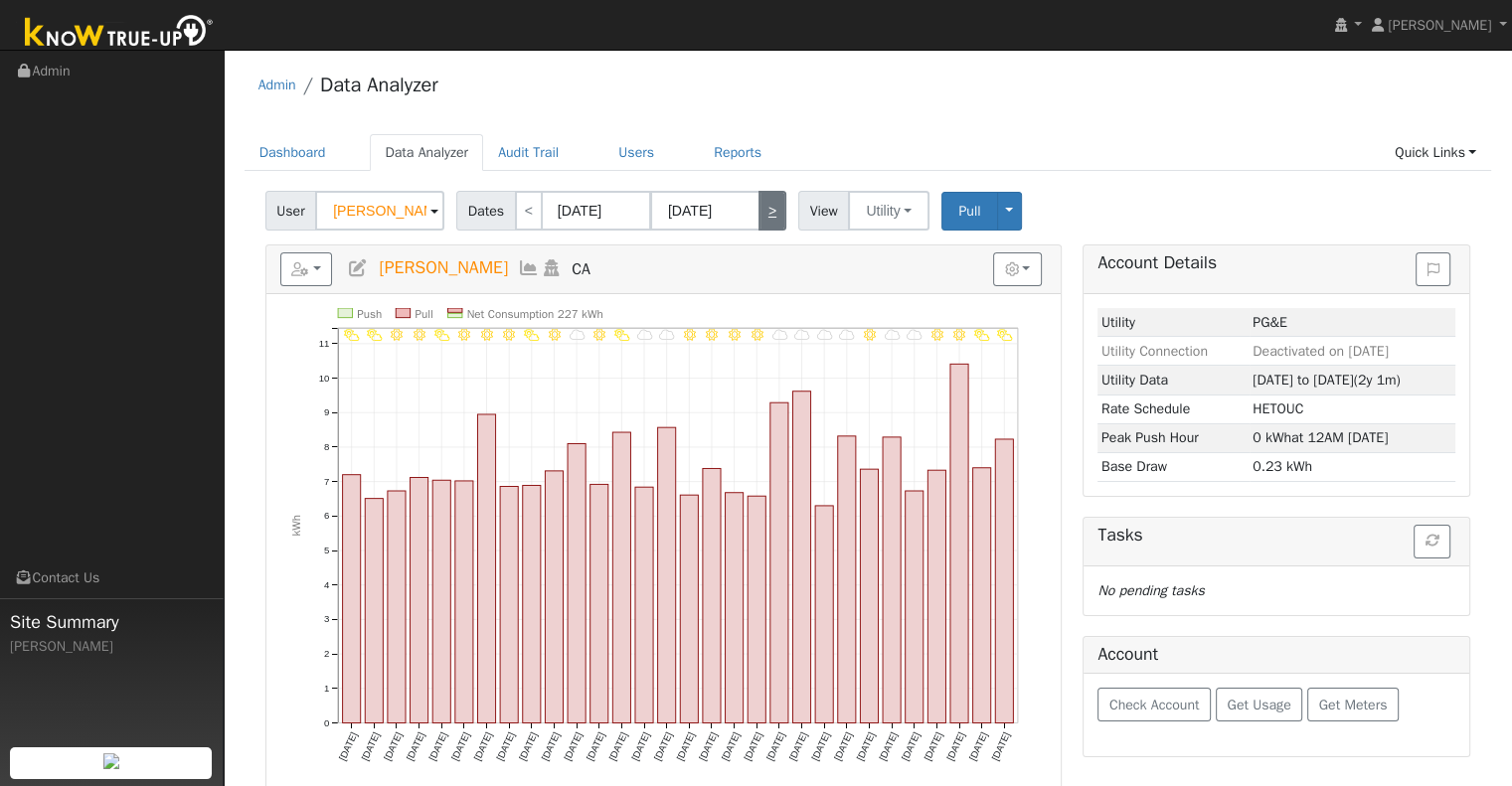 click on ">" at bounding box center (772, 211) 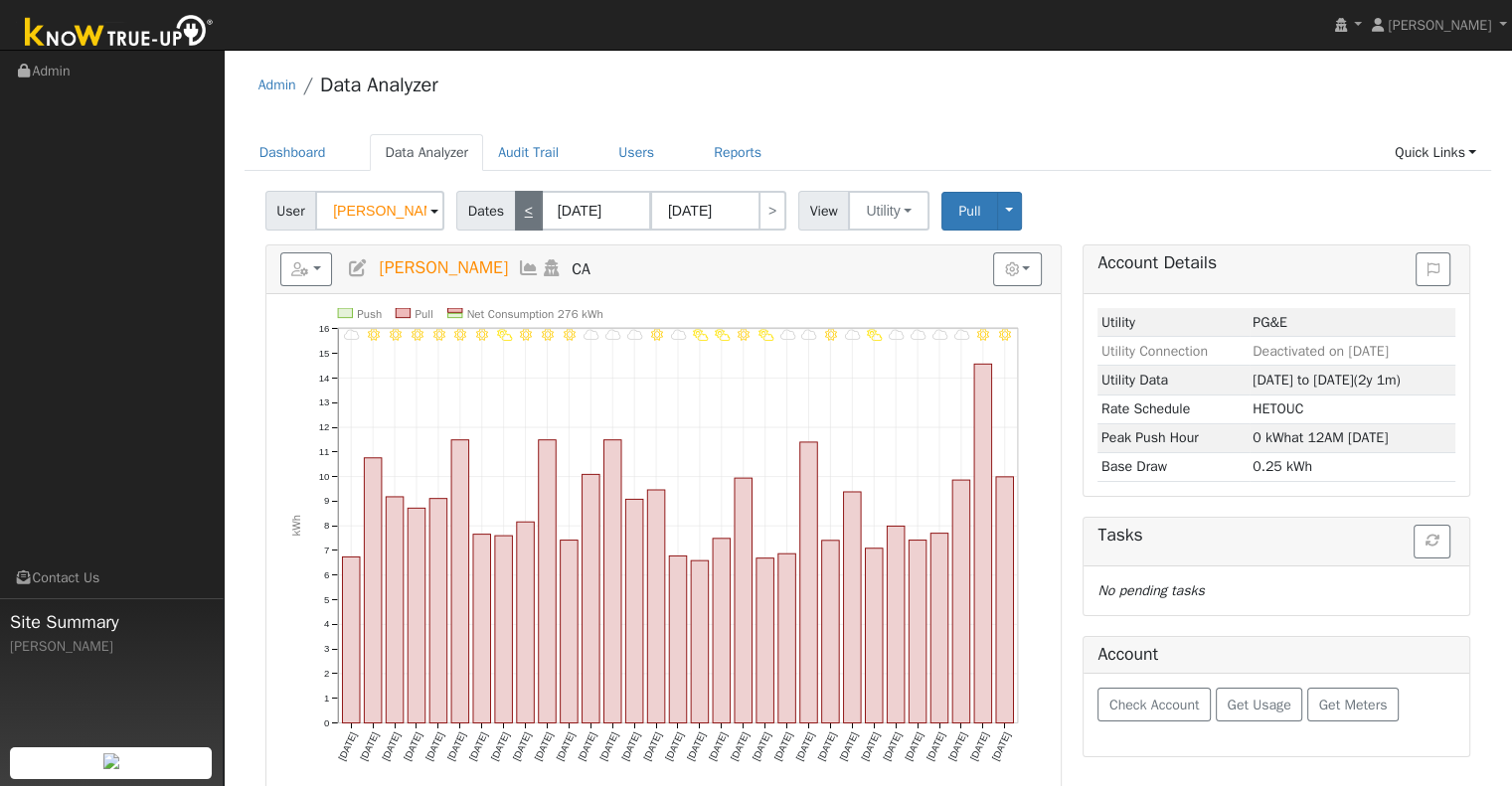 click on "<" at bounding box center (529, 211) 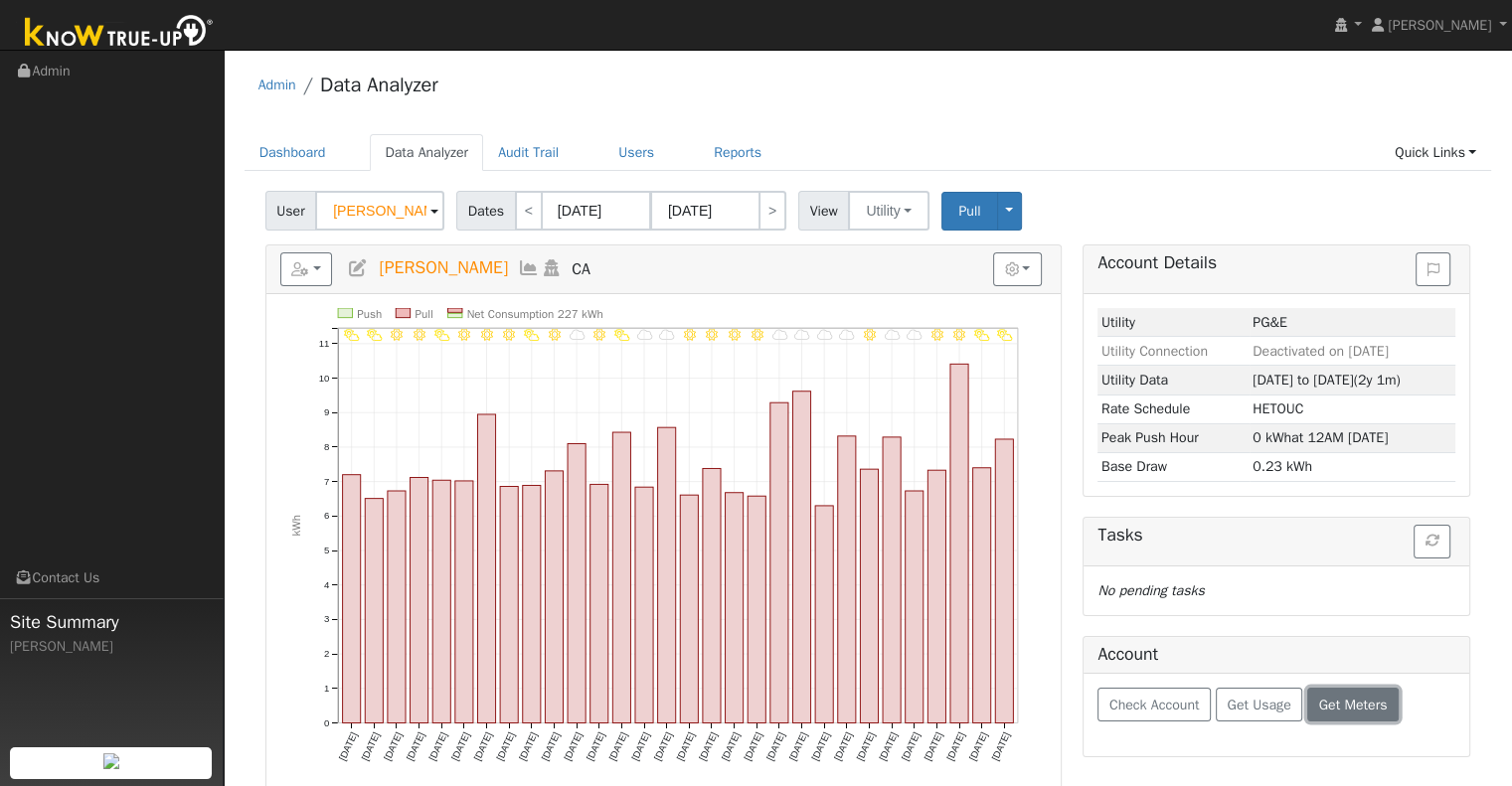click on "Get Meters" at bounding box center [1353, 705] 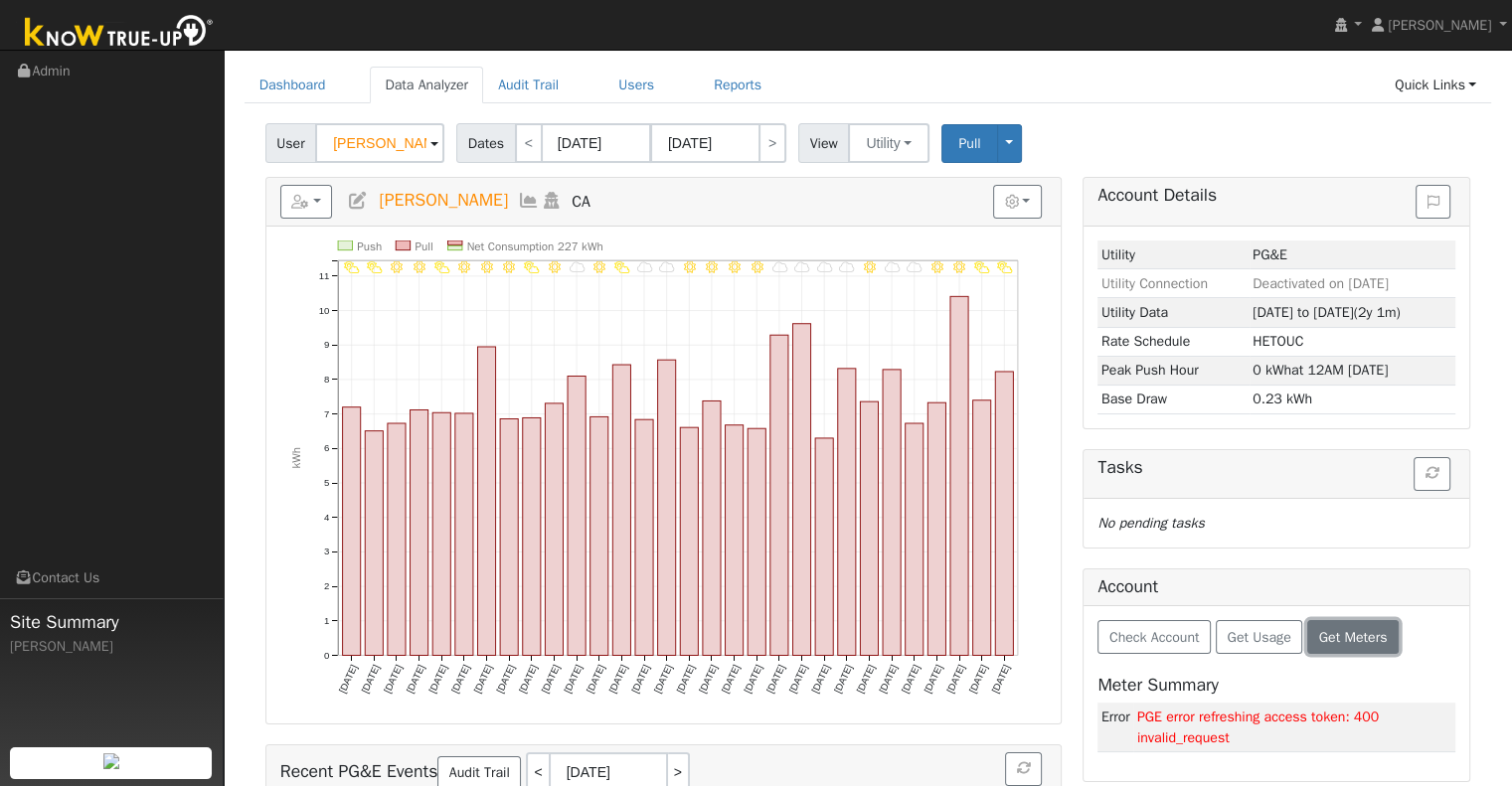 scroll, scrollTop: 99, scrollLeft: 0, axis: vertical 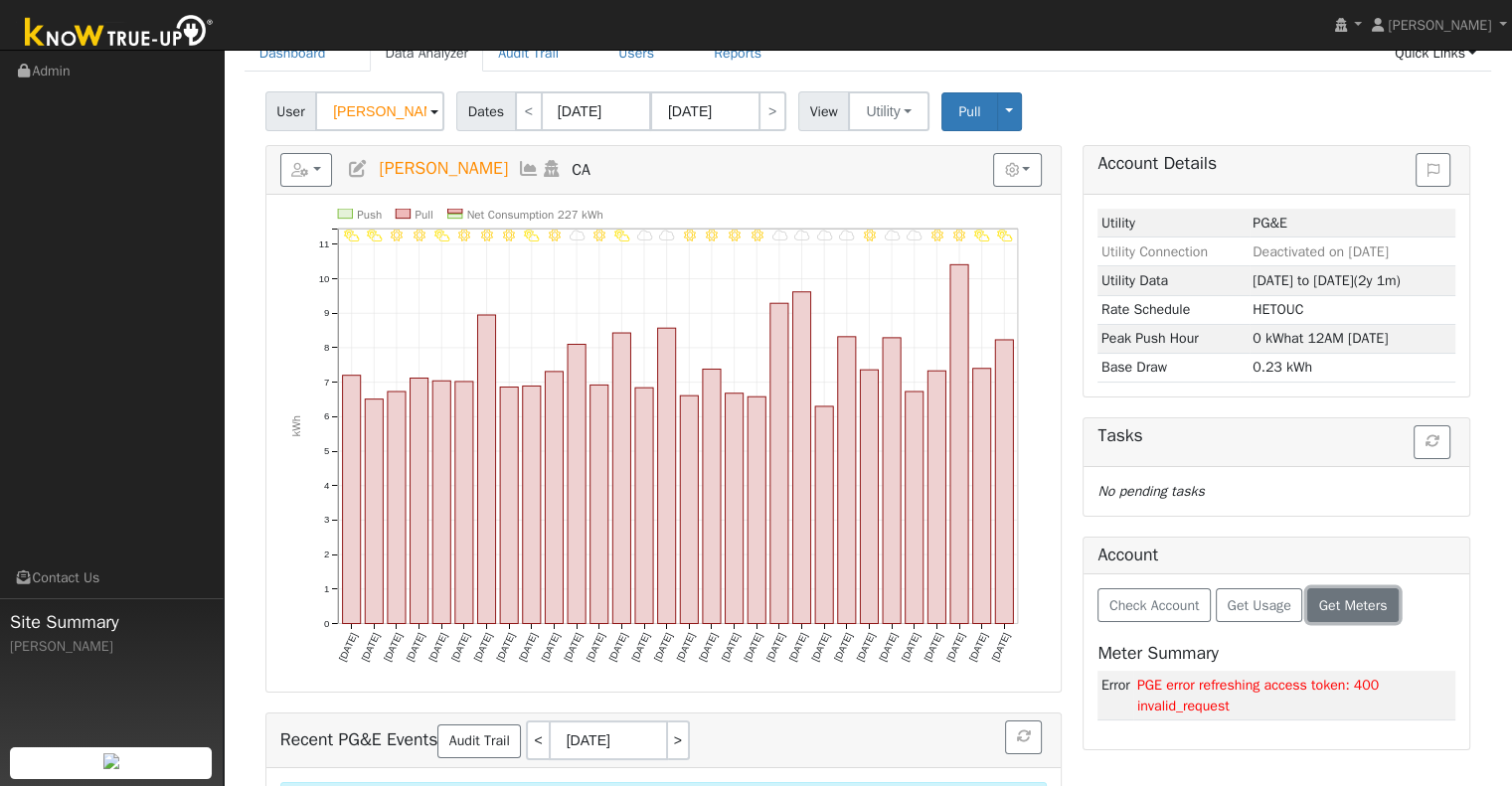 click on "Get Meters" at bounding box center (1353, 605) 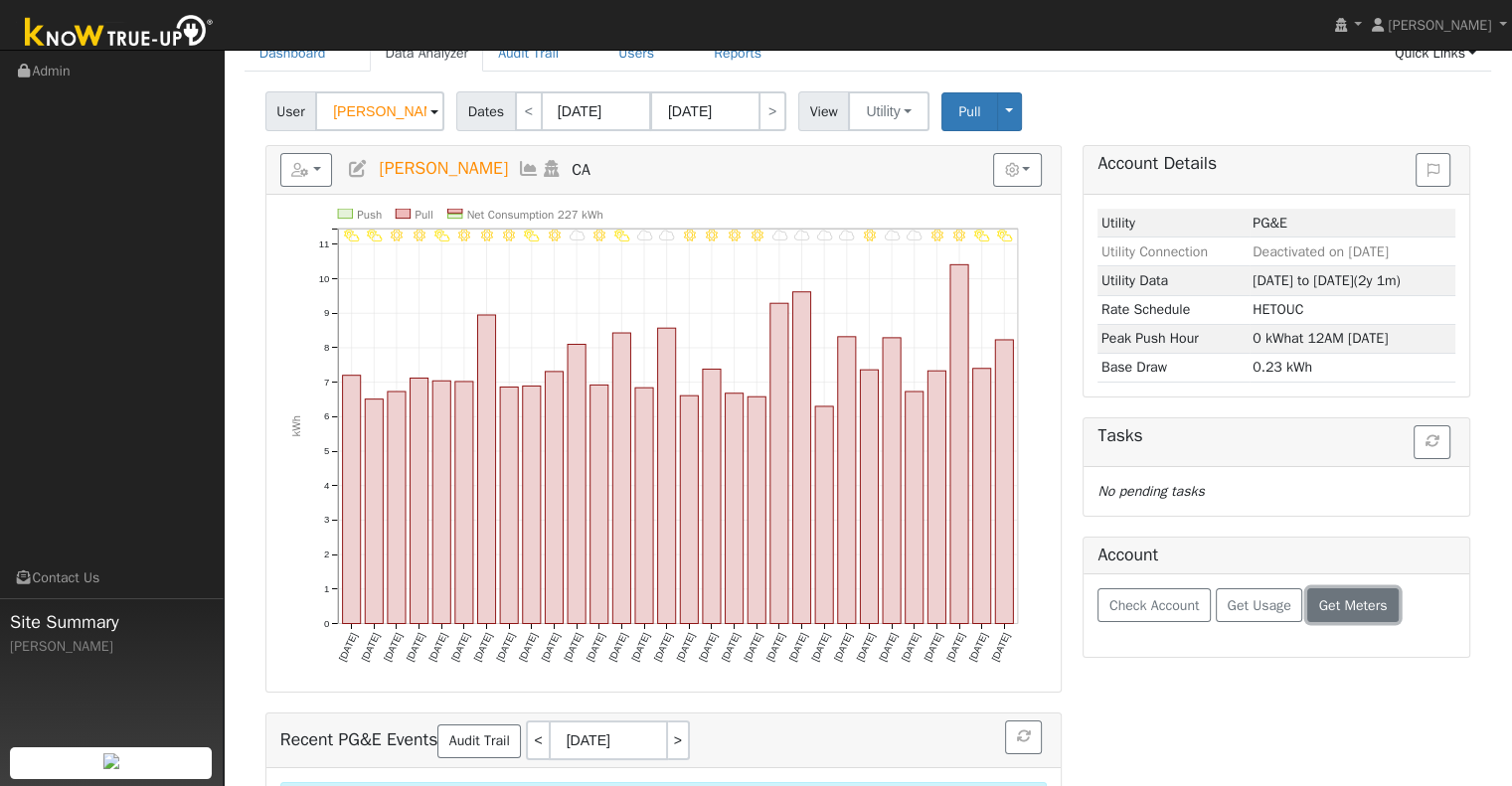 click on "Get Meters" at bounding box center [1353, 605] 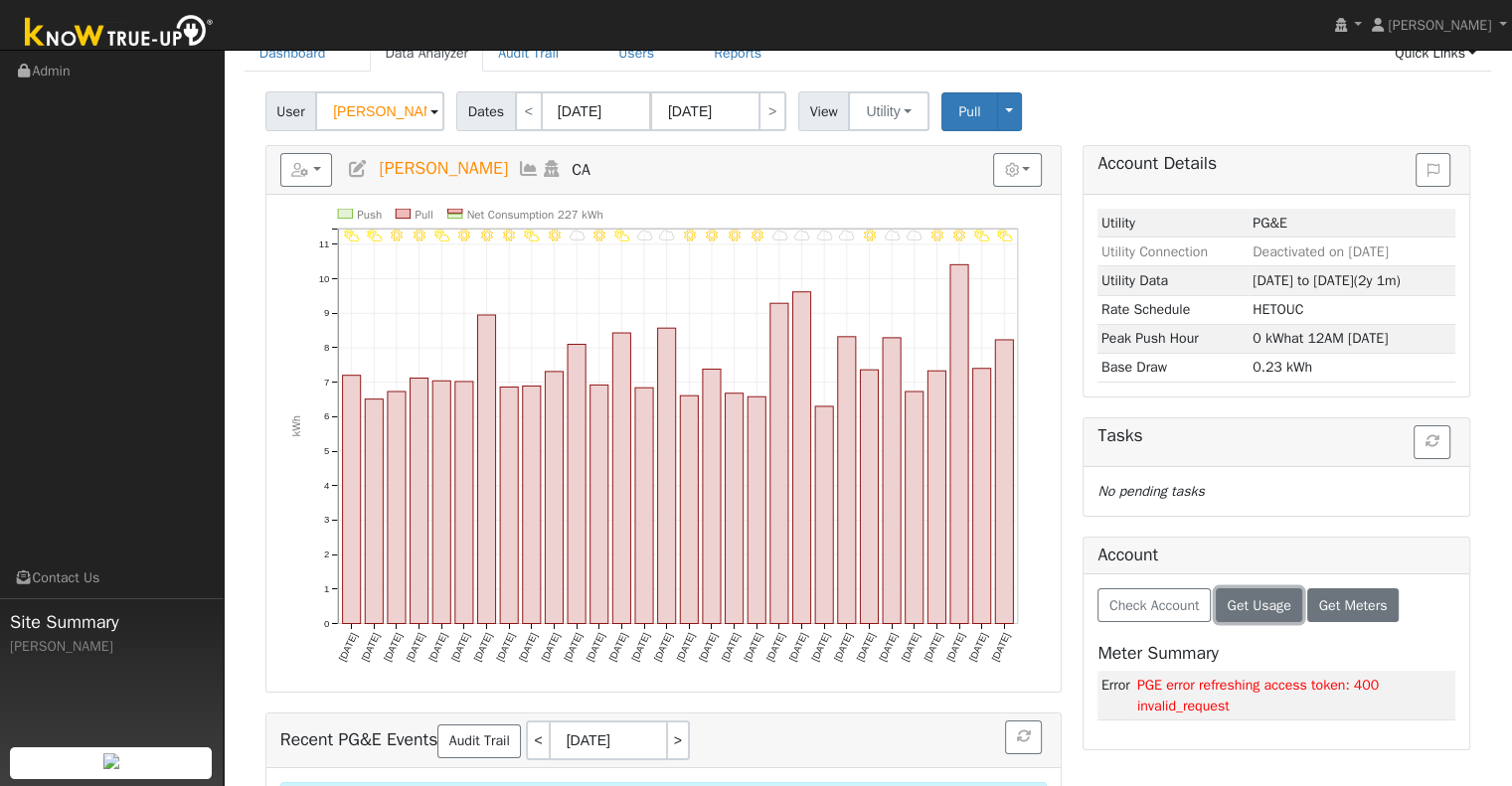click on "Get Usage" at bounding box center [1259, 605] 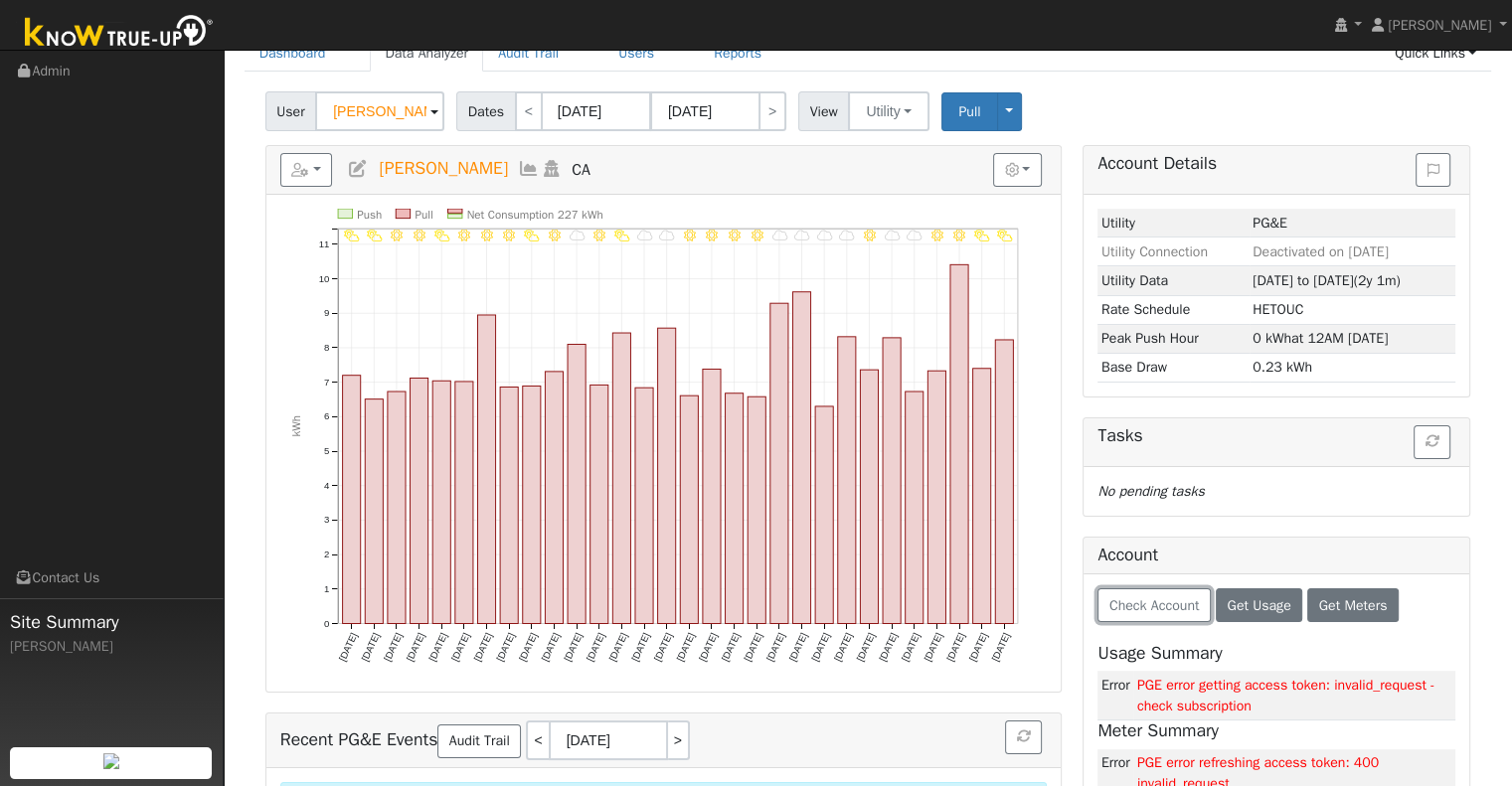 click on "Check Account" at bounding box center (1154, 605) 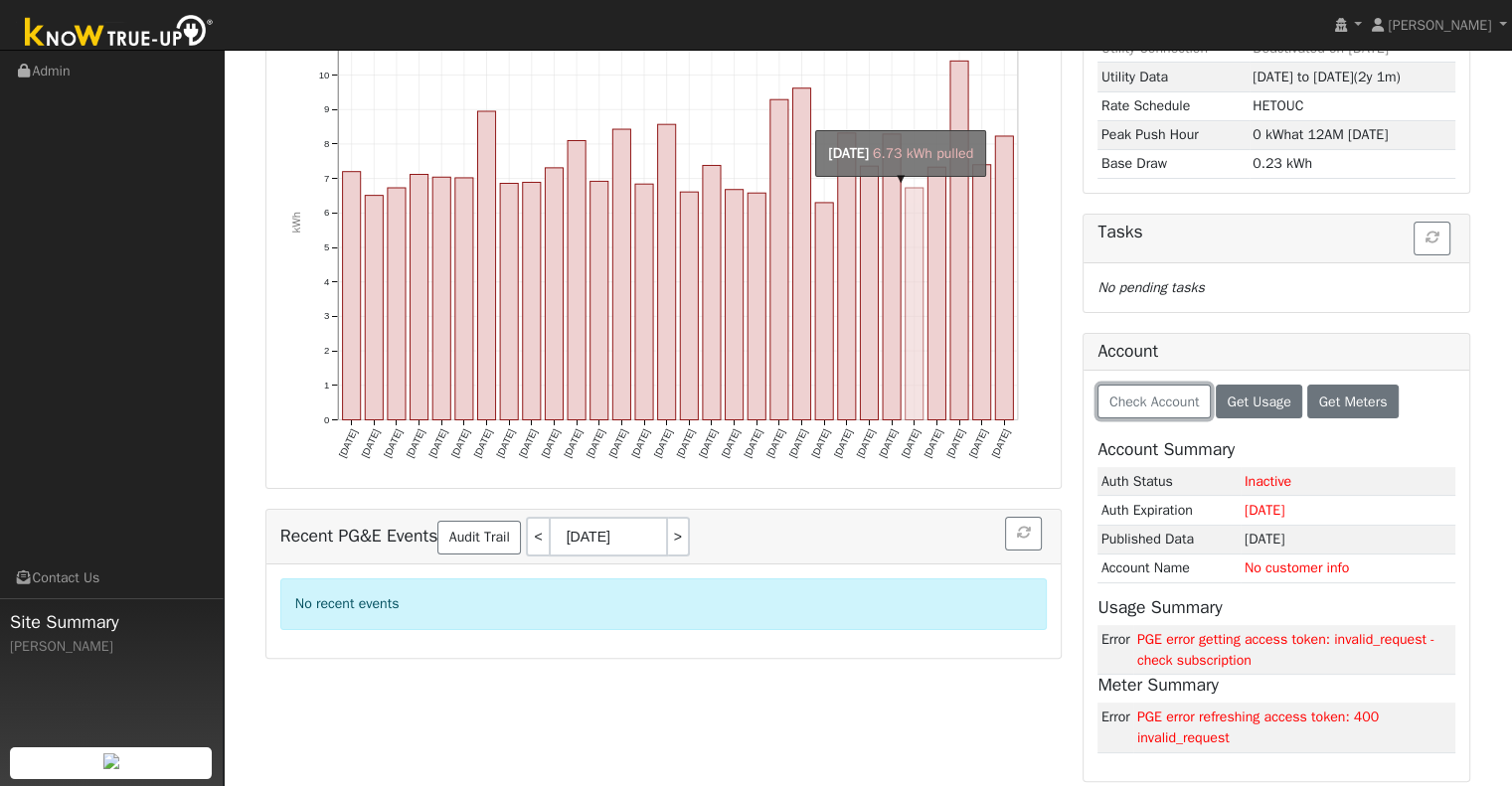 scroll, scrollTop: 204, scrollLeft: 0, axis: vertical 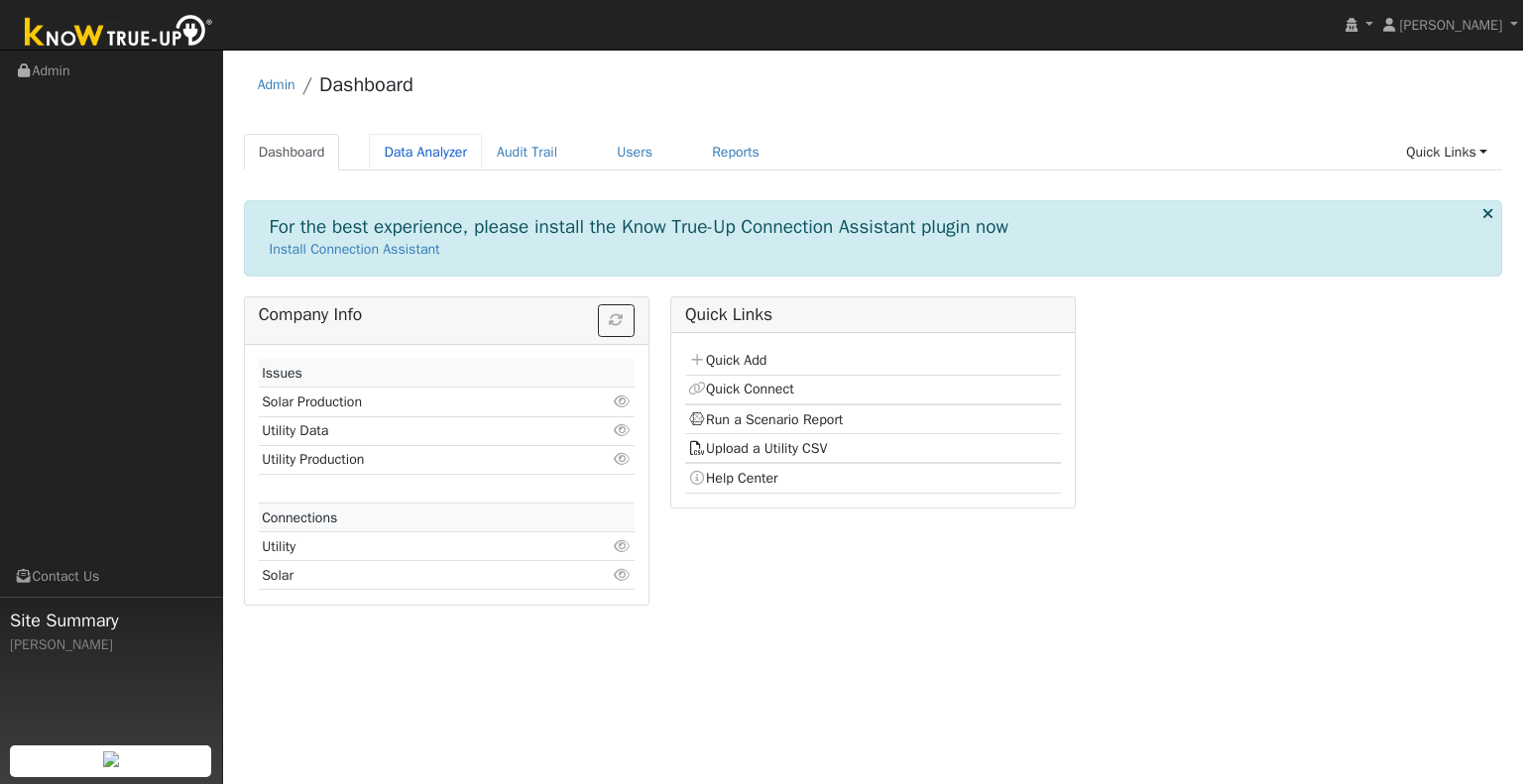 click on "Data Analyzer" at bounding box center (425, 152) 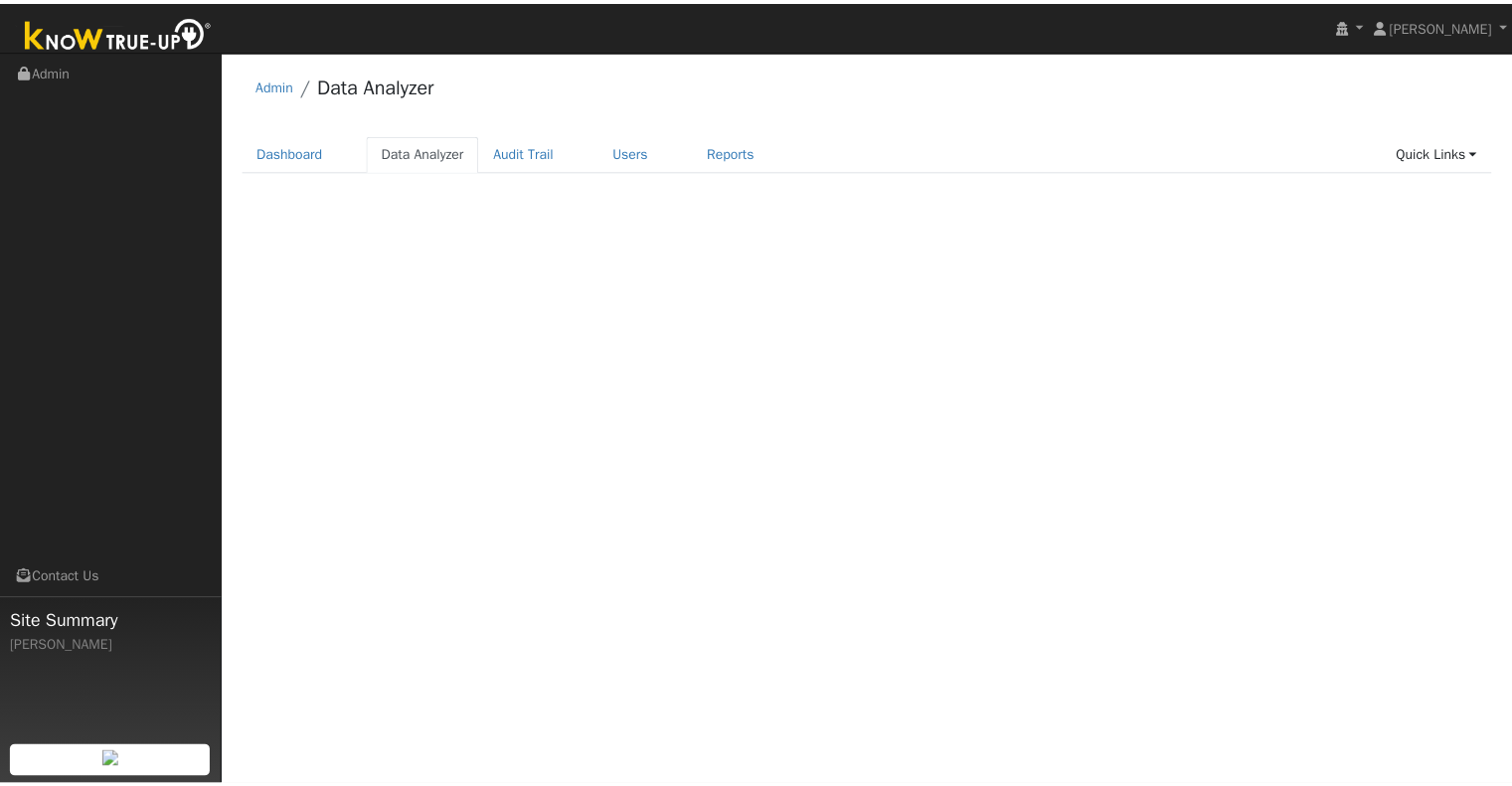 scroll, scrollTop: 0, scrollLeft: 0, axis: both 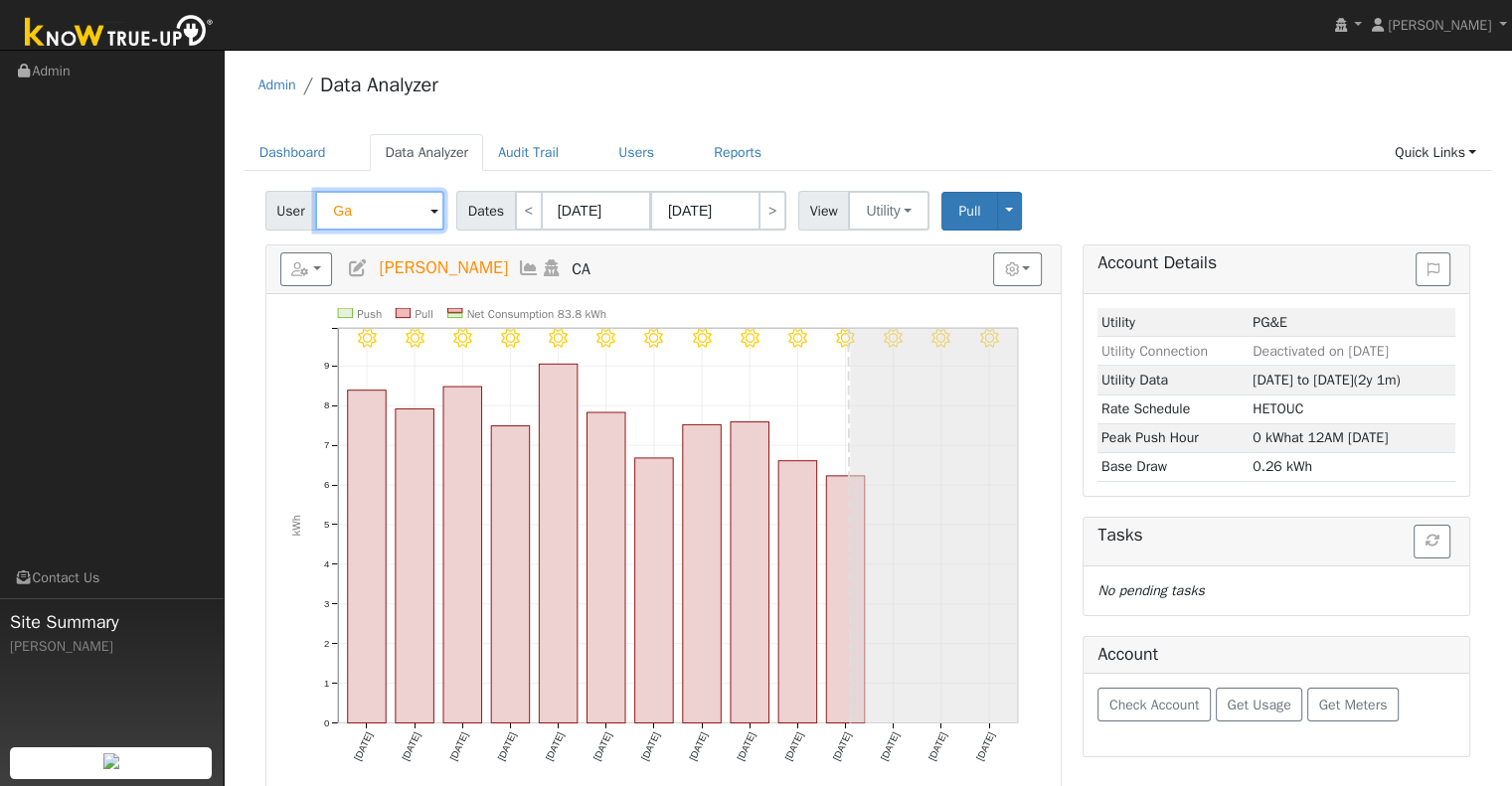 type on "G" 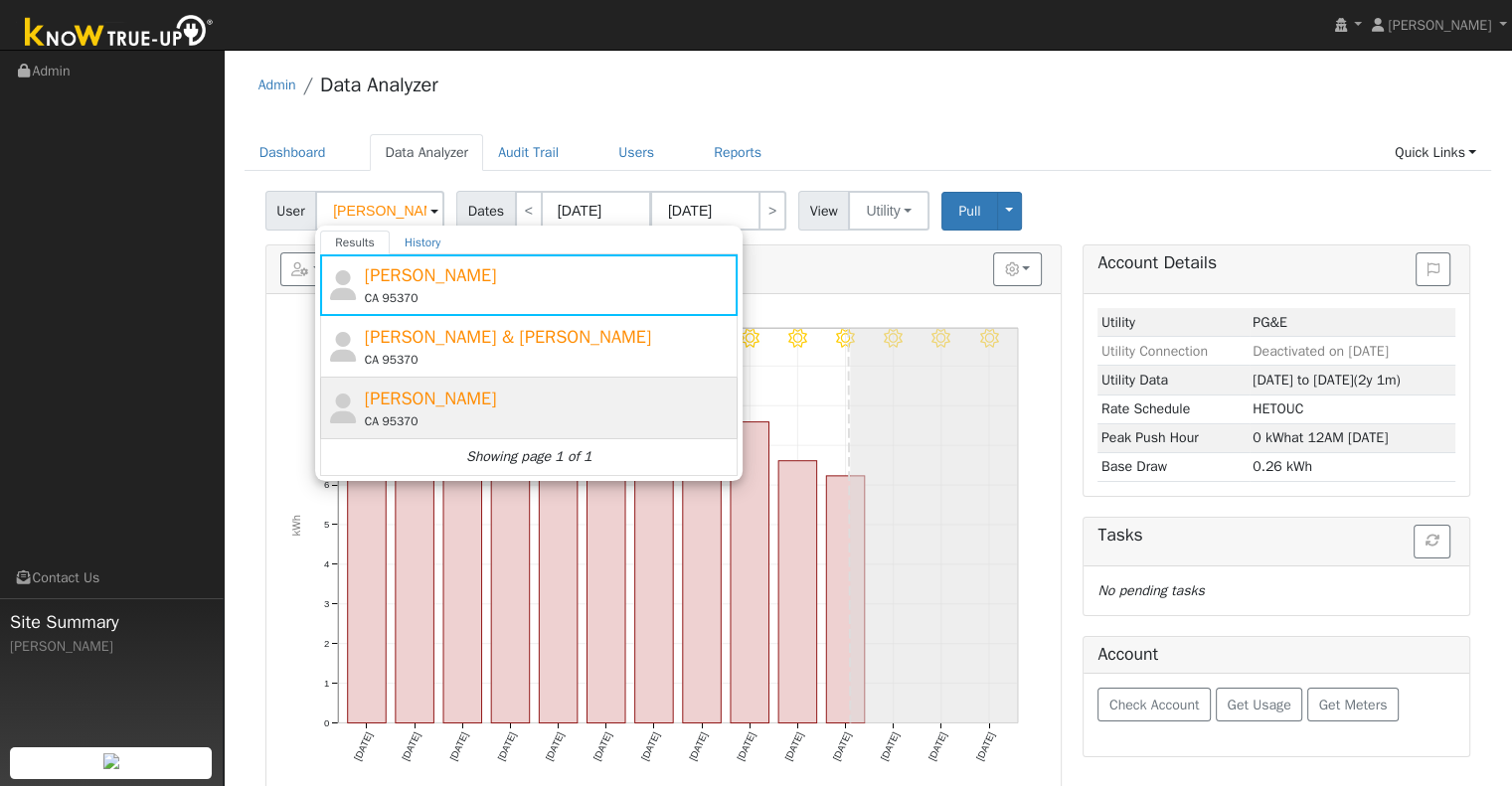 click on "[PERSON_NAME]" at bounding box center [430, 398] 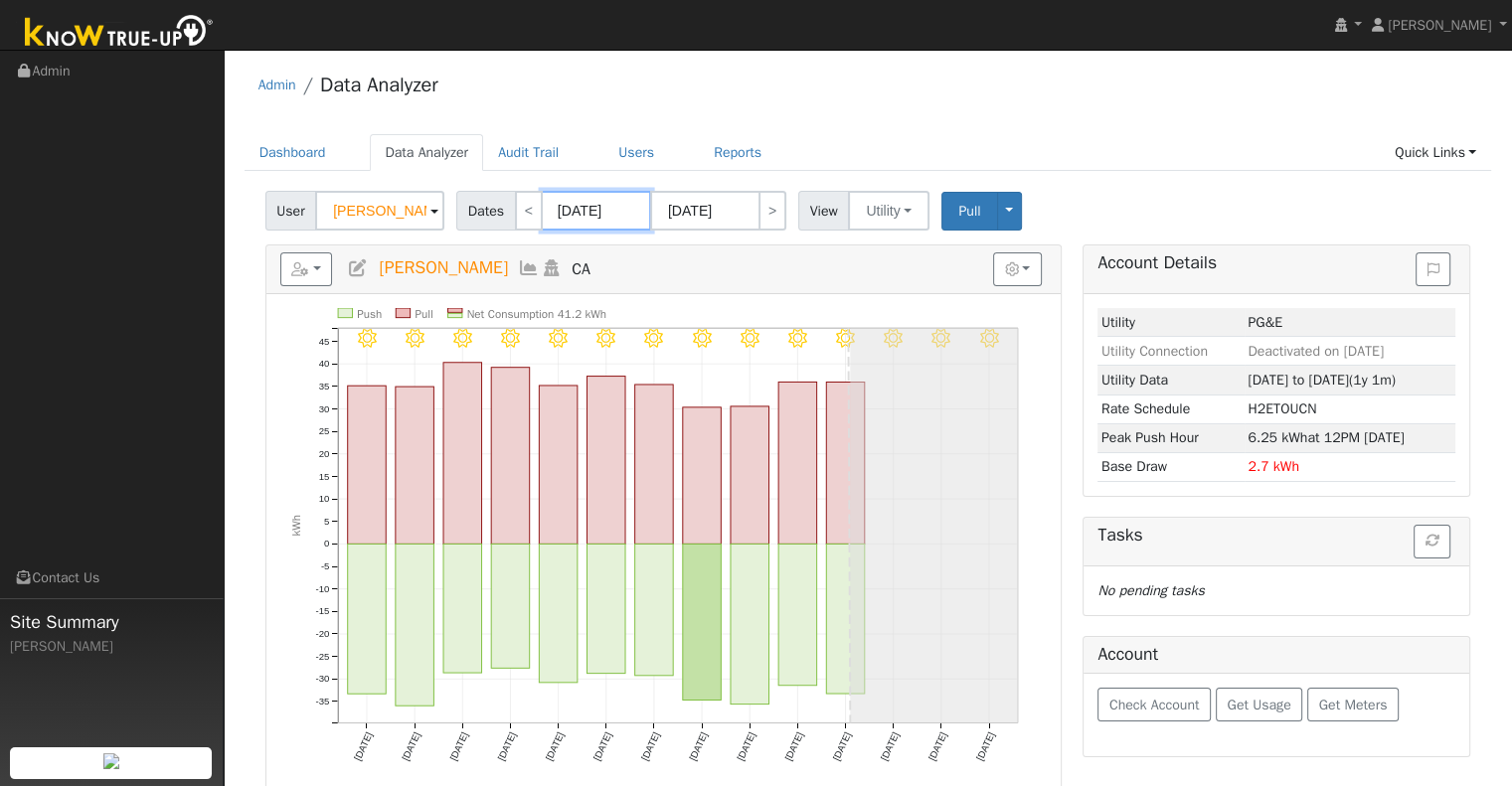 click on "07/10/2025" at bounding box center [596, 211] 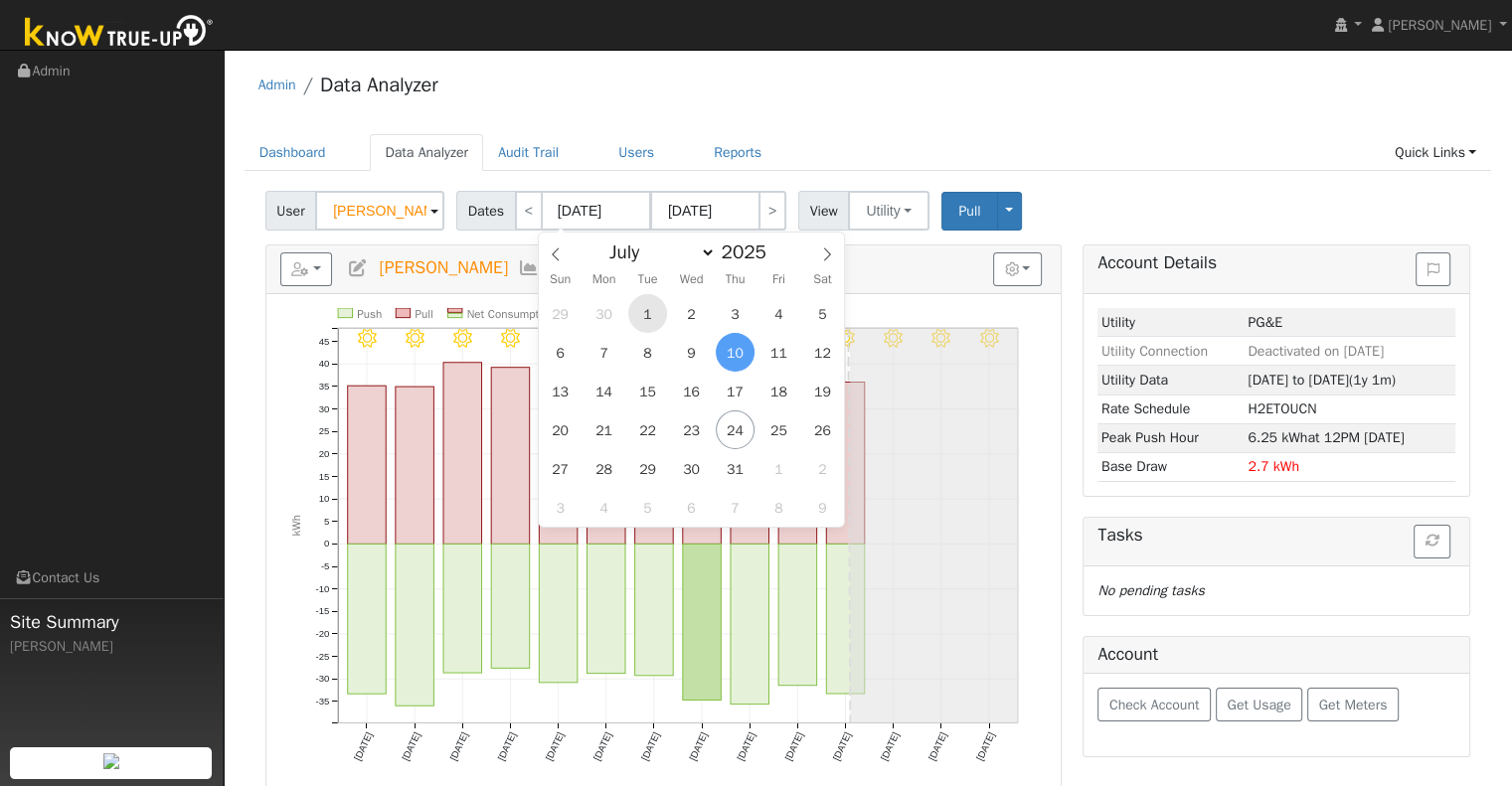 click on "1" at bounding box center (647, 313) 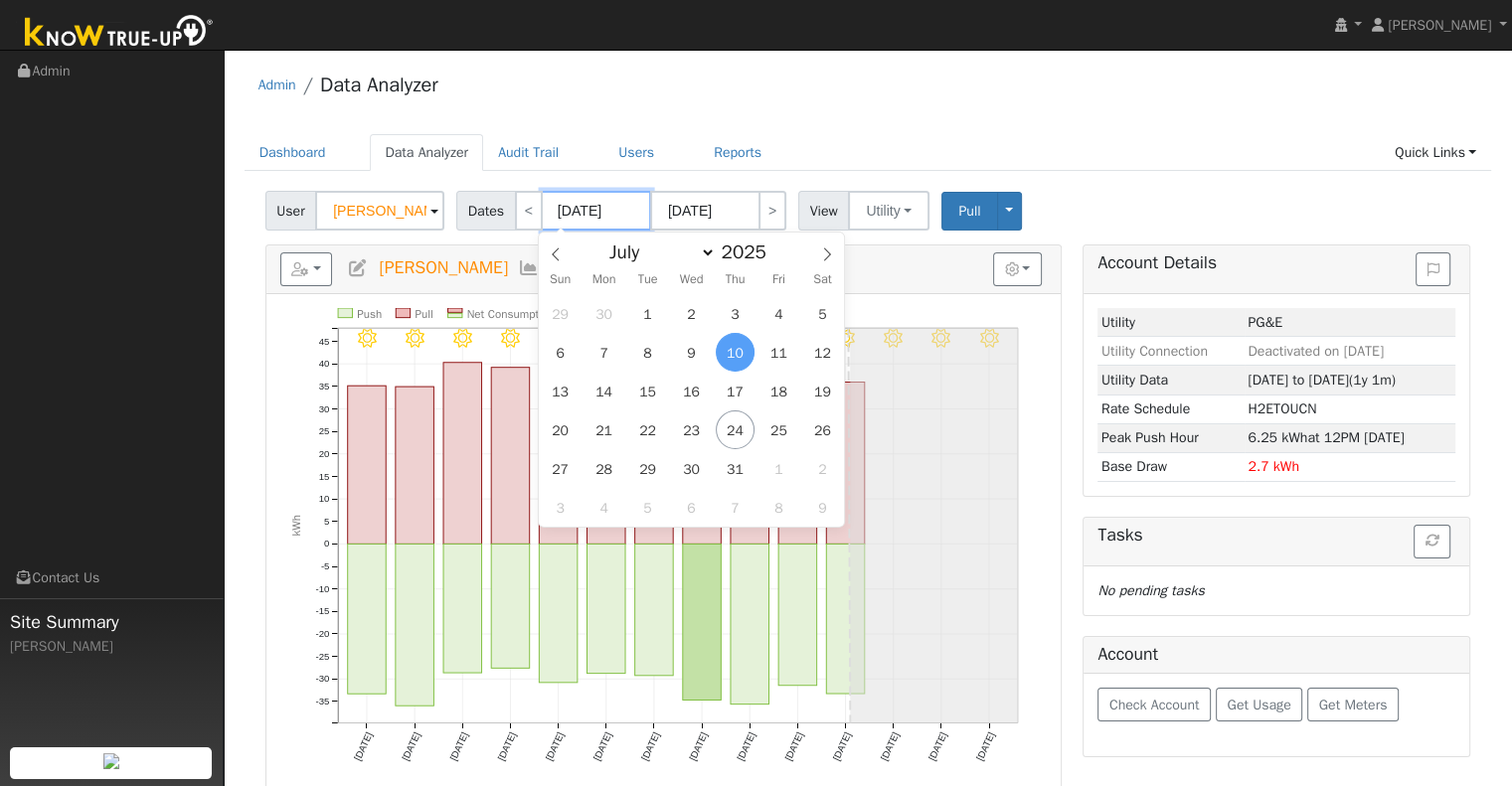 type on "[DATE]" 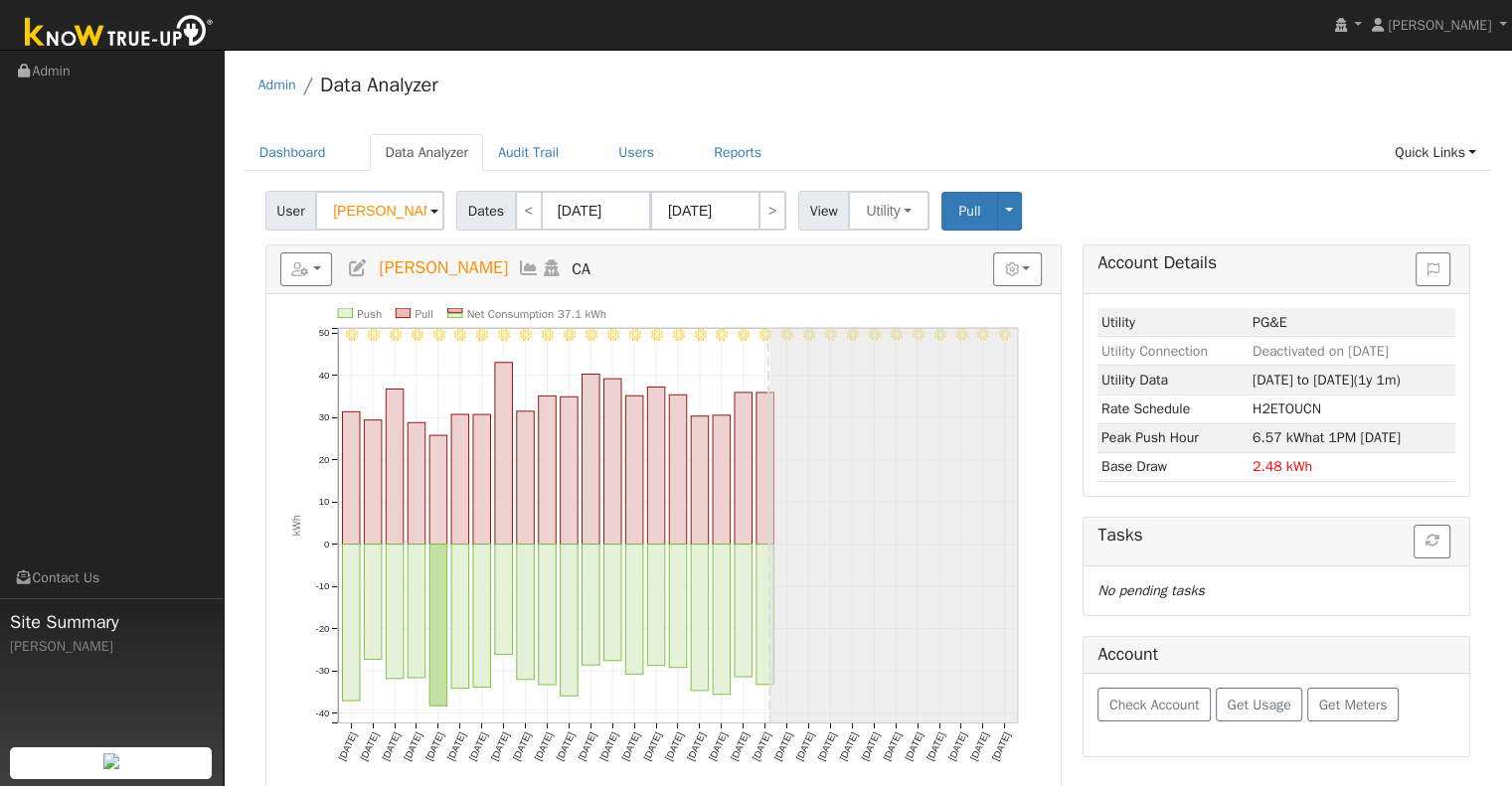 click on "7/31 - Clear 7/30 - Clear 7/29 - Clear 7/28 - Clear 7/27 - Clear 7/26 - Clear 7/25 - Clear 7/24 - Clear 7/23 - Clear 7/22 - Clear 7/21 - Clear 7/20 - Clear 7/19 - Clear 7/18 - Clear 7/17 - Clear 7/16 - Clear 7/15 - Clear 7/14 - Clear 7/13 - Clear 7/12 - Clear 7/11 - Clear 7/10 - Clear 7/09 - Clear 7/08 - Clear 7/07 - Clear 7/06 - Clear 7/05 - Clear 7/04 - Clear 7/03 - Clear 7/02 - Clear 7/01 - Clear Push Pull Net Consumption 37.1 kWh Tue 7/01 Wed 7/02 Thu 7/03 Fri 7/04 Sat 7/05 Sun 7/06 Mon 7/07 Tue 7/08 Wed 7/09 Thu 7/10 Fri 7/11 Sat 7/12 Sun 7/13 Mon 7/14 Tue 7/15 Wed 7/16 Thu 7/17 Fri 7/18 Sat 7/19 Sun 7/20 Mon 7/21 Tue 7/22 Wed 7/23 Thu 7/24 Fri 7/25 Sat 7/26 Sun 7/27 Mon 7/28 Tue 7/29 Wed 7/30 Thu 7/31 -40 -30 -20 -10 0 10 20 30 40 50 kWh onclick="" onclick="" onclick="" onclick="" onclick="" onclick="" onclick="" onclick="" onclick="" onclick="" onclick="" onclick="" onclick="" onclick="" onclick="" onclick="" onclick="" onclick="" onclick="" onclick="" onclick="" onclick="" onclick="" onclick=""" at bounding box center (663, 543) 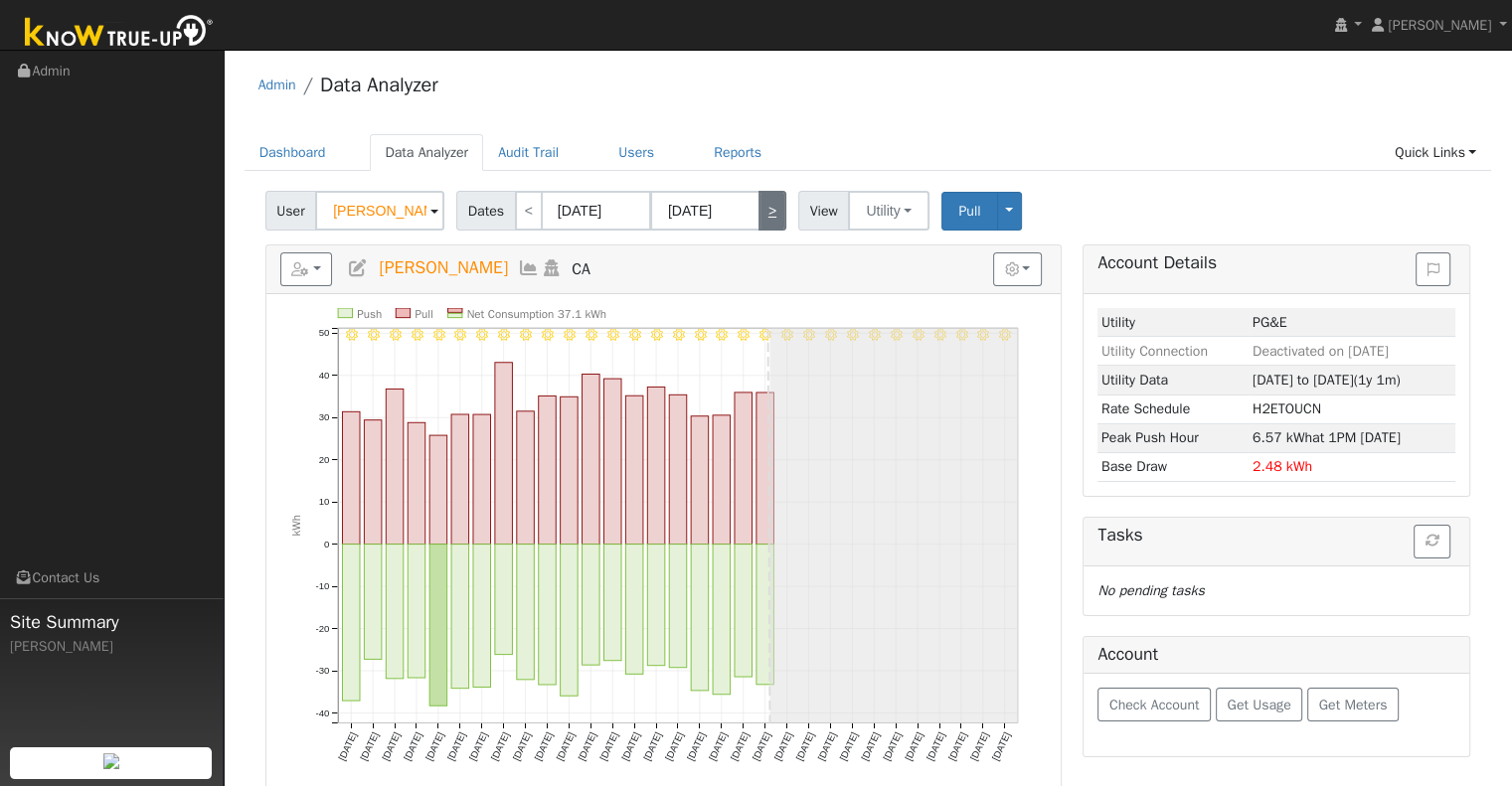 click on ">" at bounding box center (772, 211) 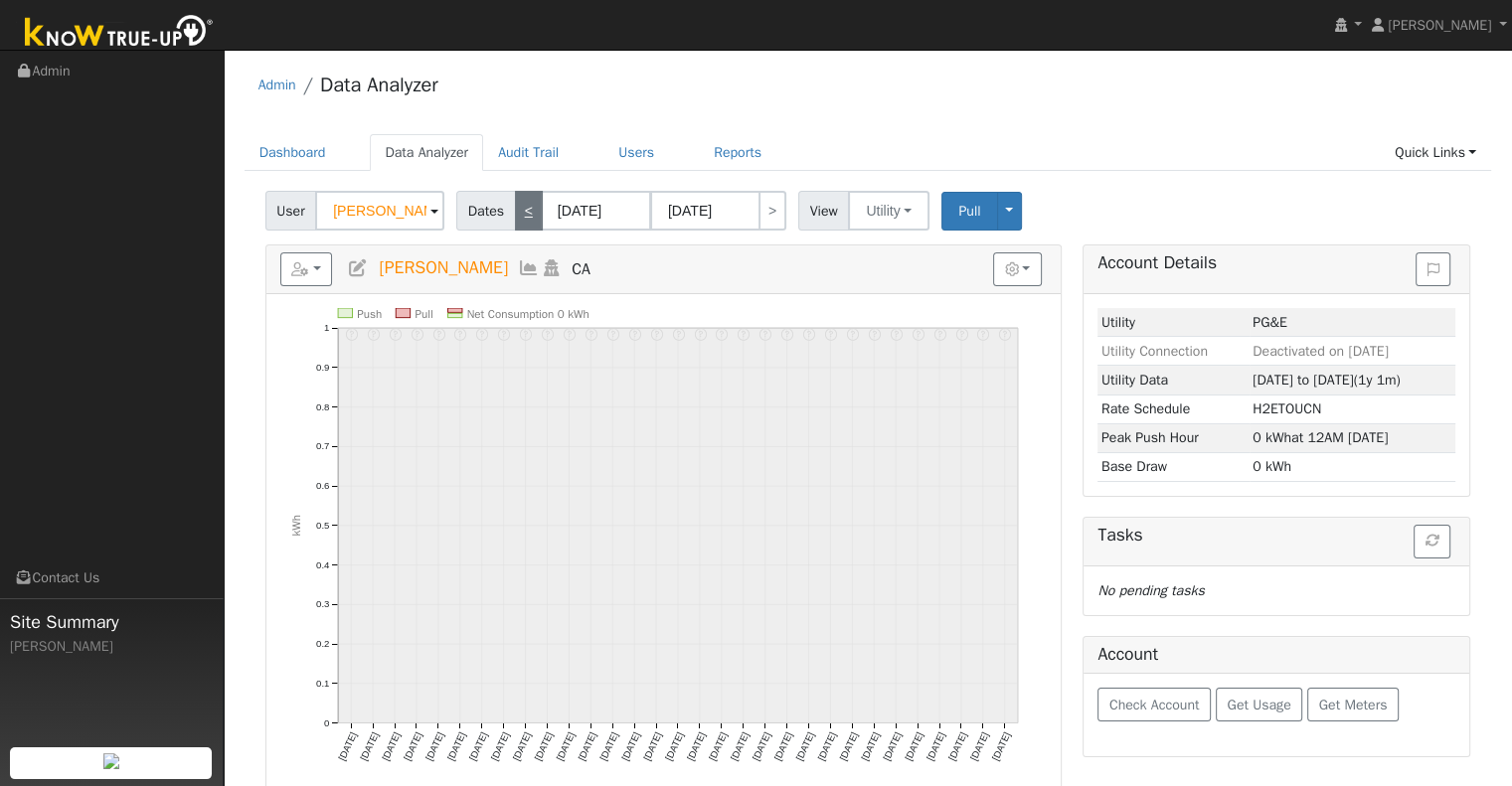 click on "<" at bounding box center [529, 211] 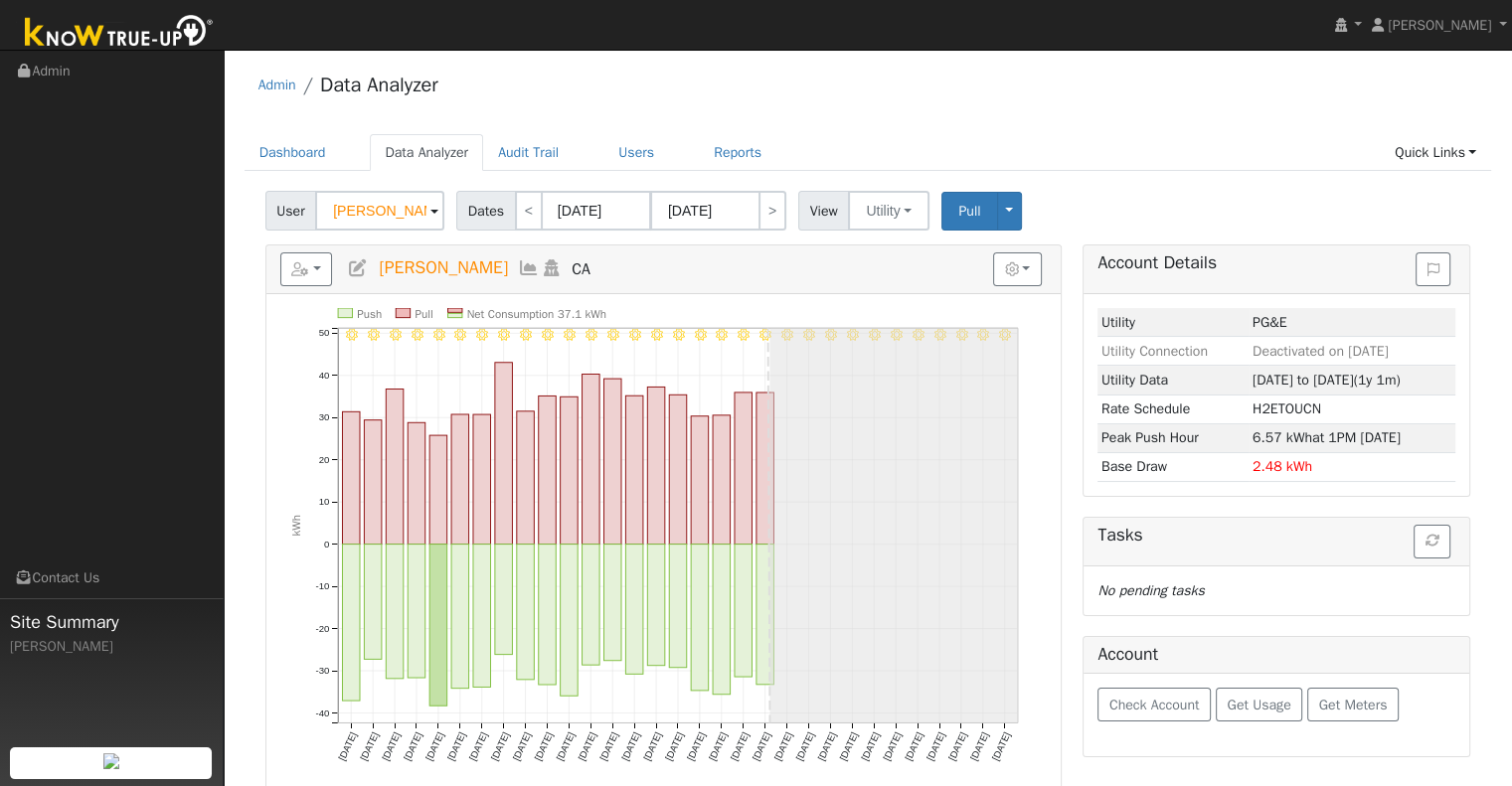 click on "Admin
Data Analyzer" at bounding box center (868, 89) 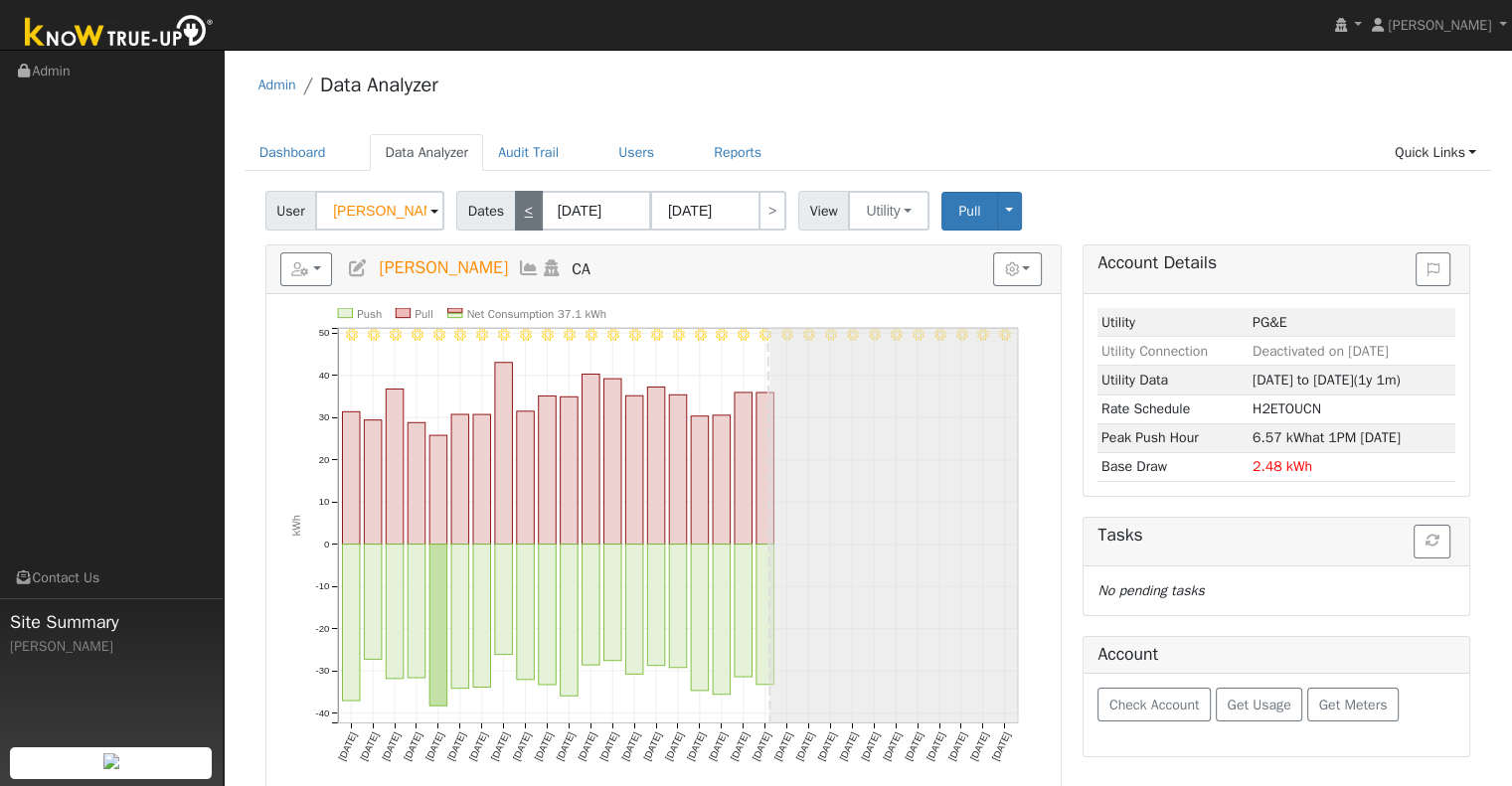 click on "<" at bounding box center (529, 211) 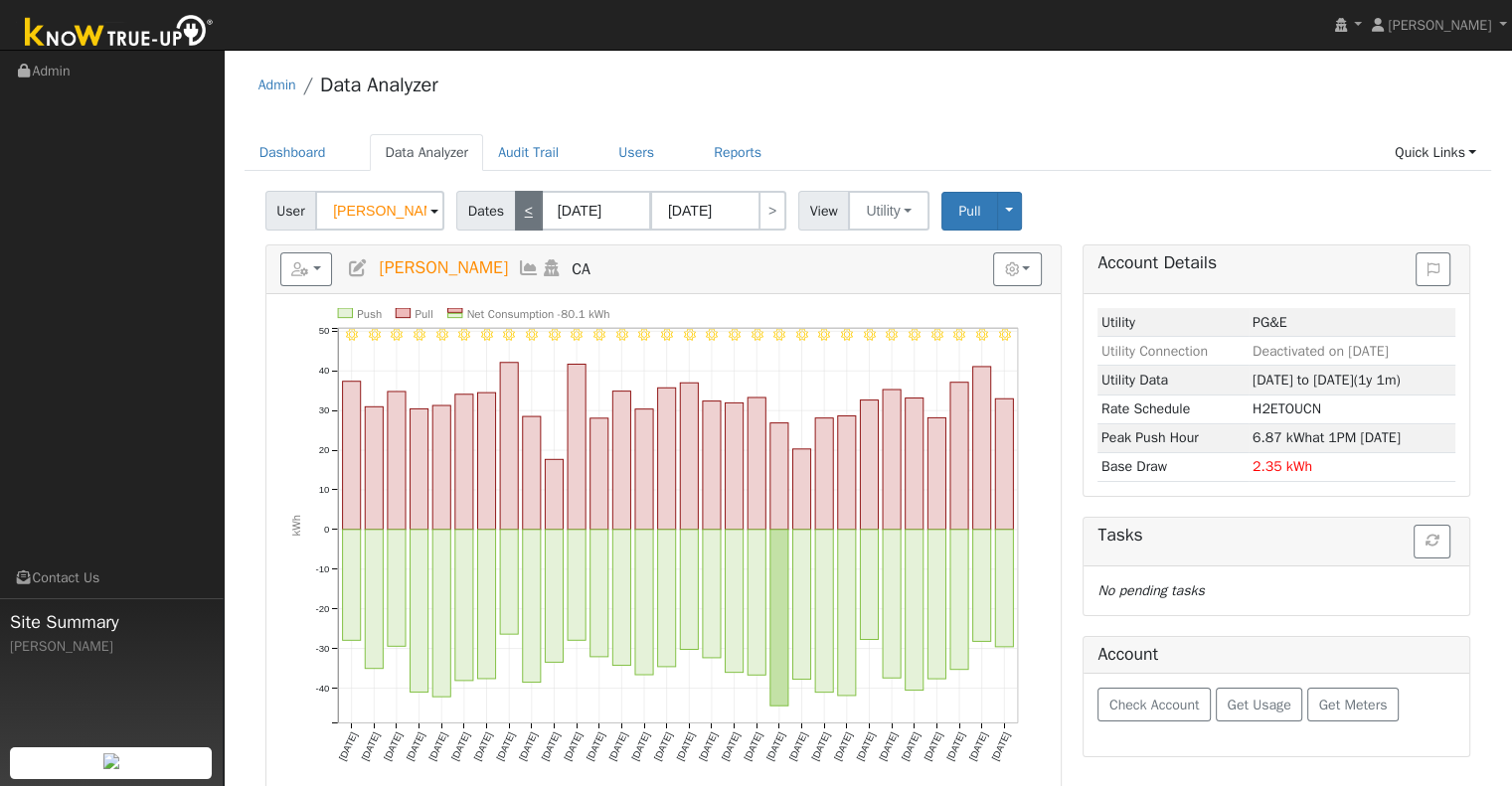 click on "<" at bounding box center [529, 211] 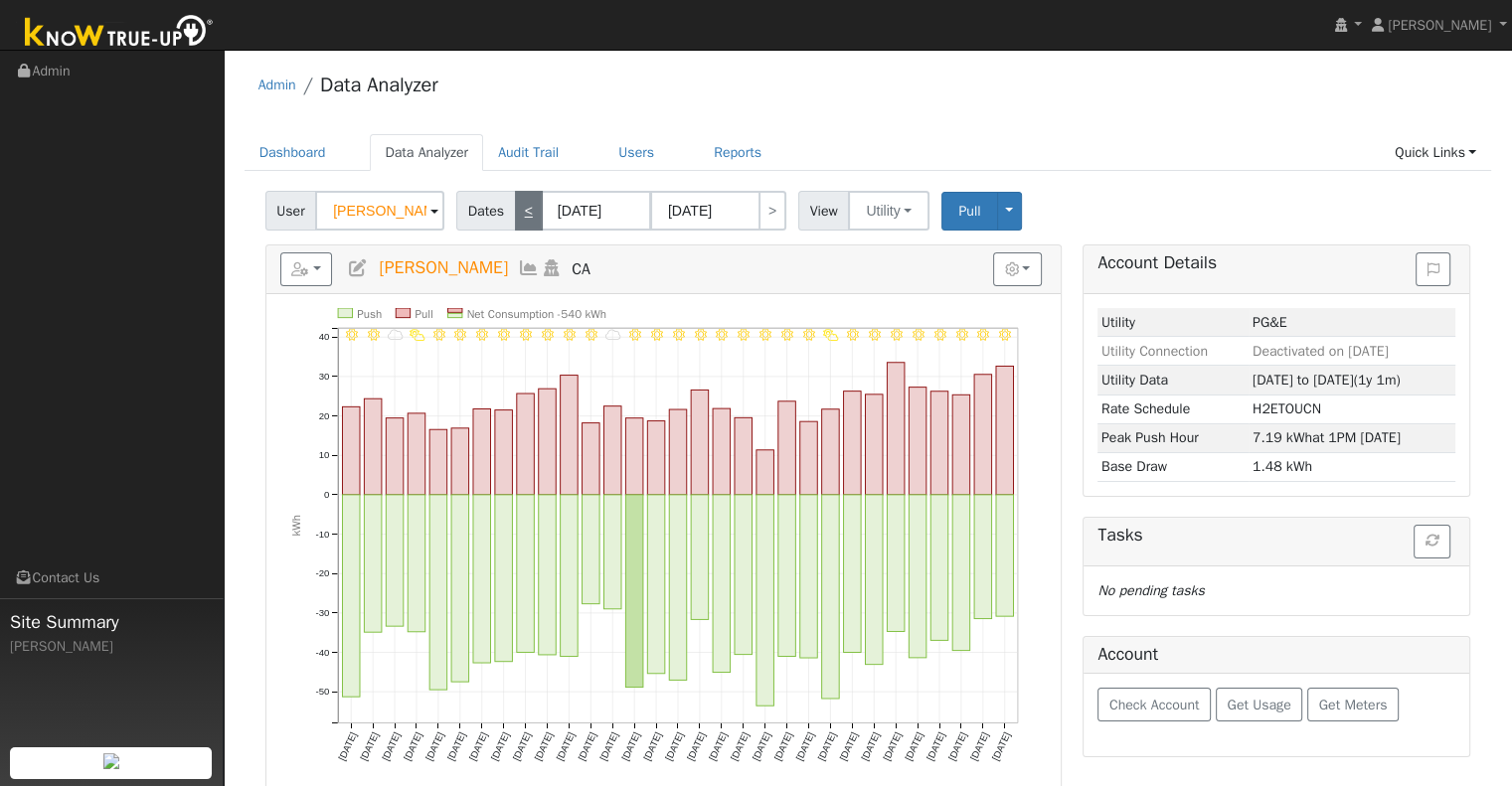 click on "<" at bounding box center (529, 211) 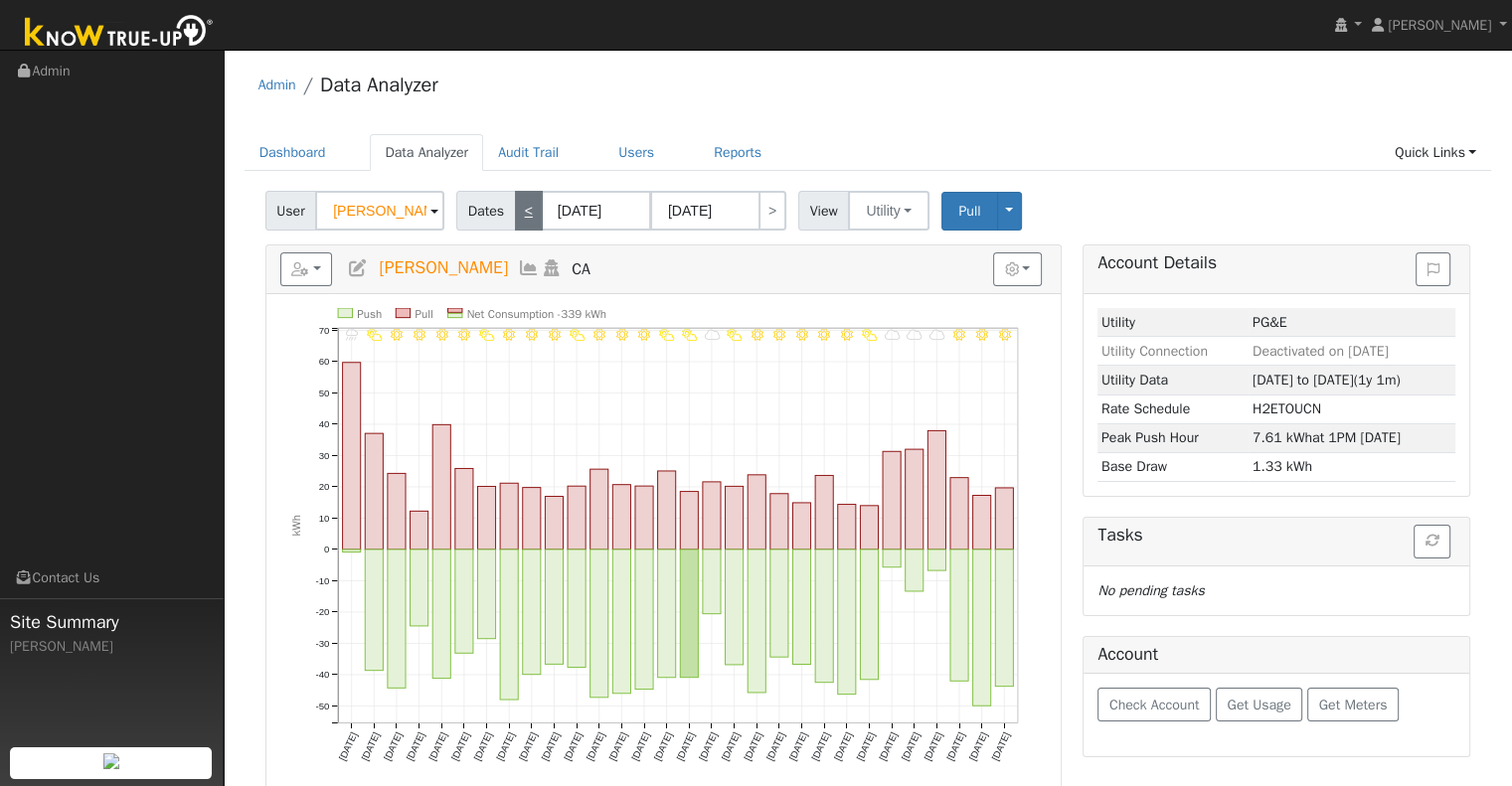 click on "<" at bounding box center (529, 211) 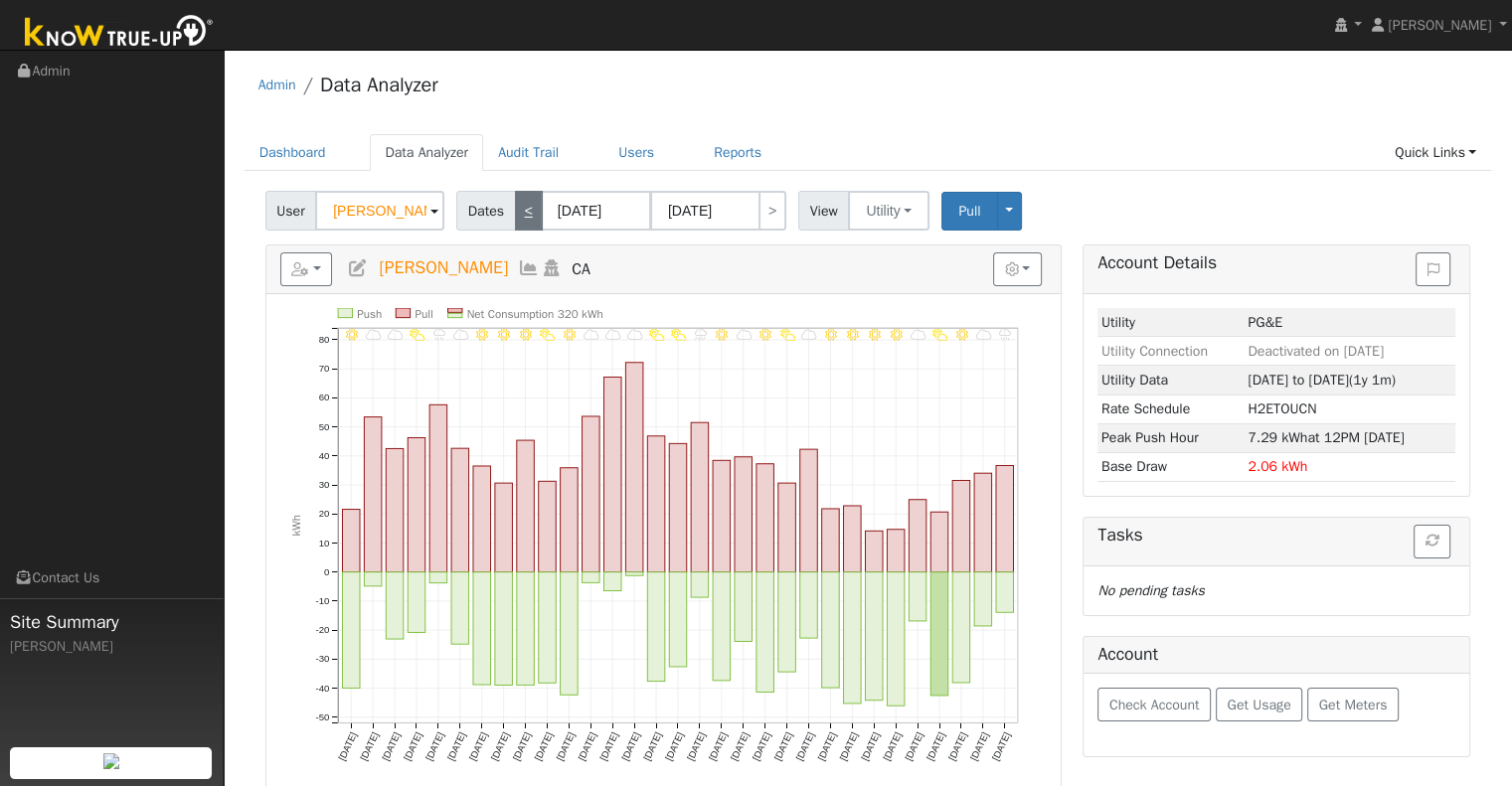 click on "<" at bounding box center [529, 211] 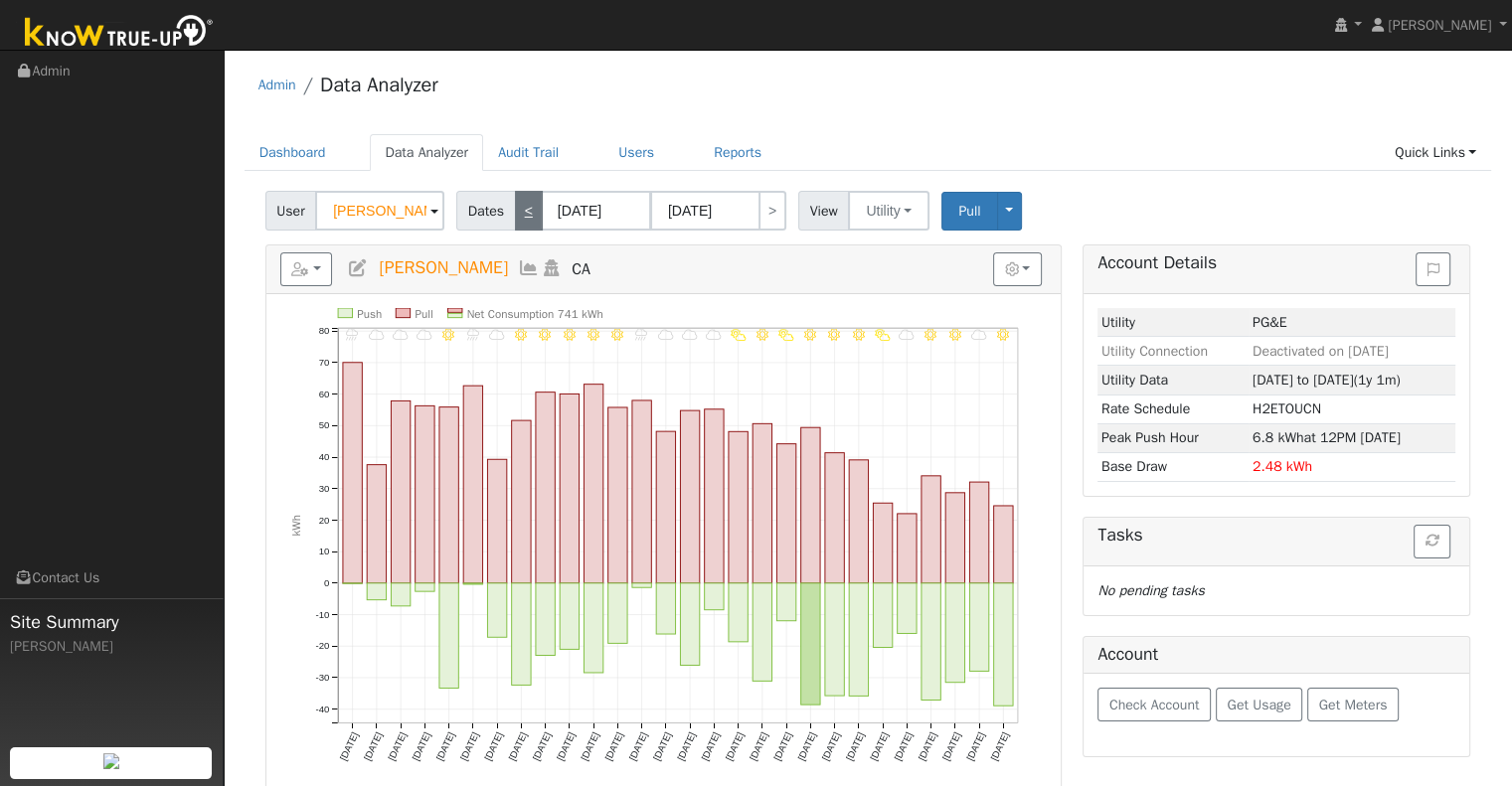 click on "<" at bounding box center (529, 211) 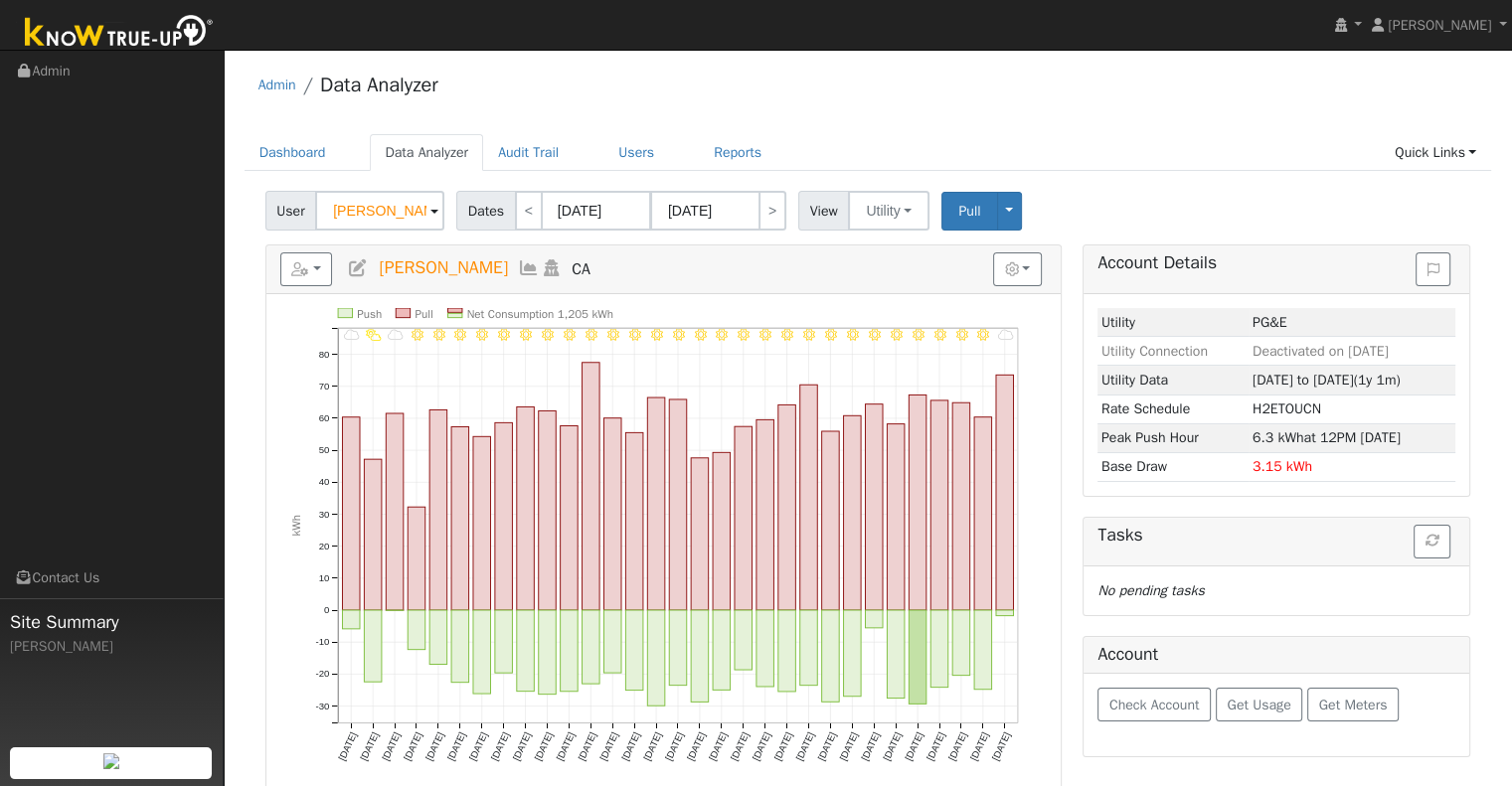 click on "User Linda Wallace Account   Default Account Default Account CA 95370 Primary Account Dates  <  01/01/2025 01/31/2025 > View Utility Utility Solar Pull Toggle Dropdown View Delete This Data Delete ALL Data Disconnect Utility Are you sure you want to delete Linda Wallace's PG&E data from 01/01/2025 to 01/31/2025?  Back   Delete  Are you sure you want to delete ALL Linda Wallace's PG&E data? Be careful: this cannot be undone.  Back   Delete  Disconnecting PG&E. Do you also want to delete all of the PG&E data?  - Delete data if disconnecting or connecting to different data.  - Keep data if reconnecting to same data.  Be careful: this cannot be undone.  Cancel  No  Yes Switch PG&E meter to Unknown (Usage Point). This will delete all of the current meter data and pull new meter data. Be careful: this cannot be undone.  Cancel   Confirm  No   Reports Scenario Health Check Account Timeline User Audit Trail  Interval Data Import from CSV Export to CSV Add New User Quick Add New User Quick Convert This Lead CA Graphs" 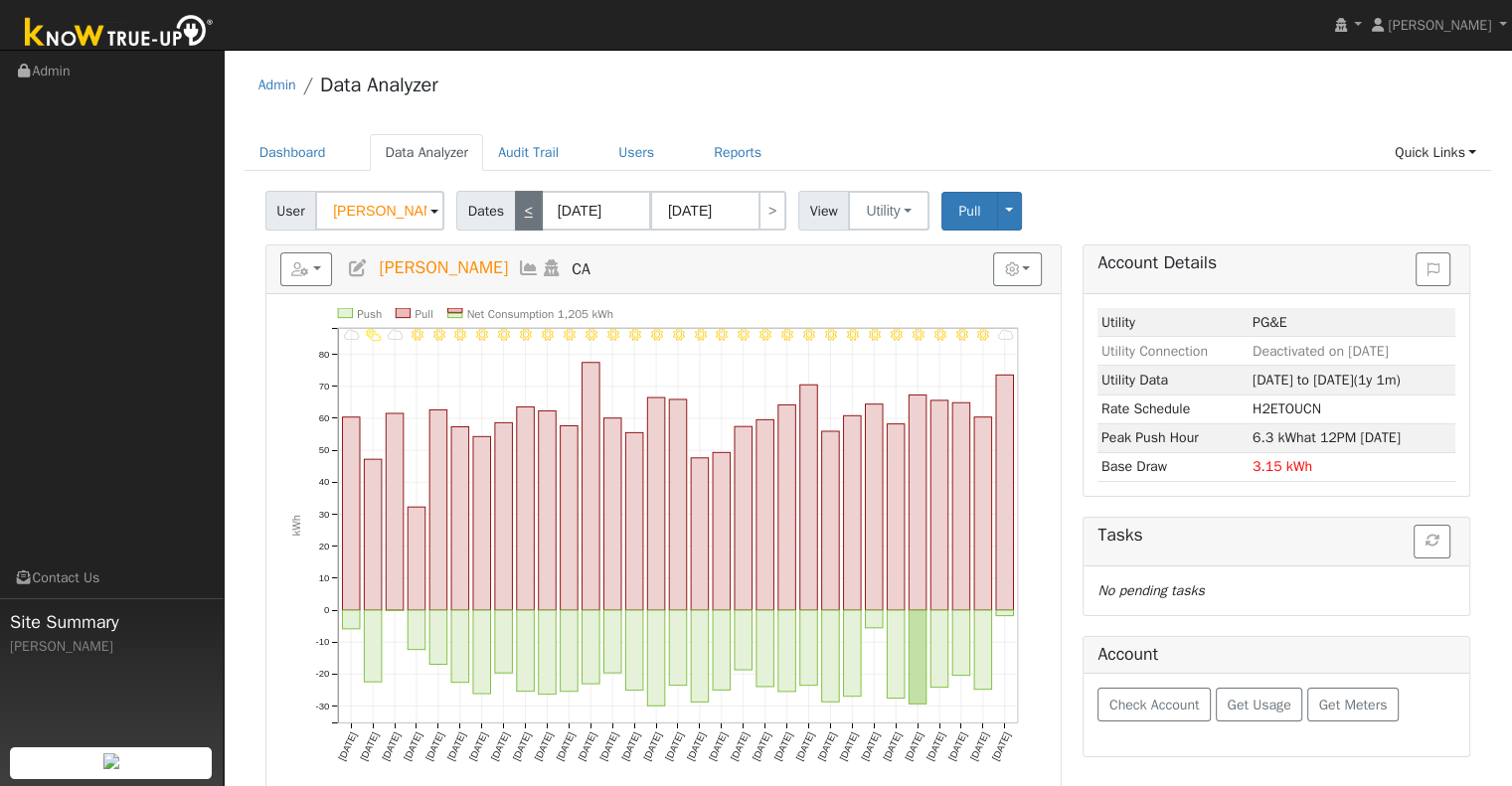 click on "<" at bounding box center (529, 211) 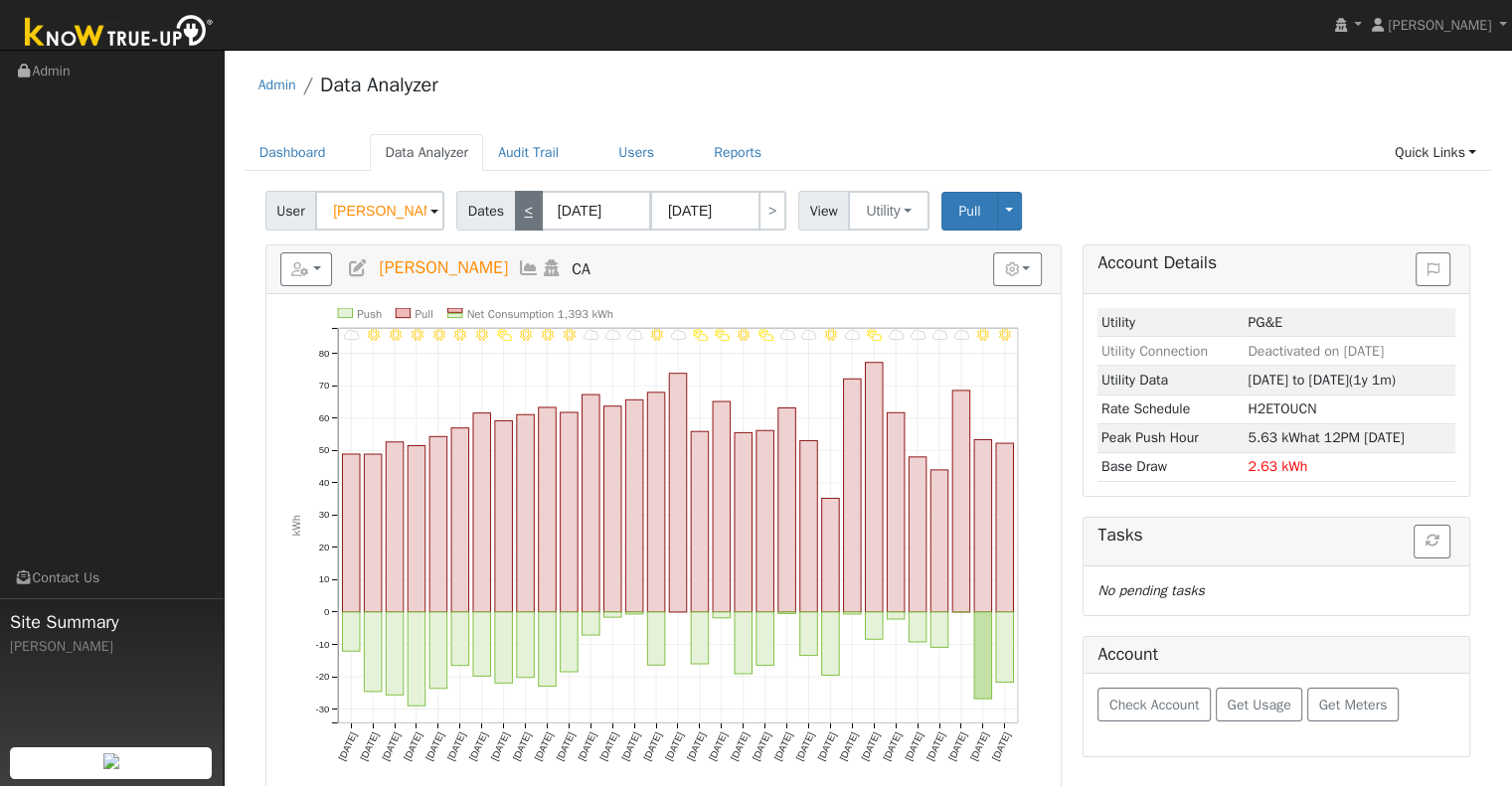 click on "<" at bounding box center [529, 211] 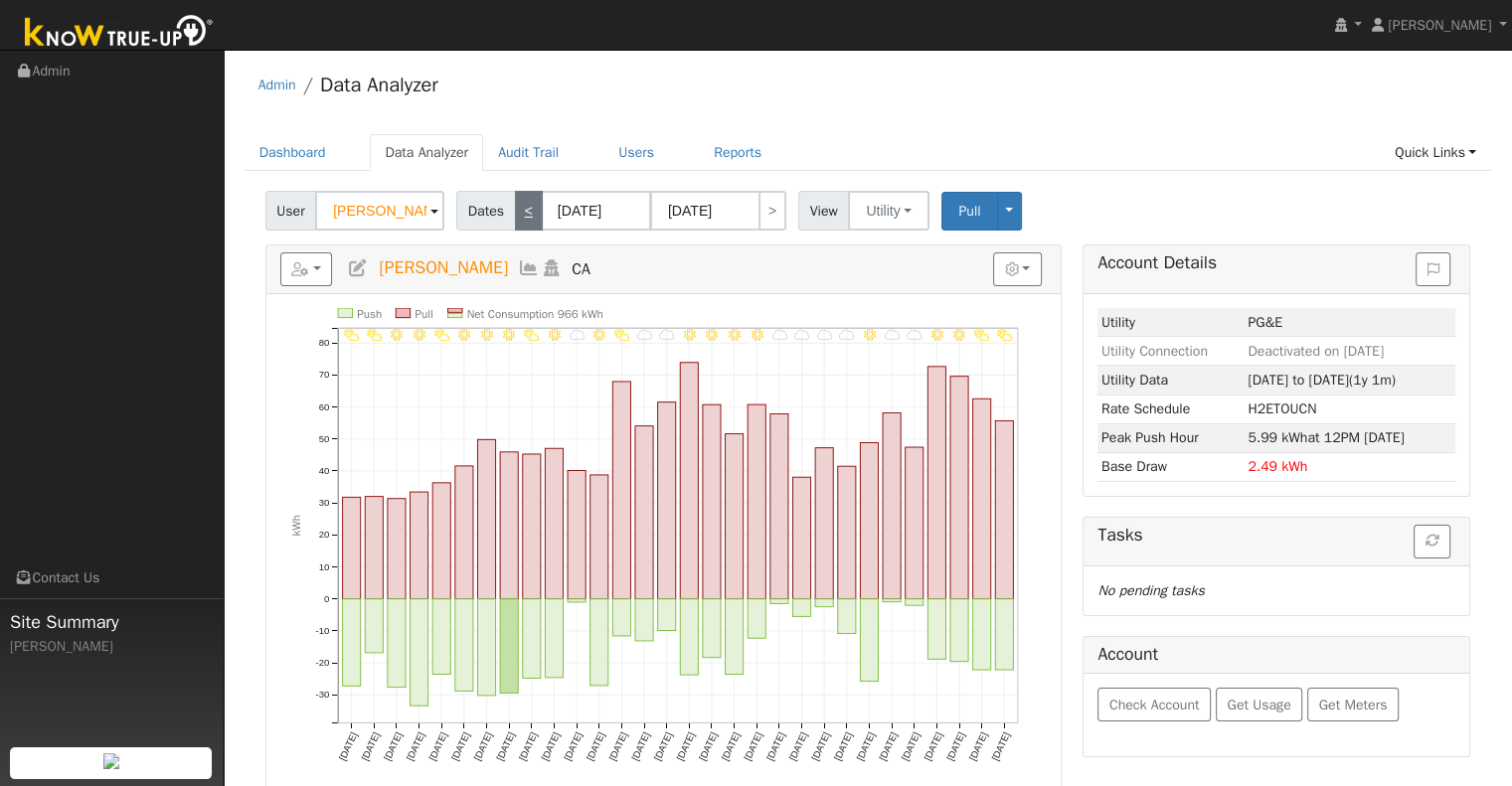 click on "<" at bounding box center (529, 211) 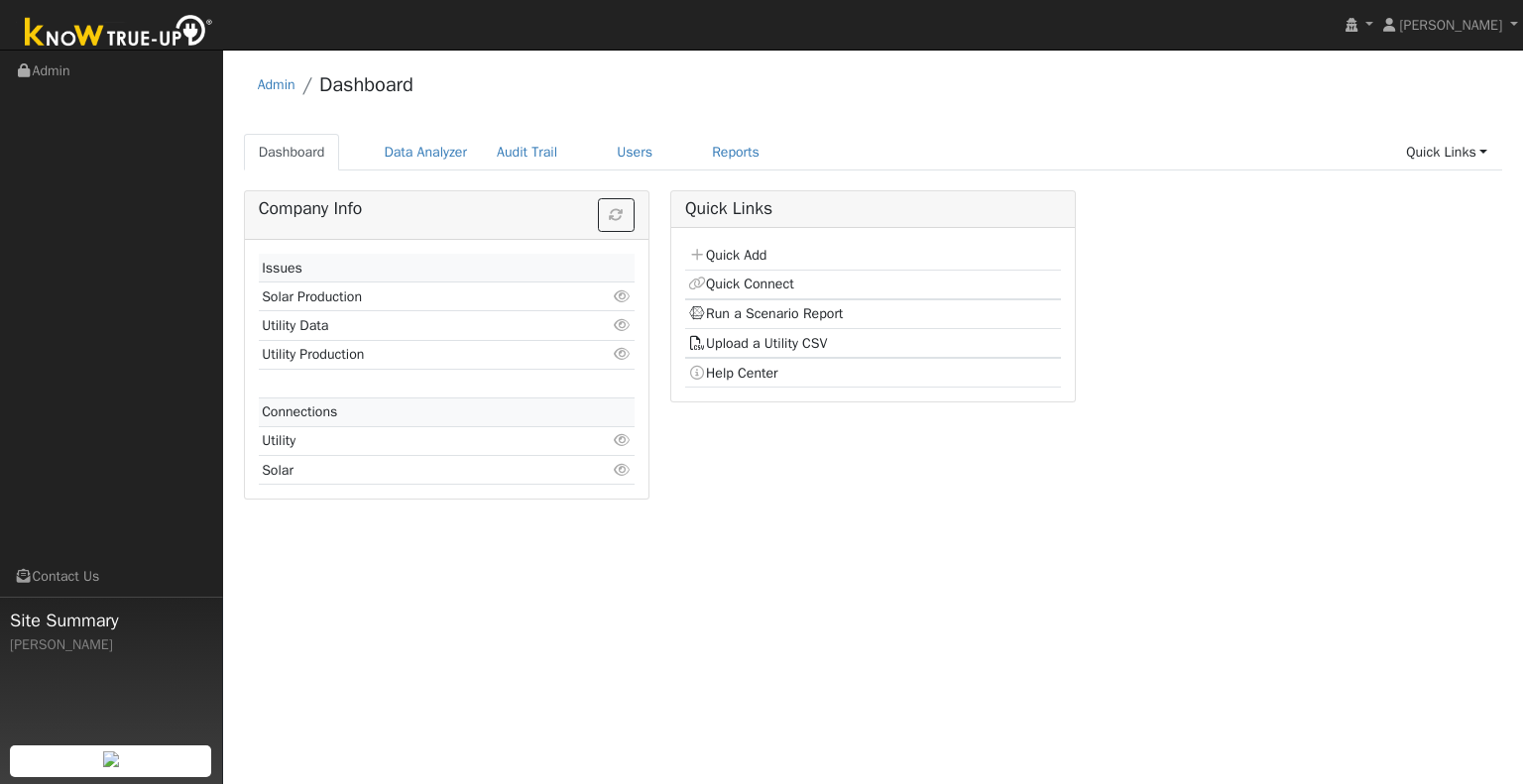 scroll, scrollTop: 0, scrollLeft: 0, axis: both 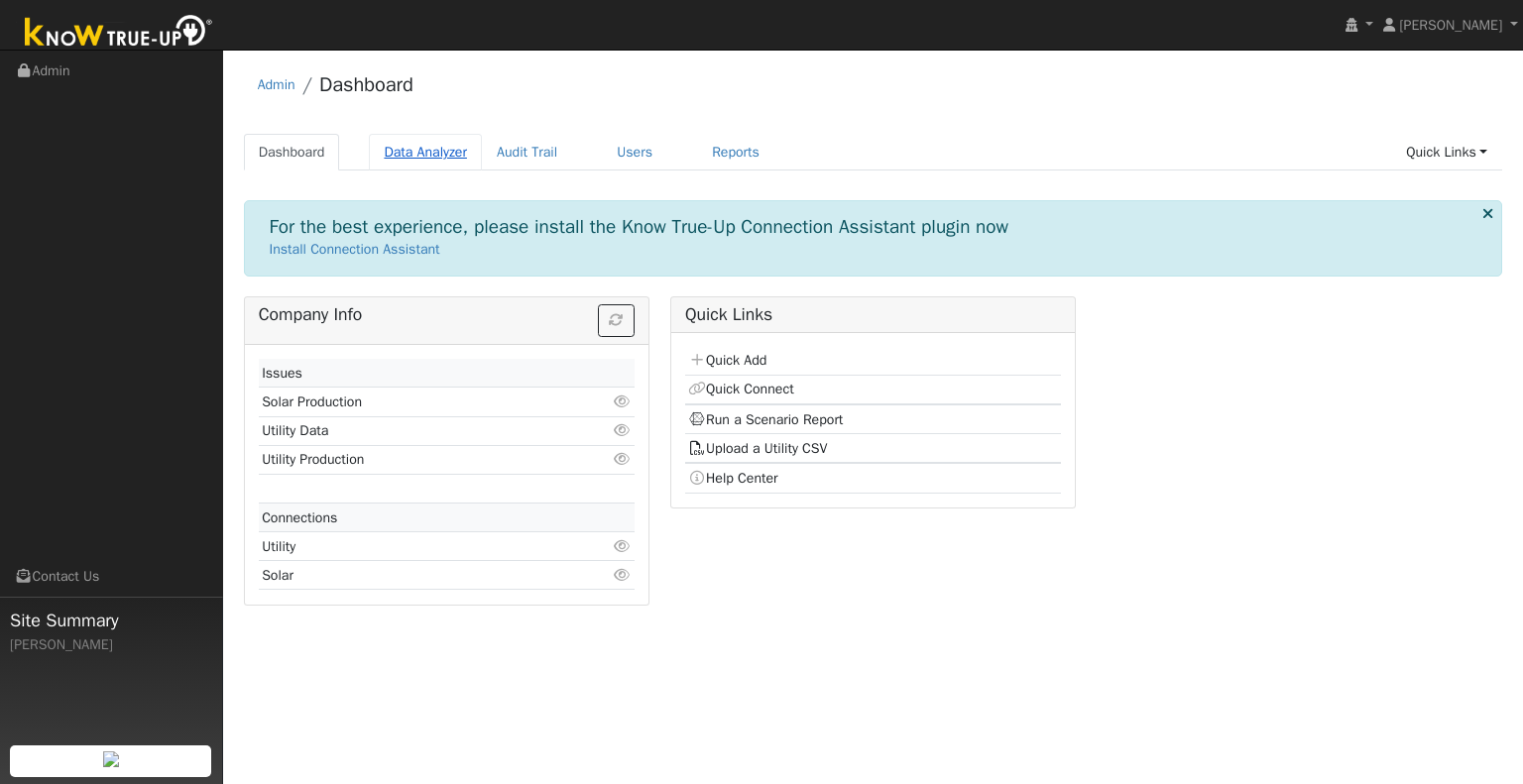 click on "Data Analyzer" at bounding box center [425, 152] 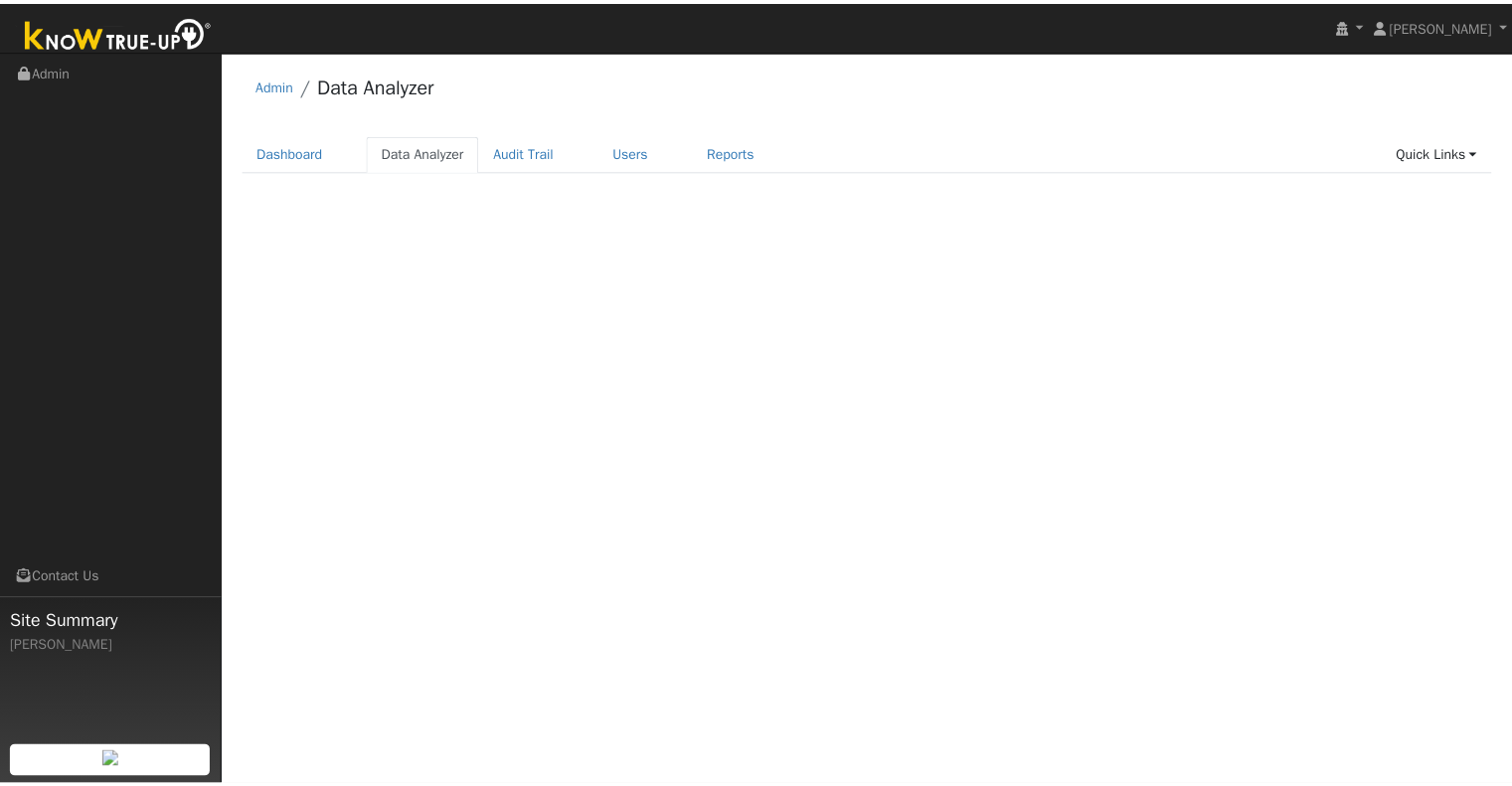 scroll, scrollTop: 0, scrollLeft: 0, axis: both 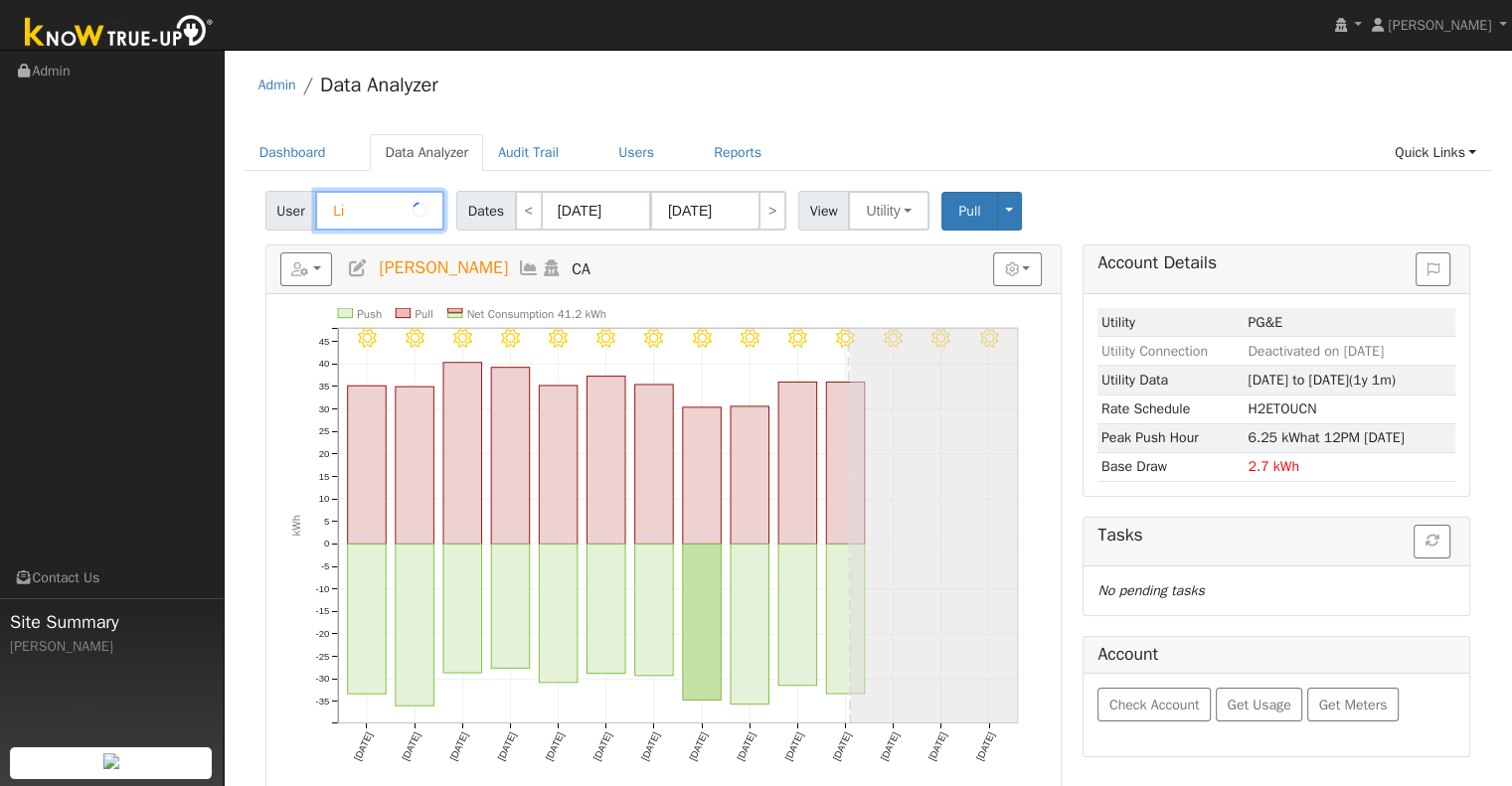 type on "L" 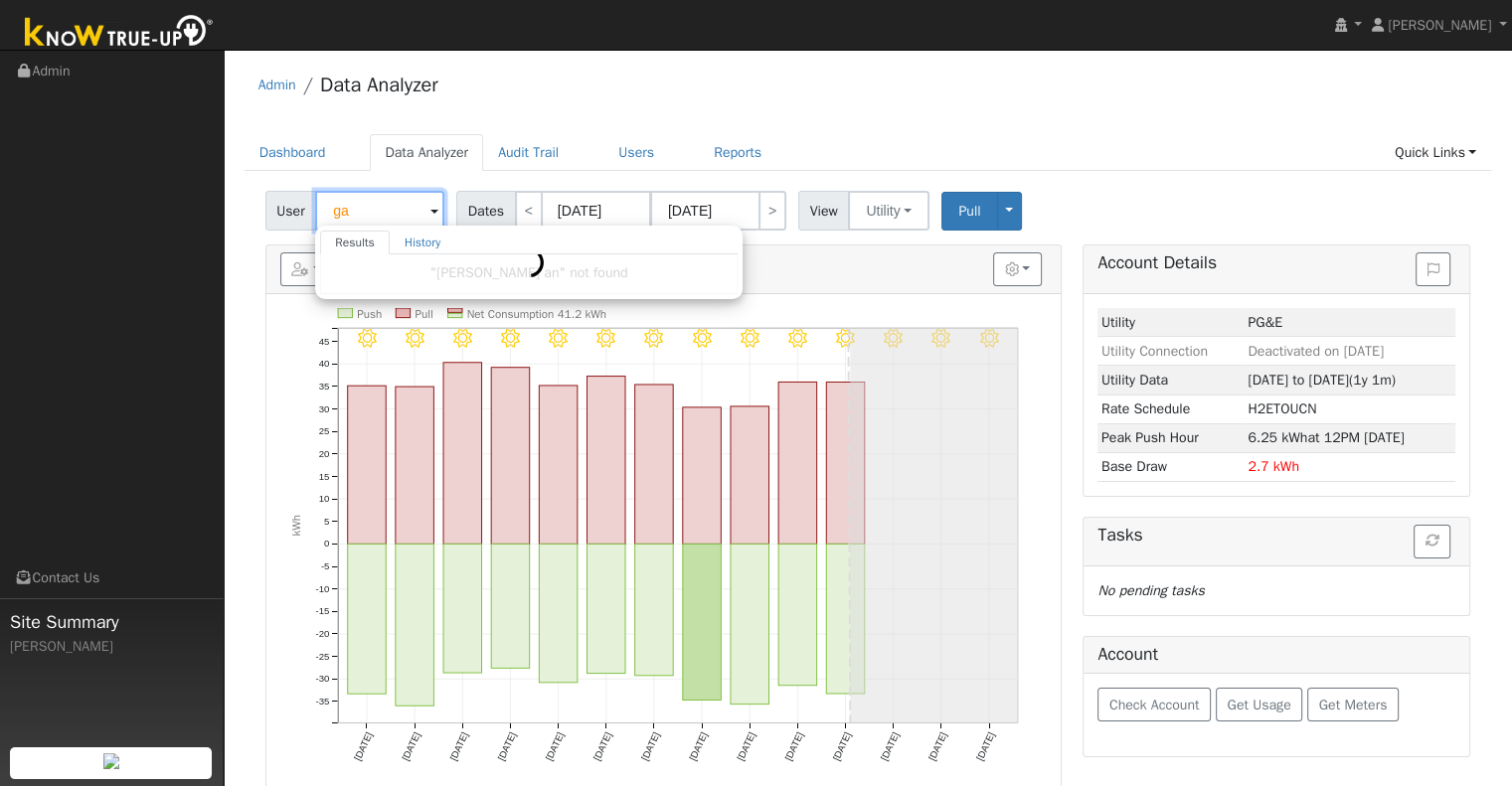 type on "g" 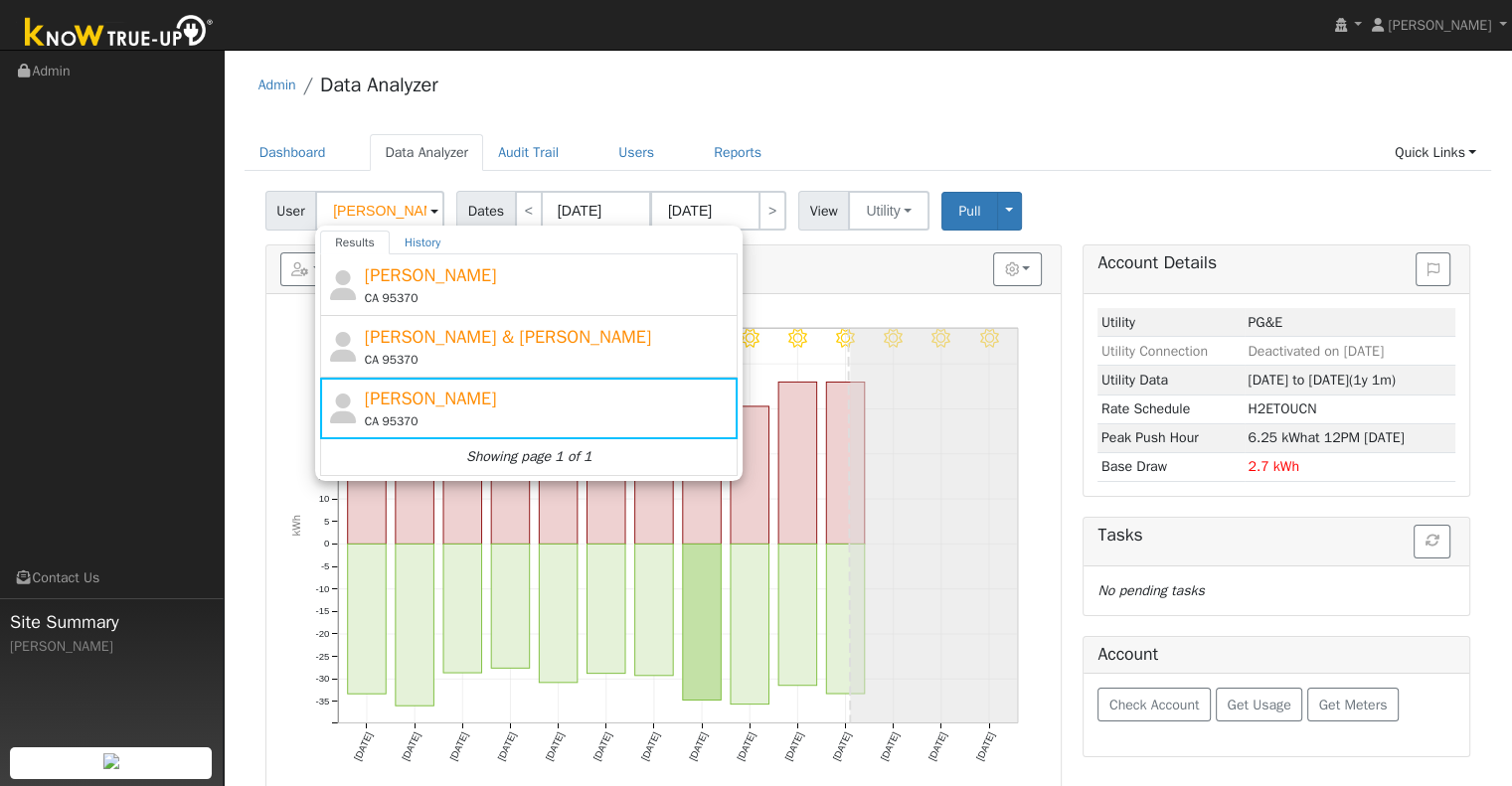 click on "Gary & Linda Wallace CA 95370" 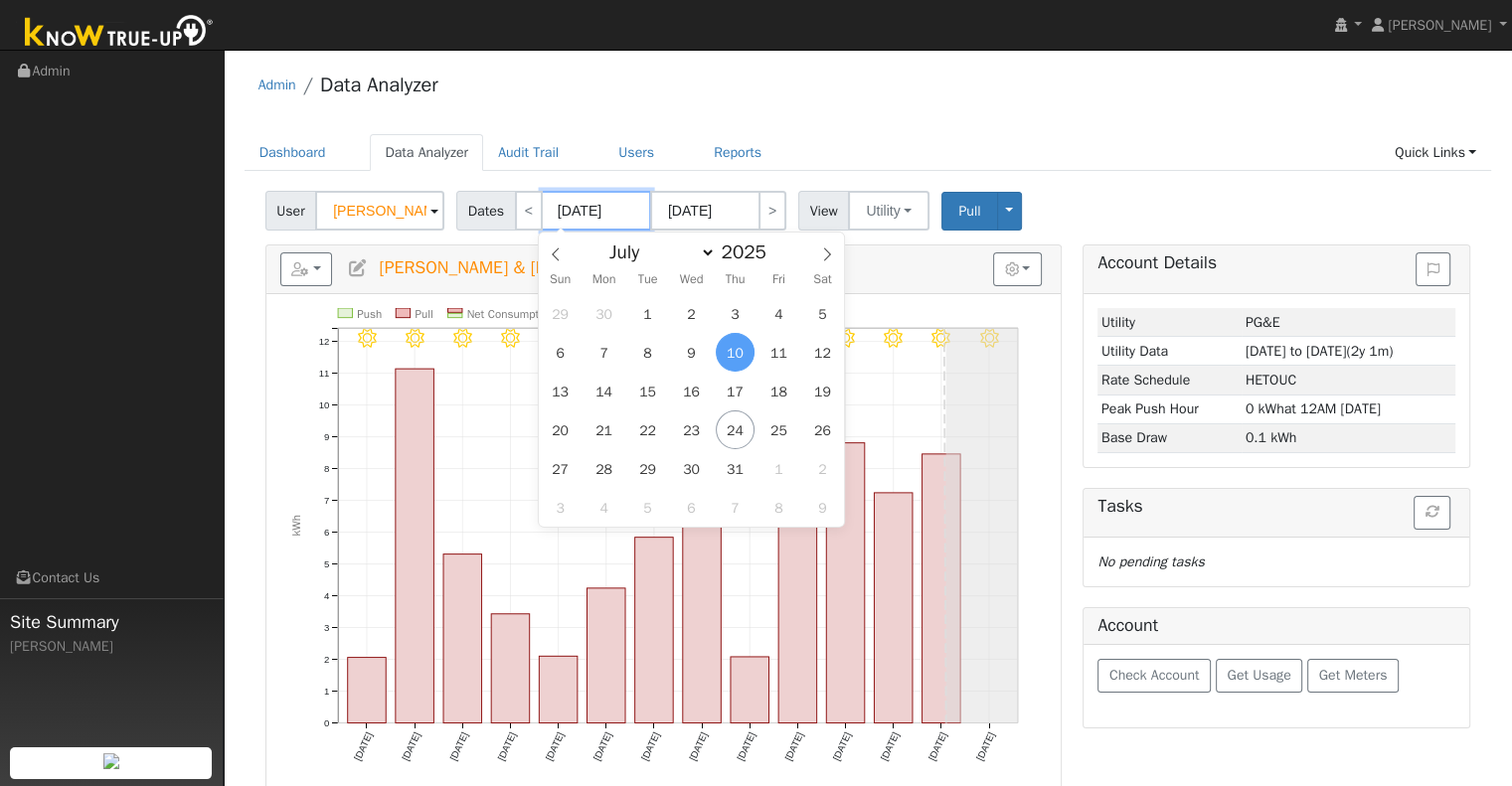 click on "07/10/2025" at bounding box center [596, 211] 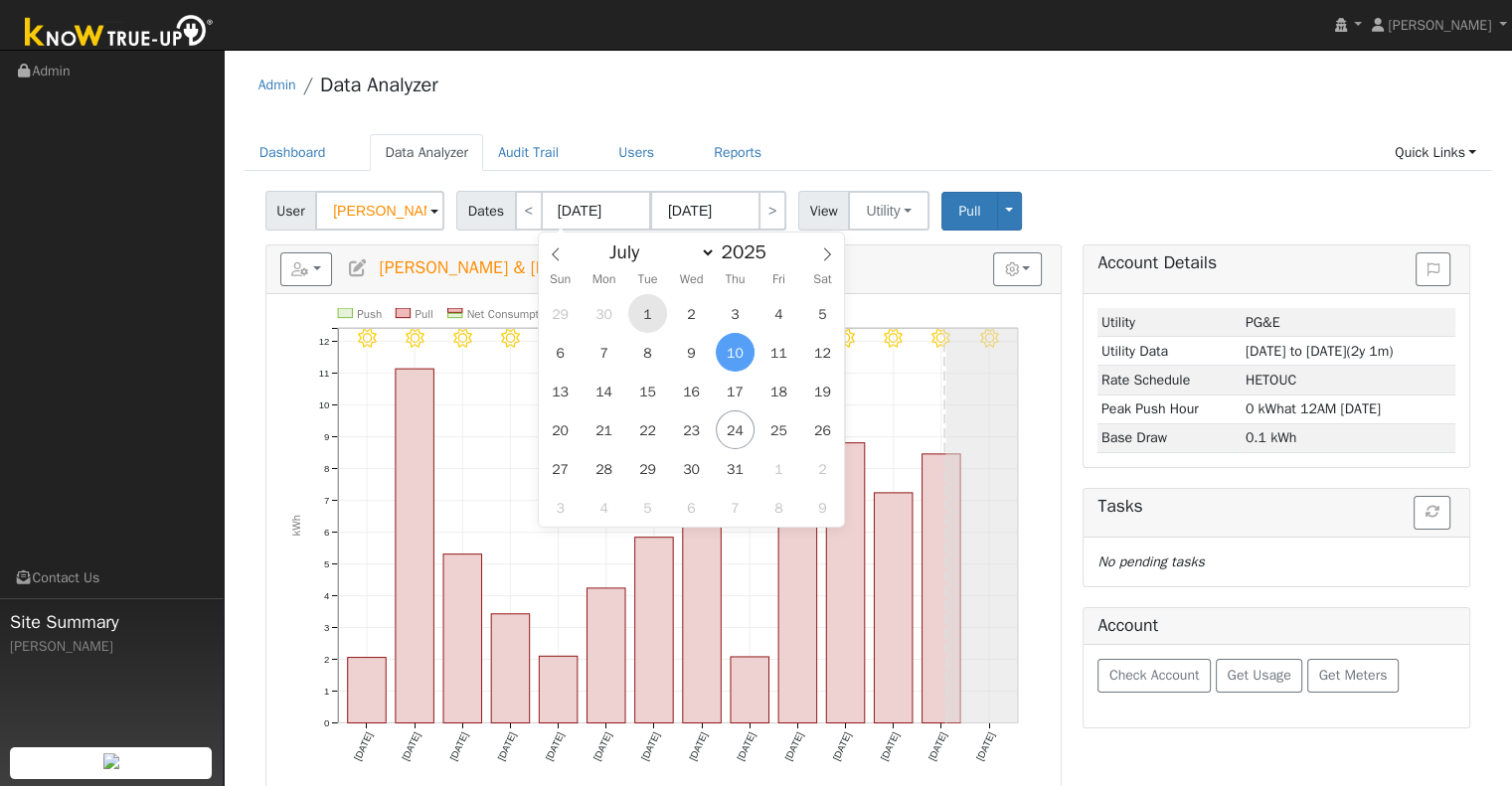 click on "1" at bounding box center [647, 313] 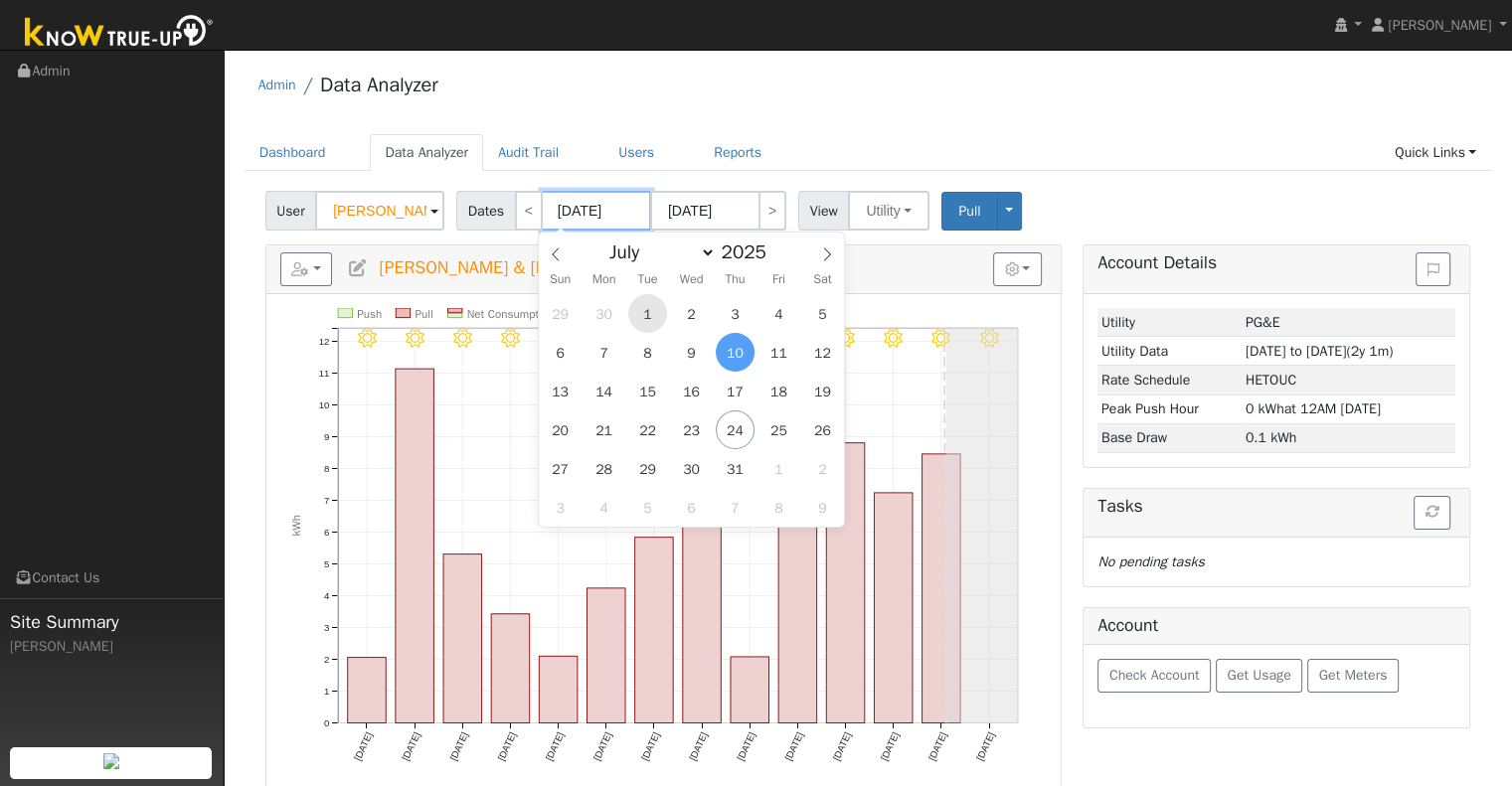 type on "[DATE]" 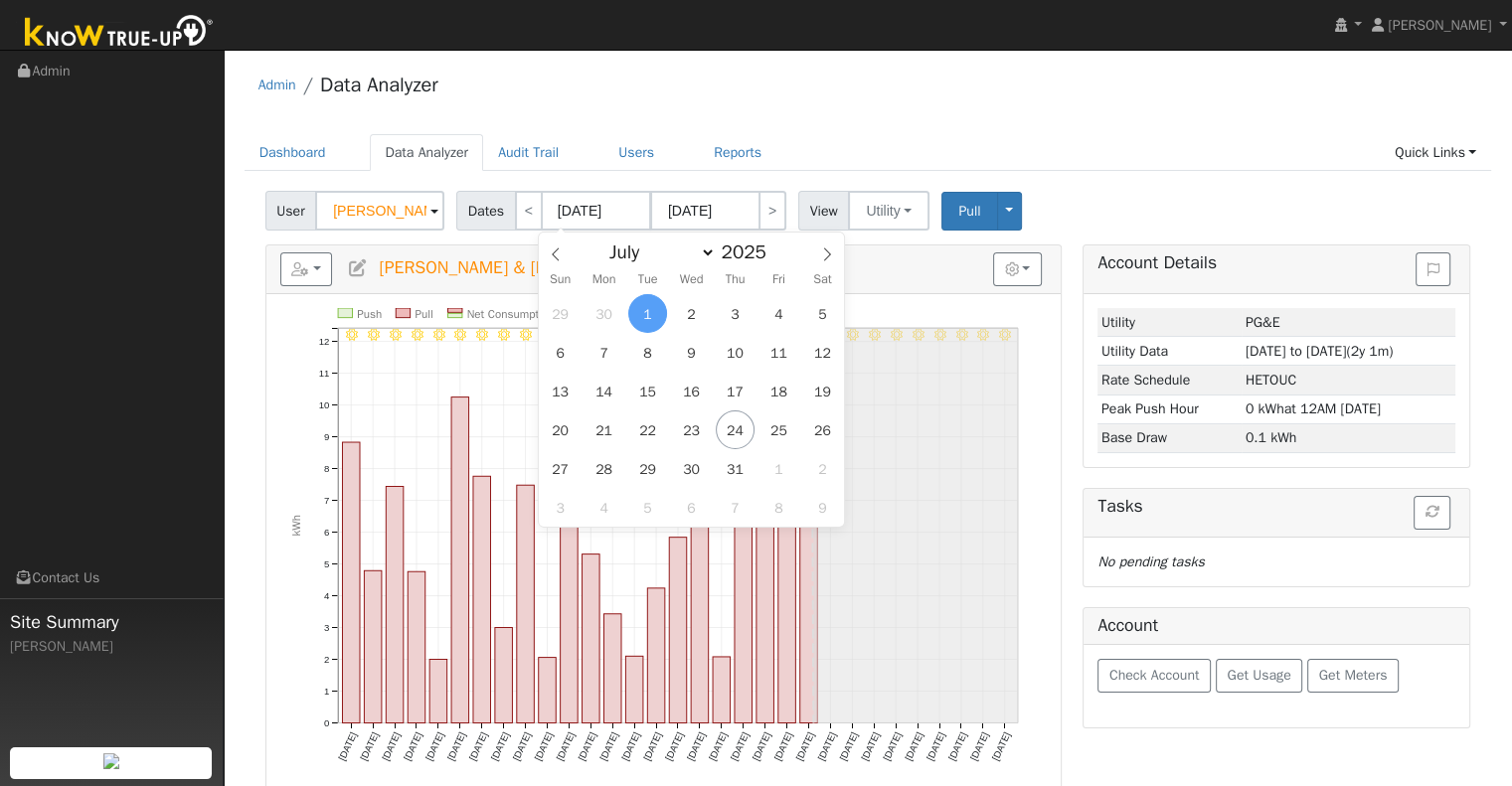 drag, startPoint x: 1000, startPoint y: 161, endPoint x: 1007, endPoint y: 148, distance: 14.764823 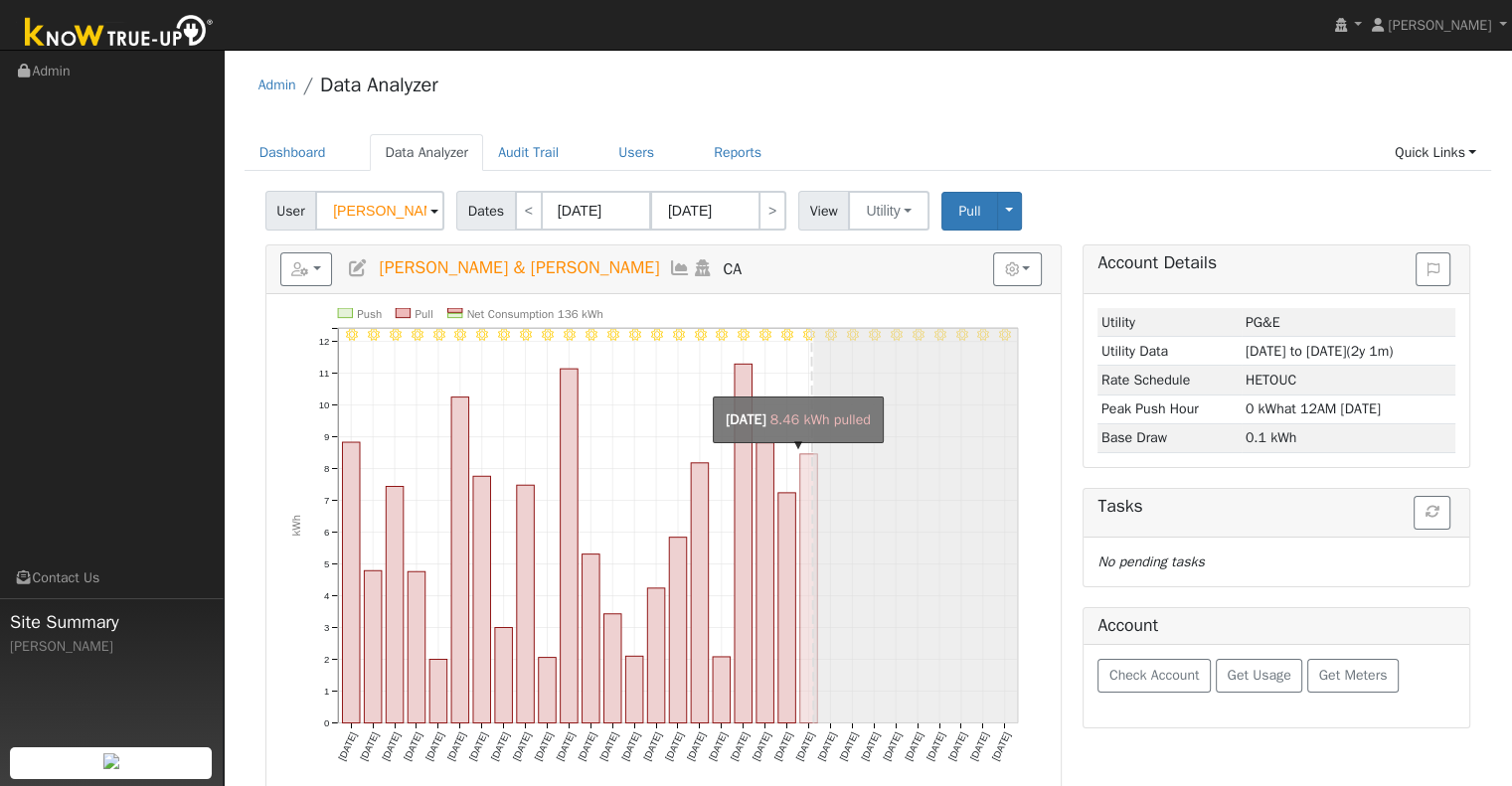 click on "onclick=""" 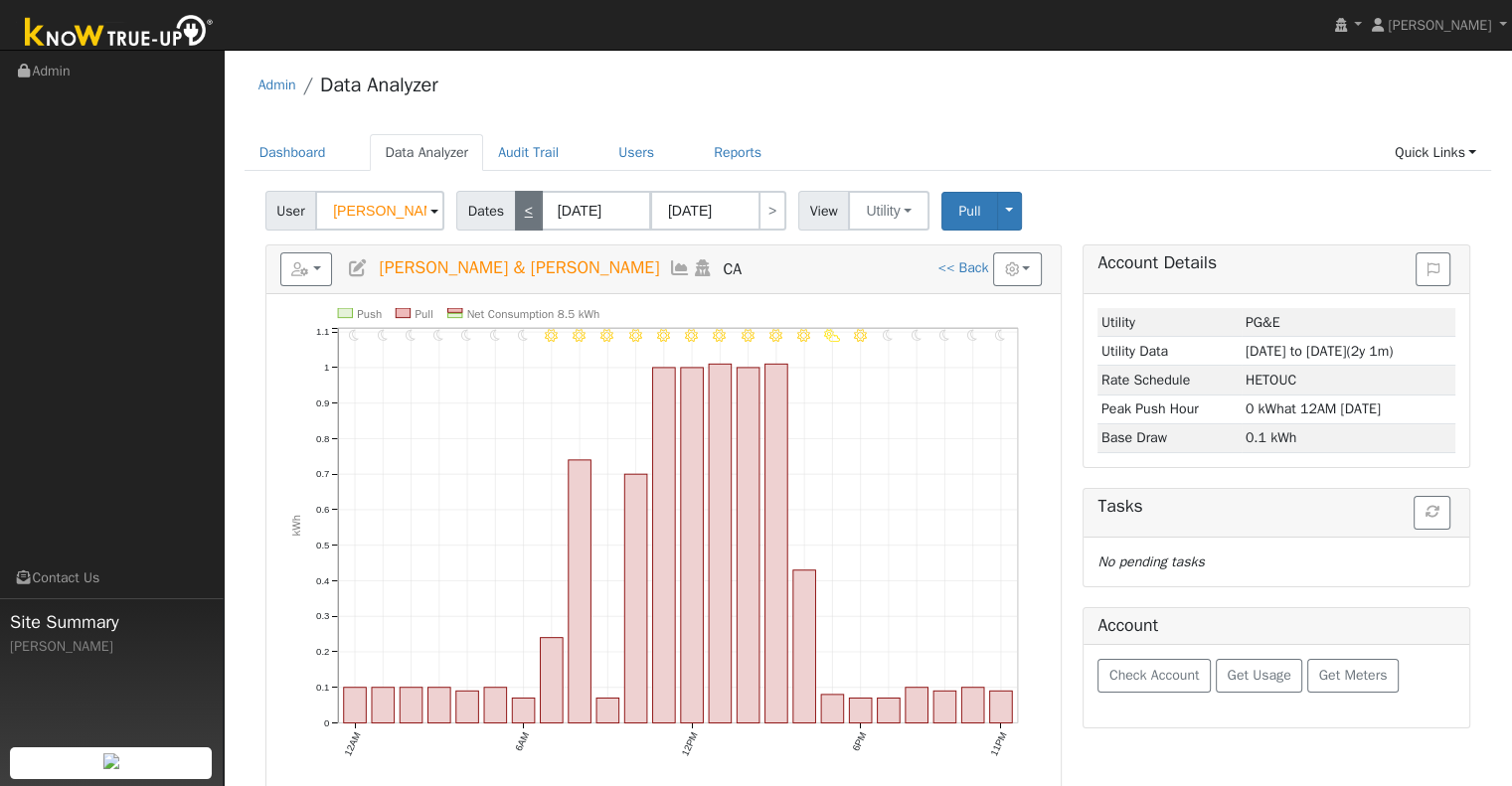 click on "<" at bounding box center [529, 211] 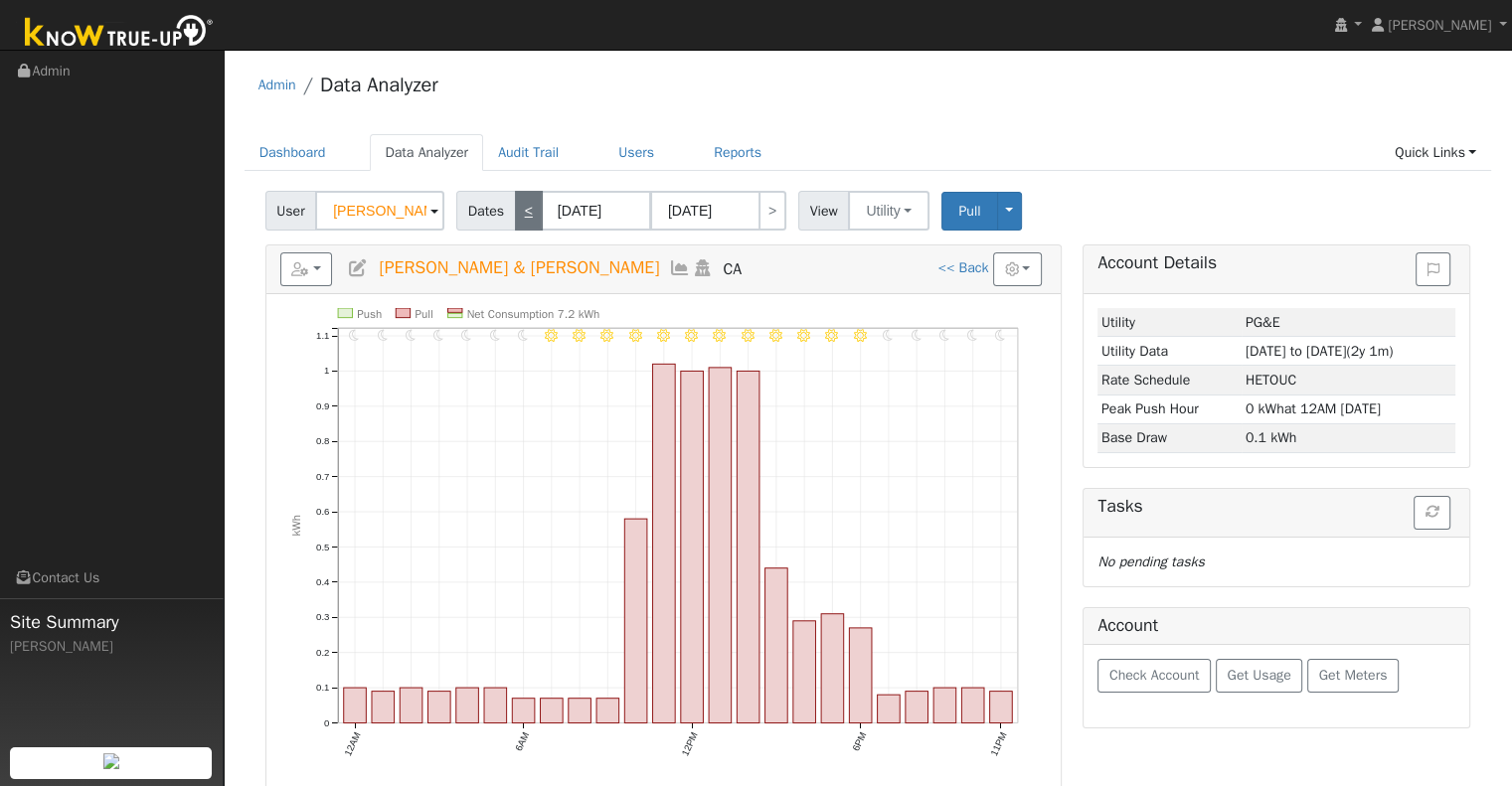 click on "<" at bounding box center (529, 211) 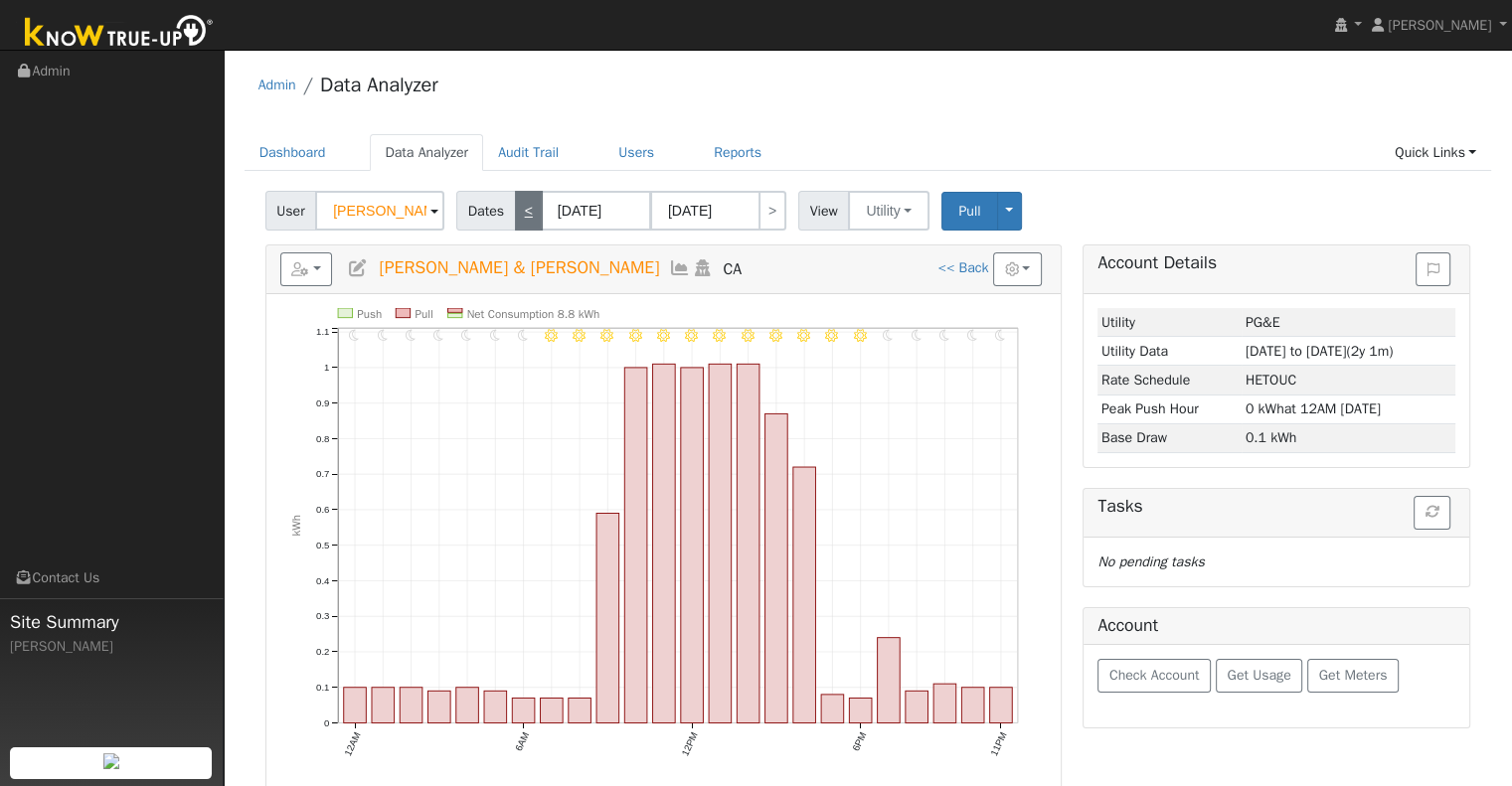 click on "<" at bounding box center (529, 211) 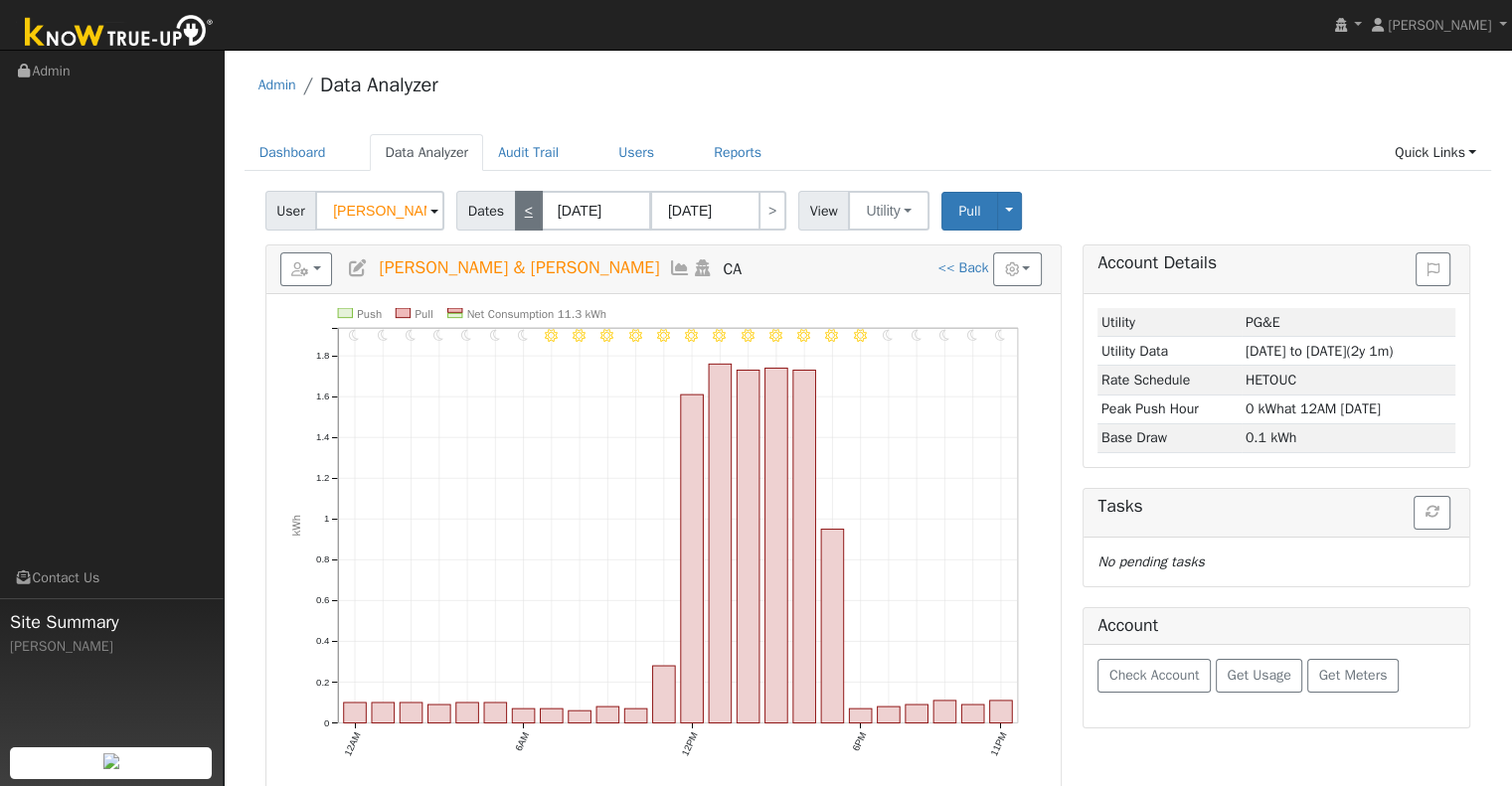 click on "<" at bounding box center [529, 211] 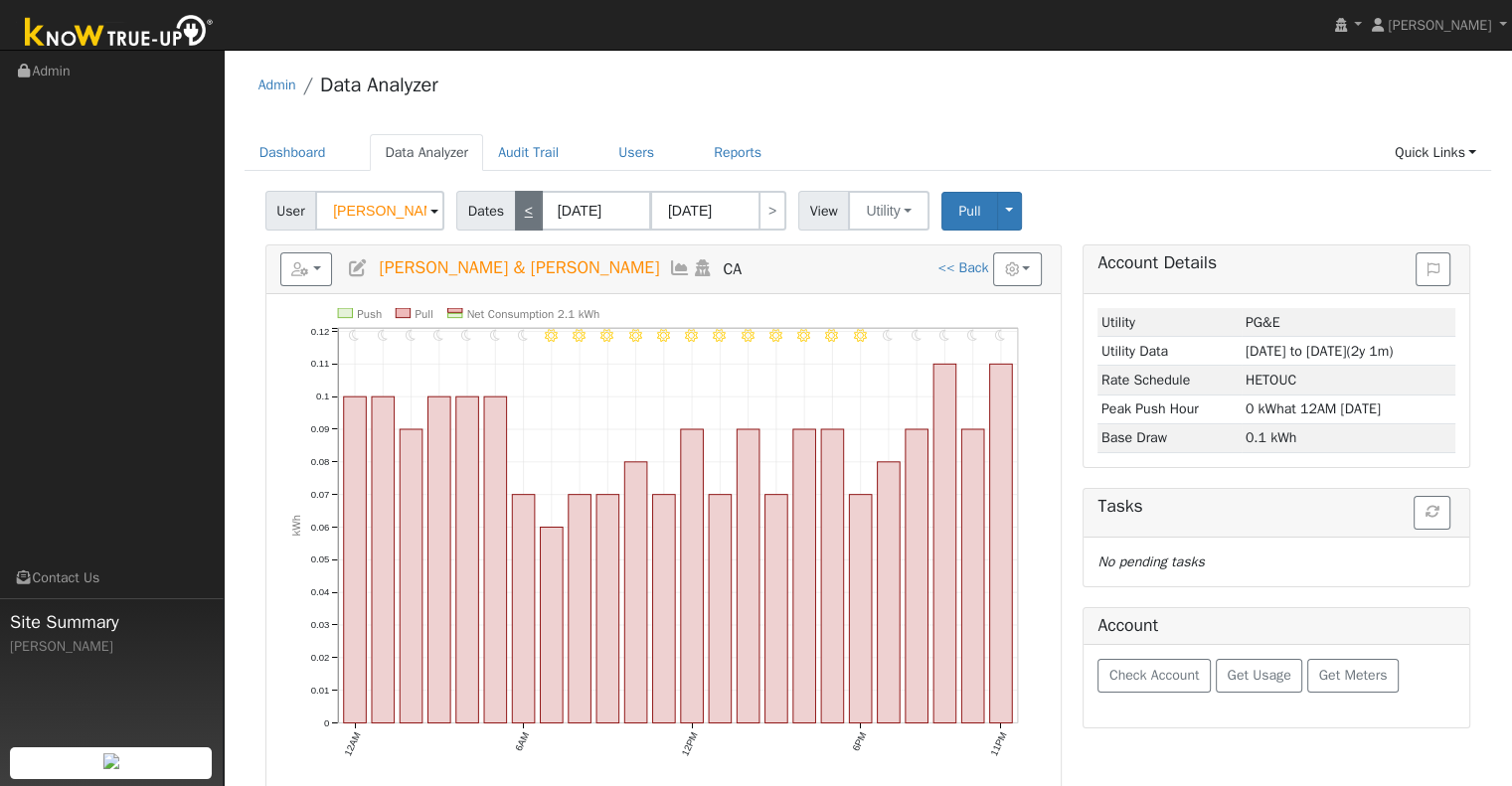 click on "<" at bounding box center (529, 211) 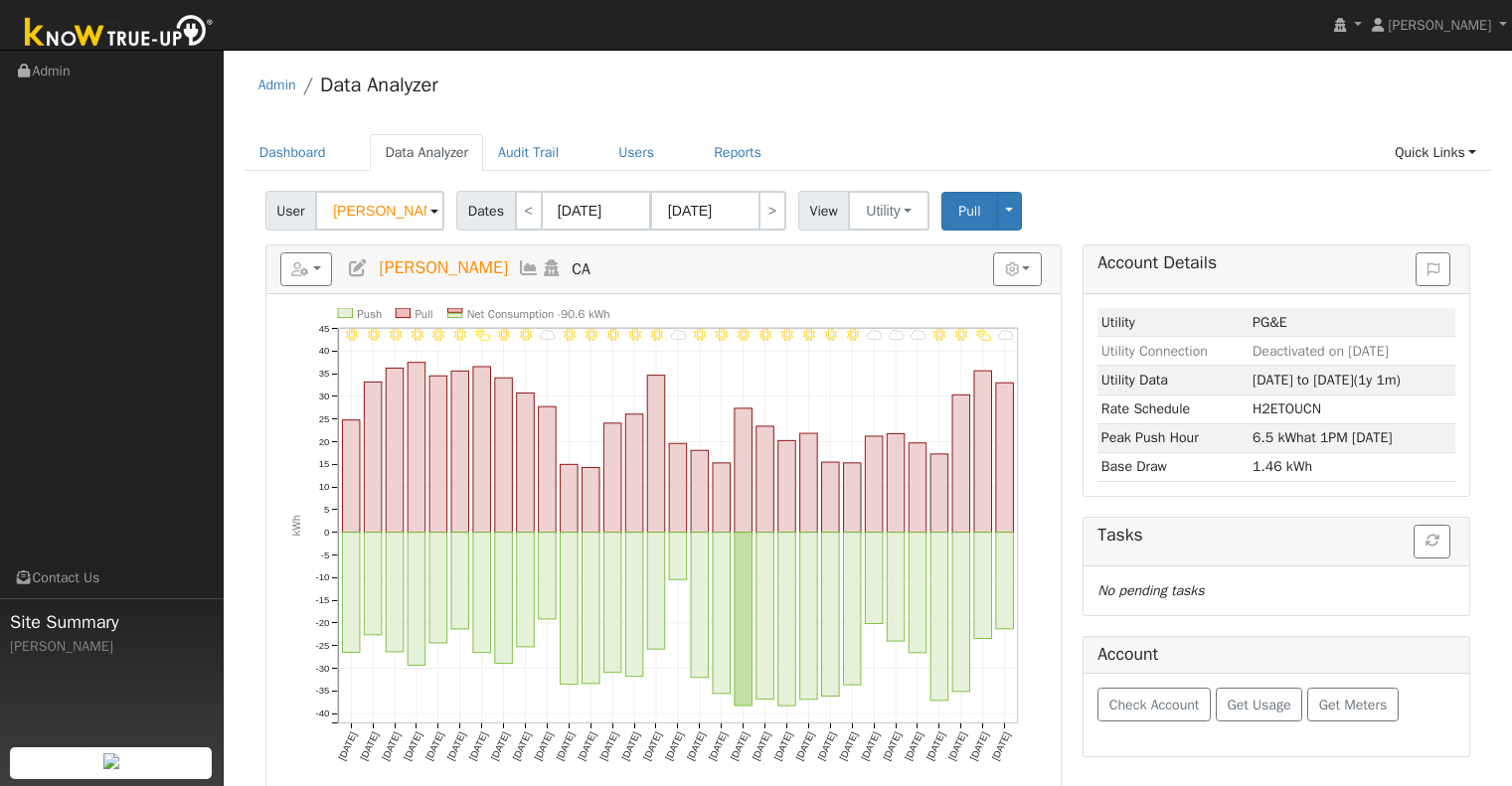 scroll, scrollTop: 0, scrollLeft: 0, axis: both 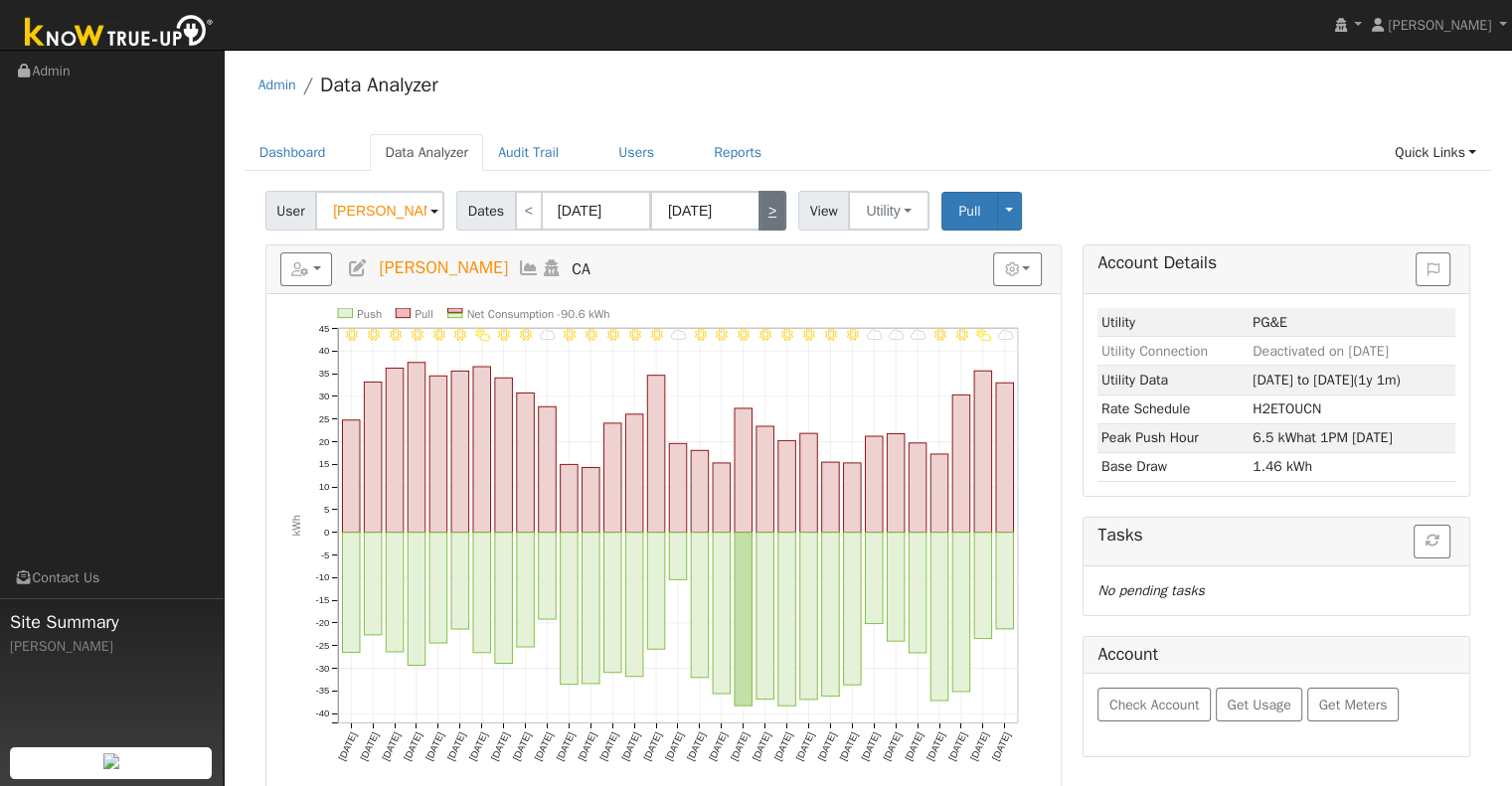 click on ">" at bounding box center (772, 211) 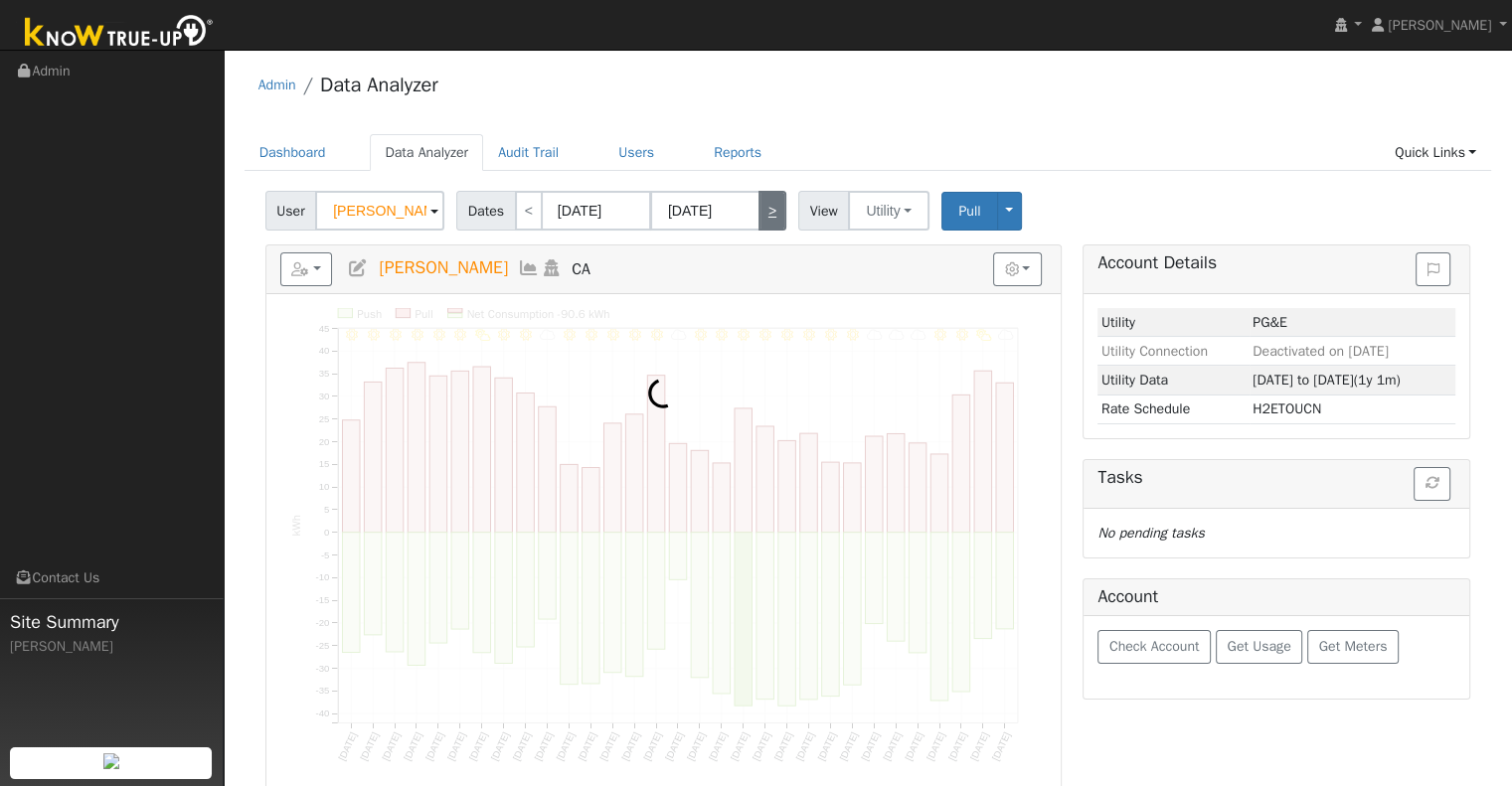 click on ">" at bounding box center (772, 211) 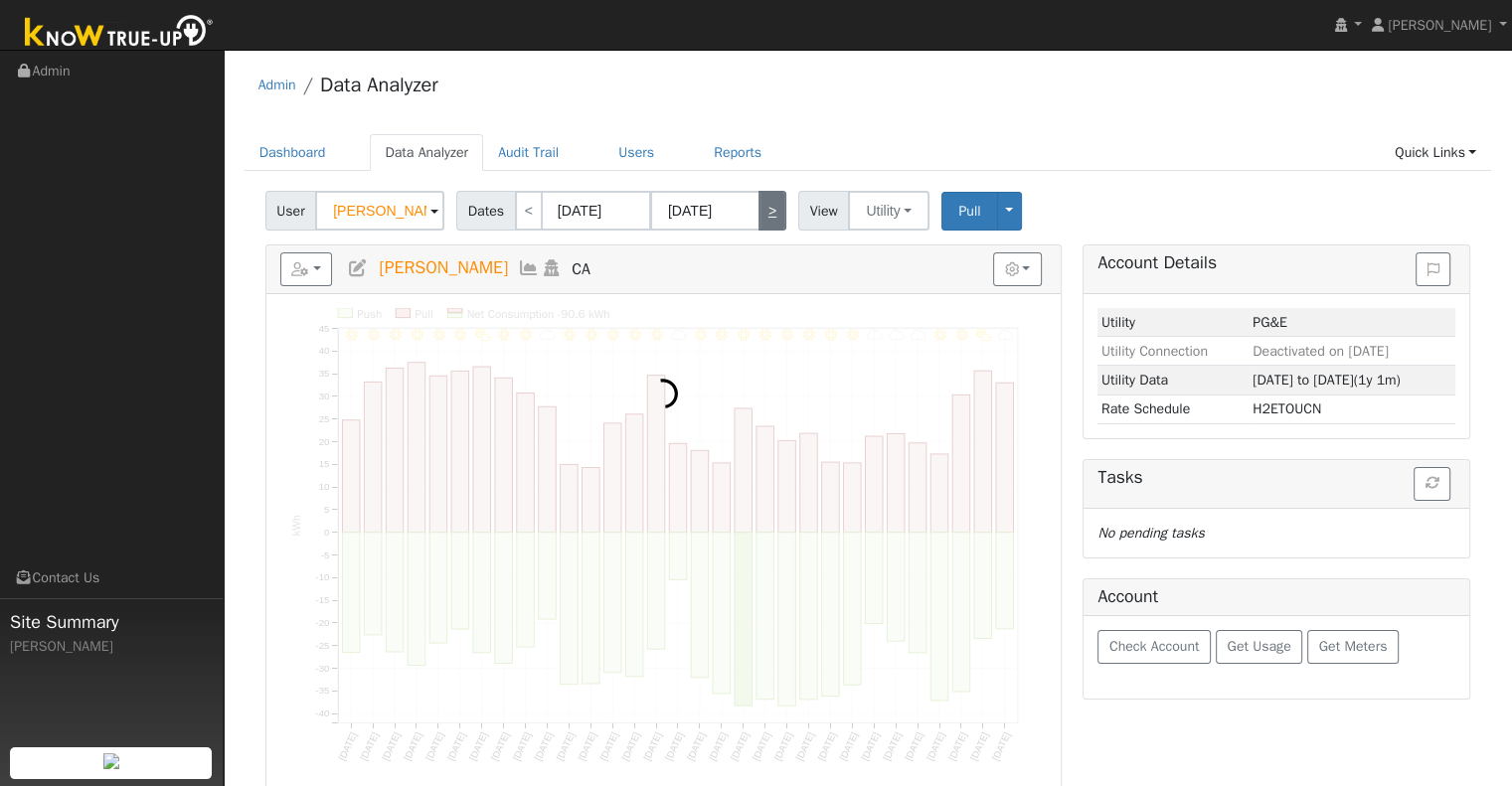 type on "[DATE]" 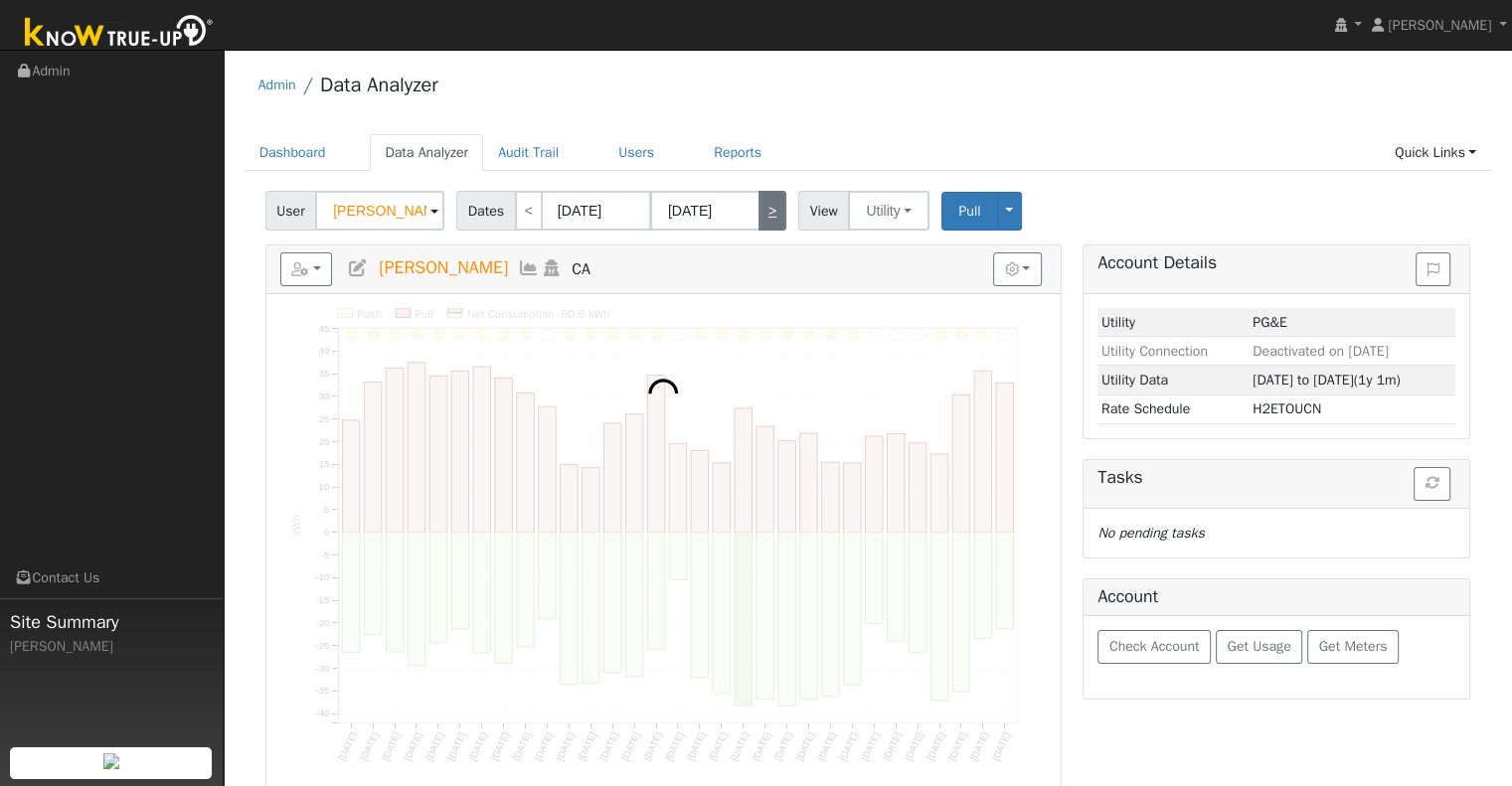type on "[DATE]" 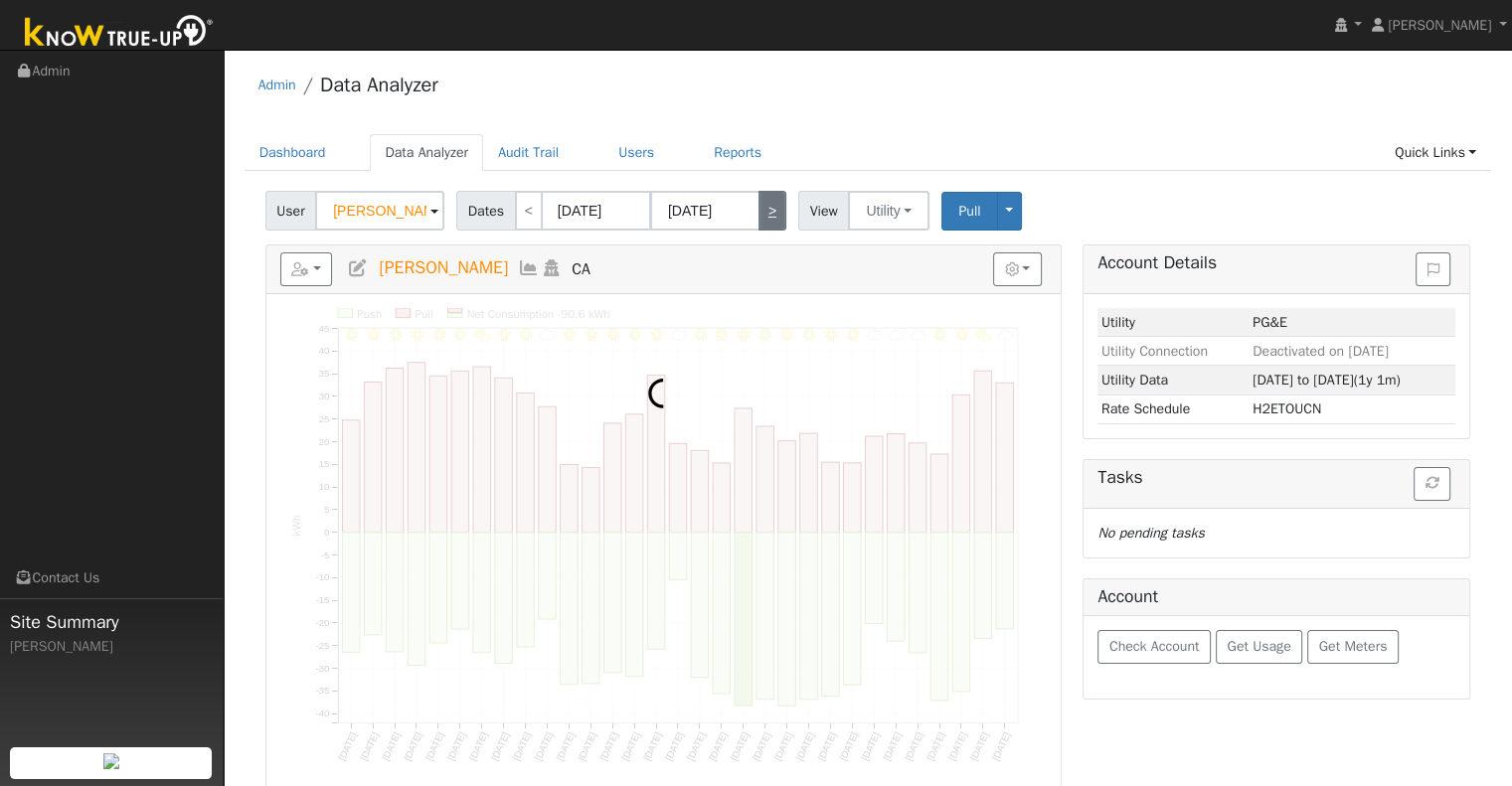 click on ">" at bounding box center [772, 211] 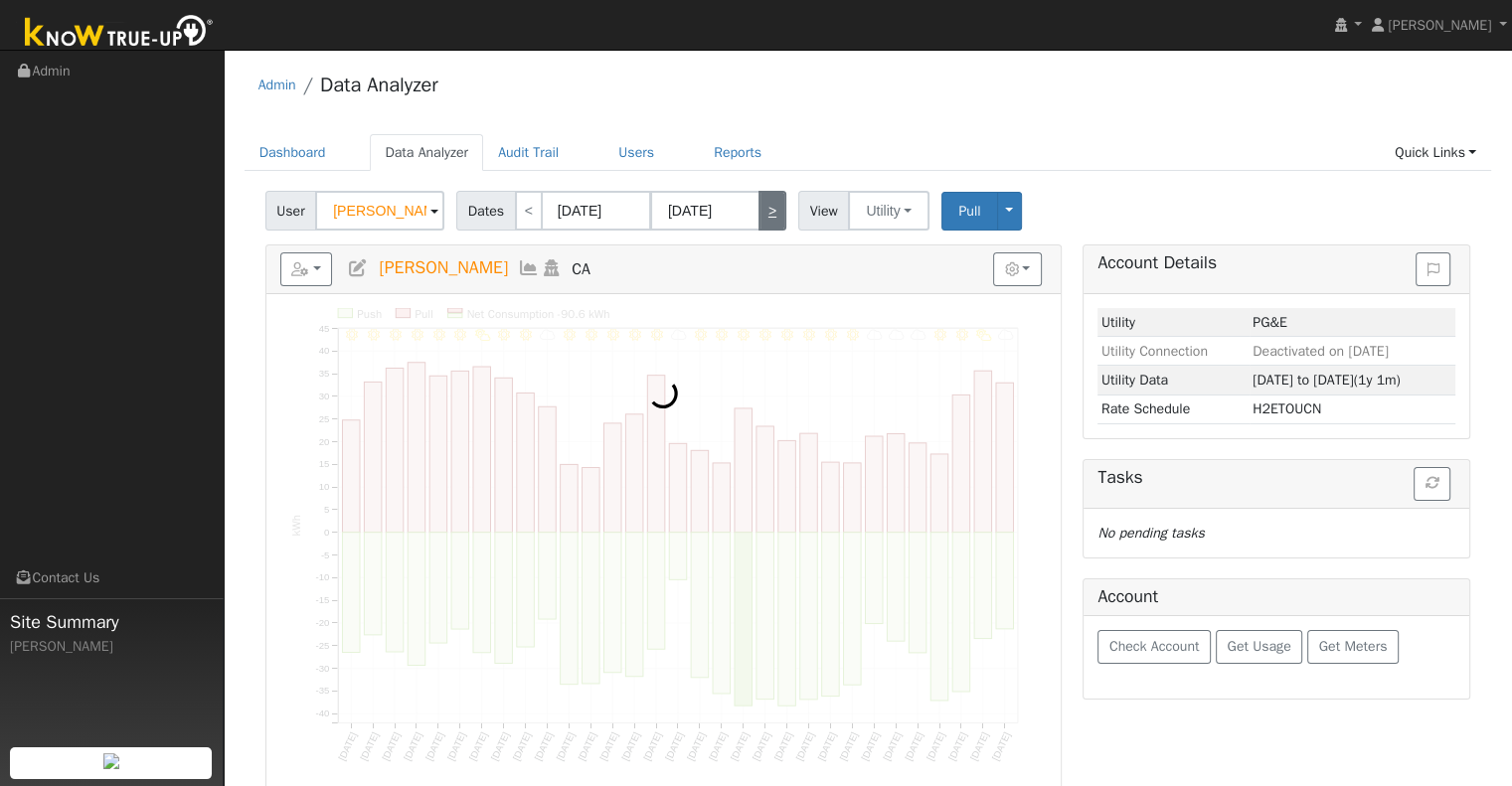 type on "[DATE]" 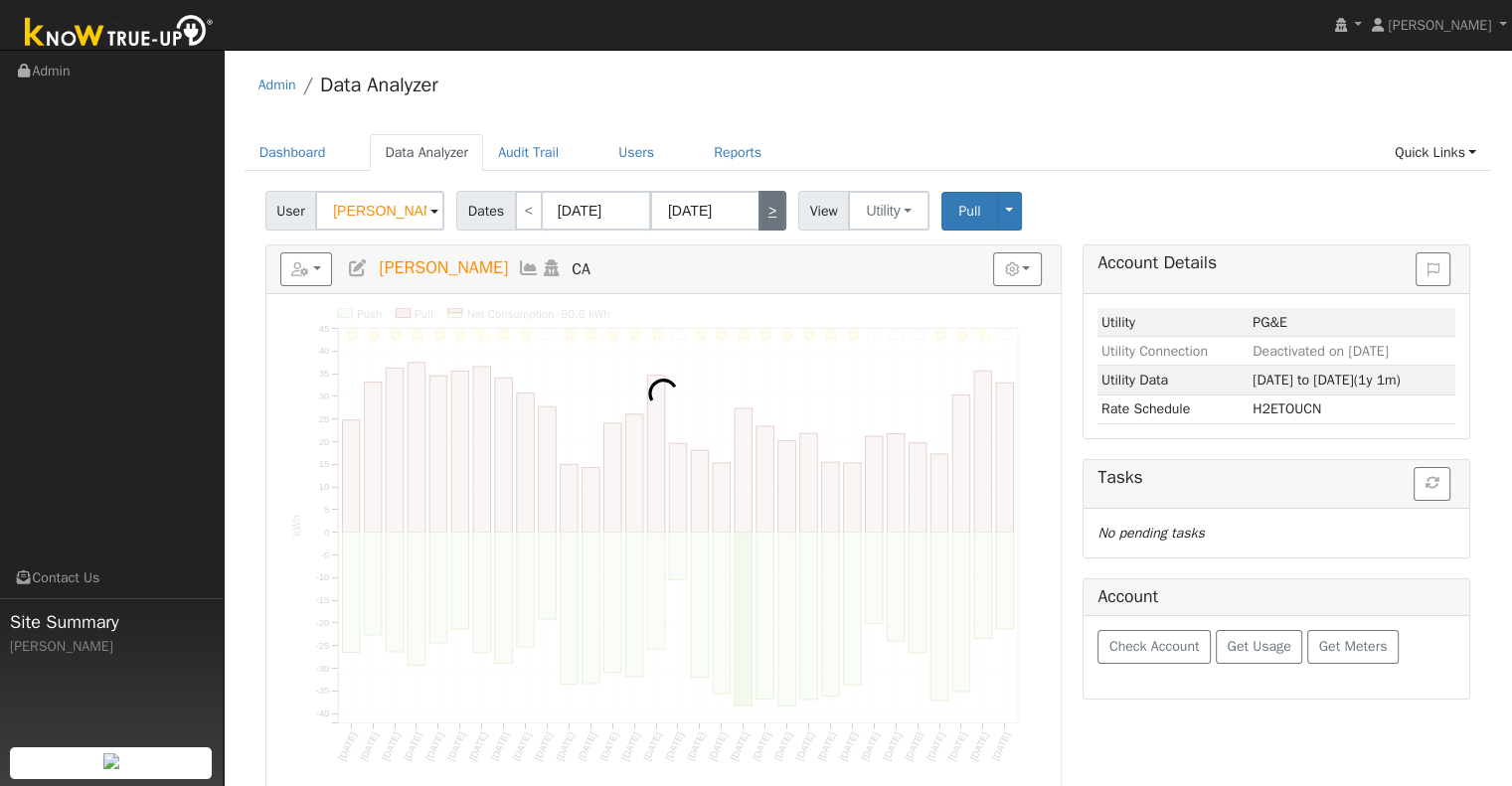 type on "[DATE]" 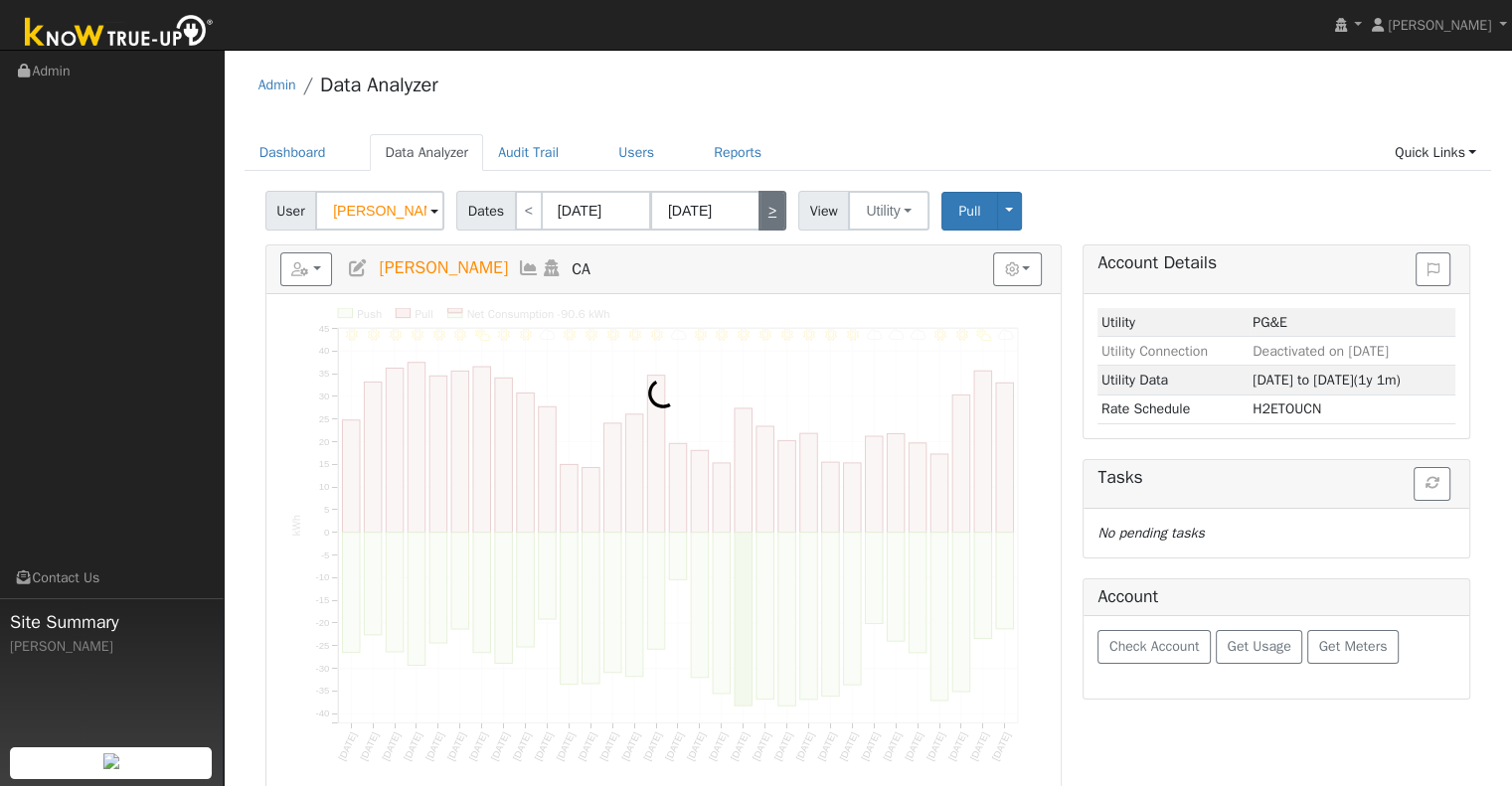 click on ">" at bounding box center [772, 211] 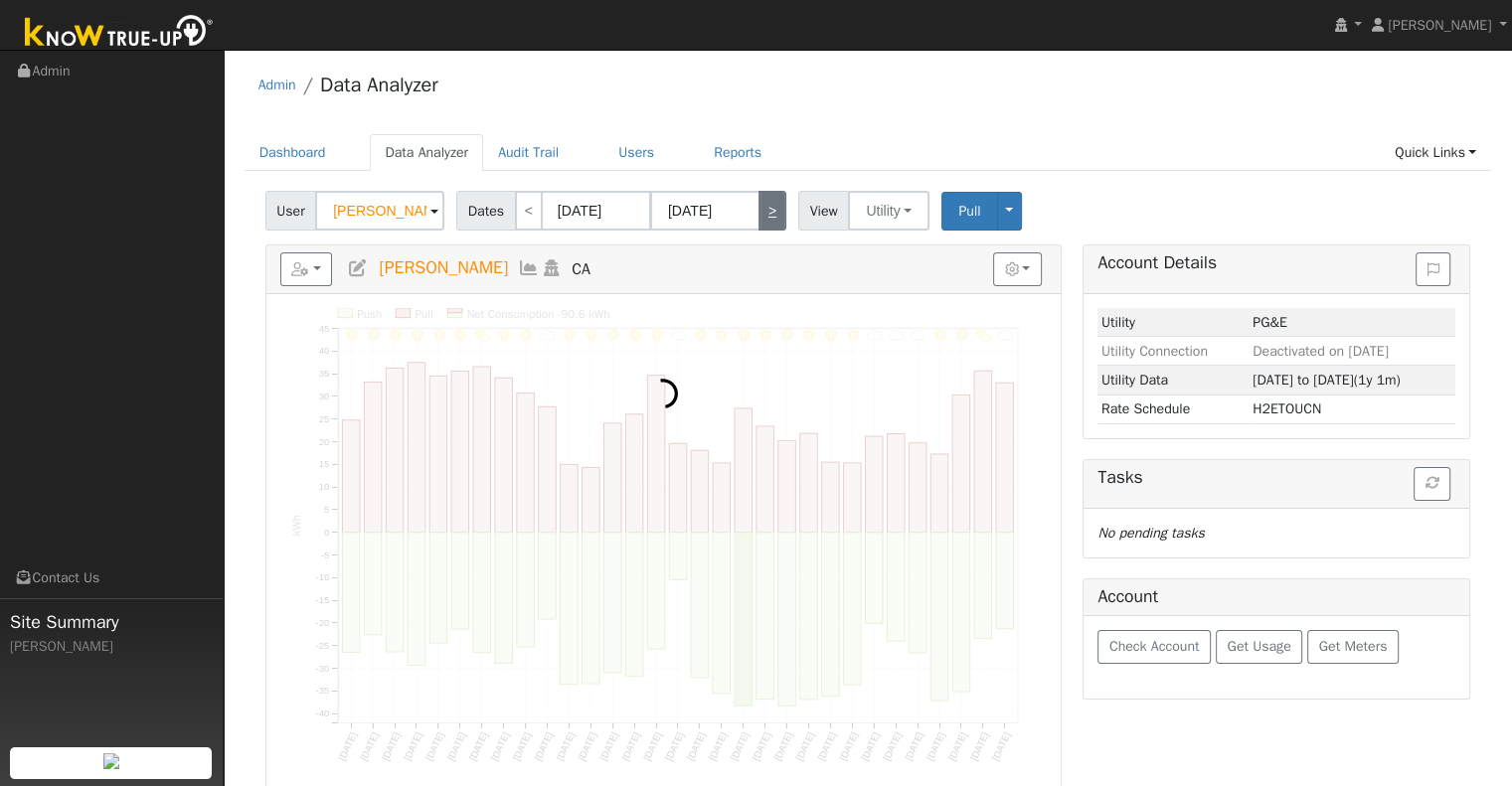 type on "[DATE]" 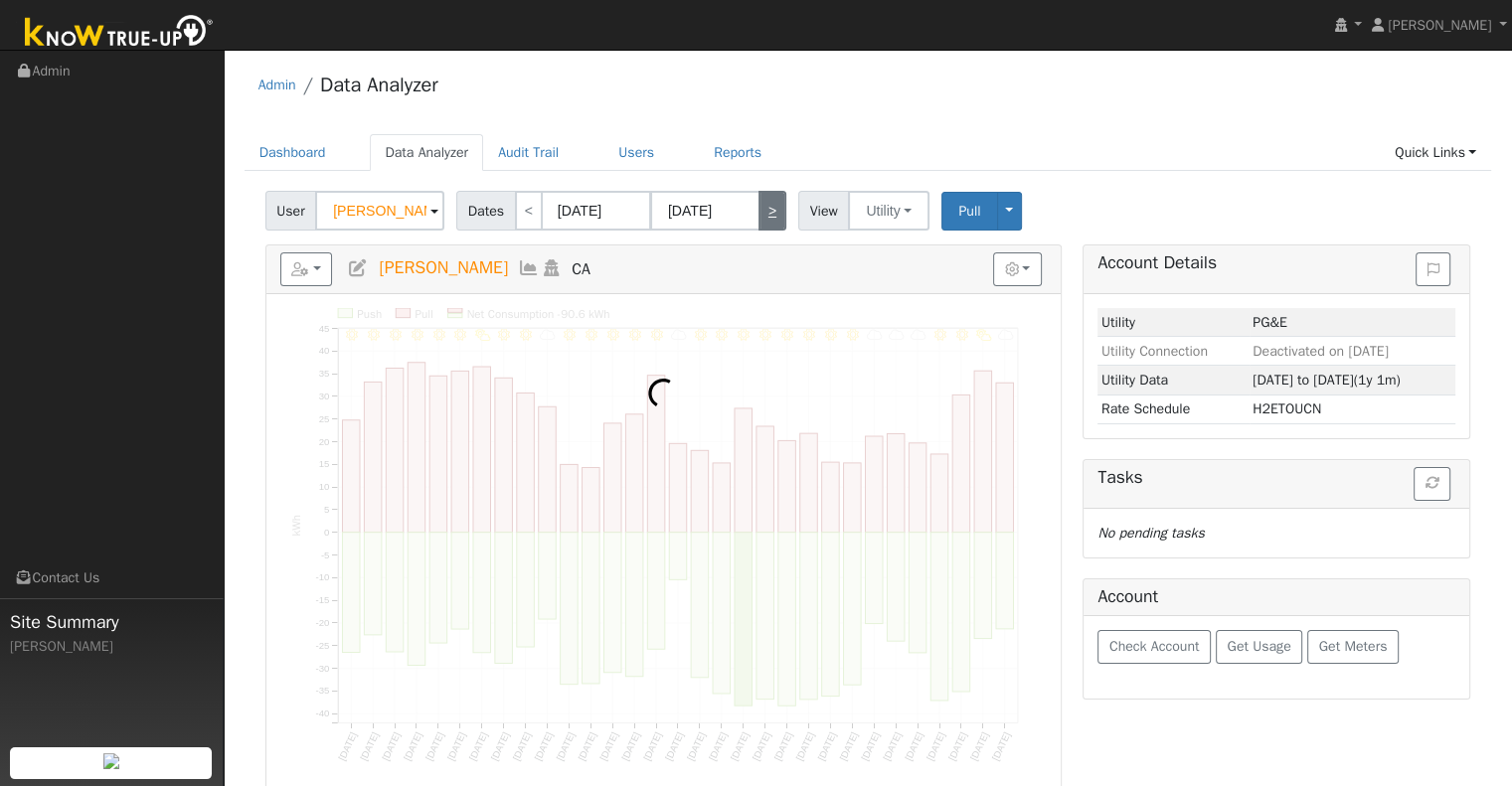 type on "[DATE]" 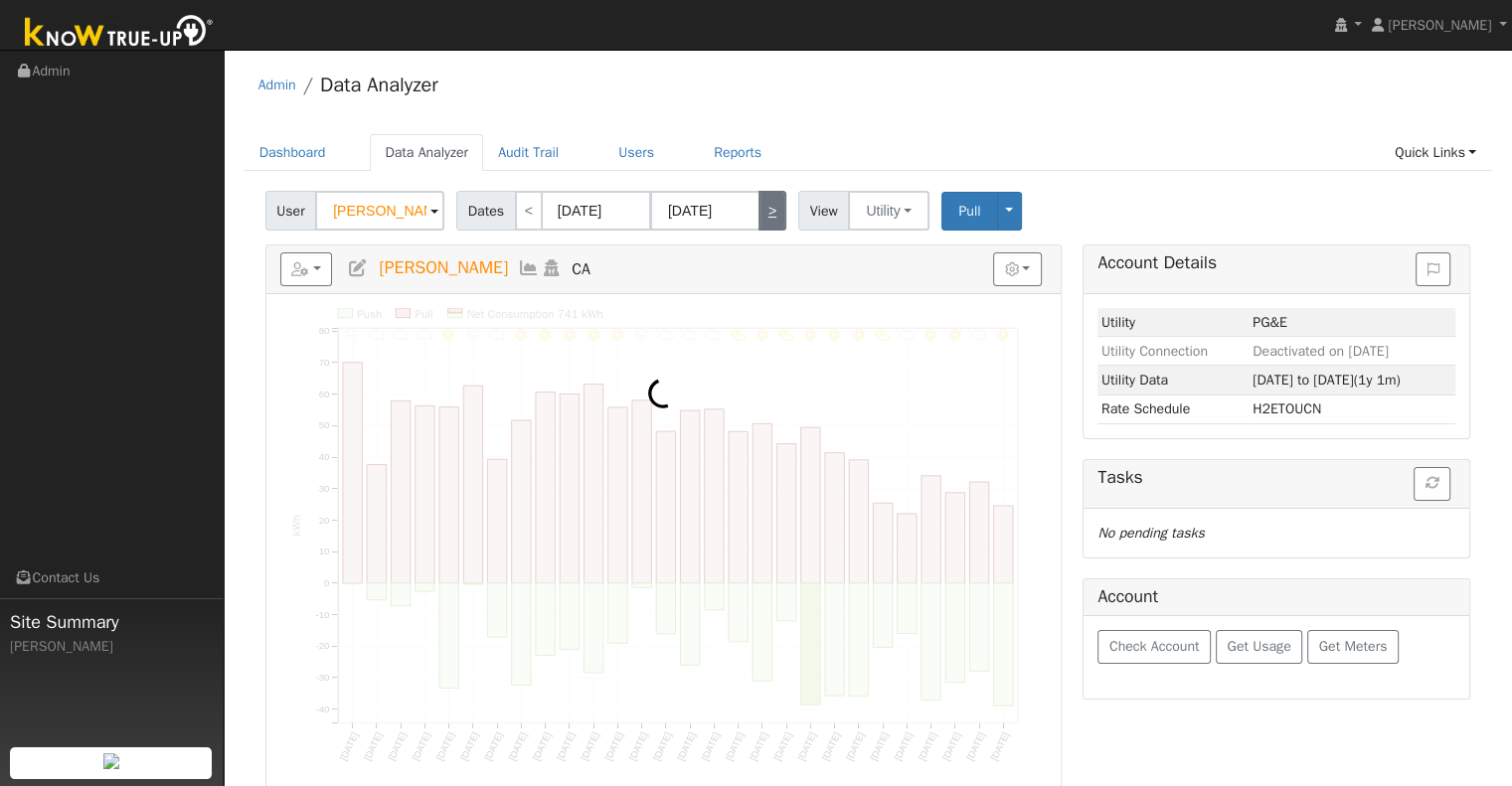 click on ">" at bounding box center (772, 211) 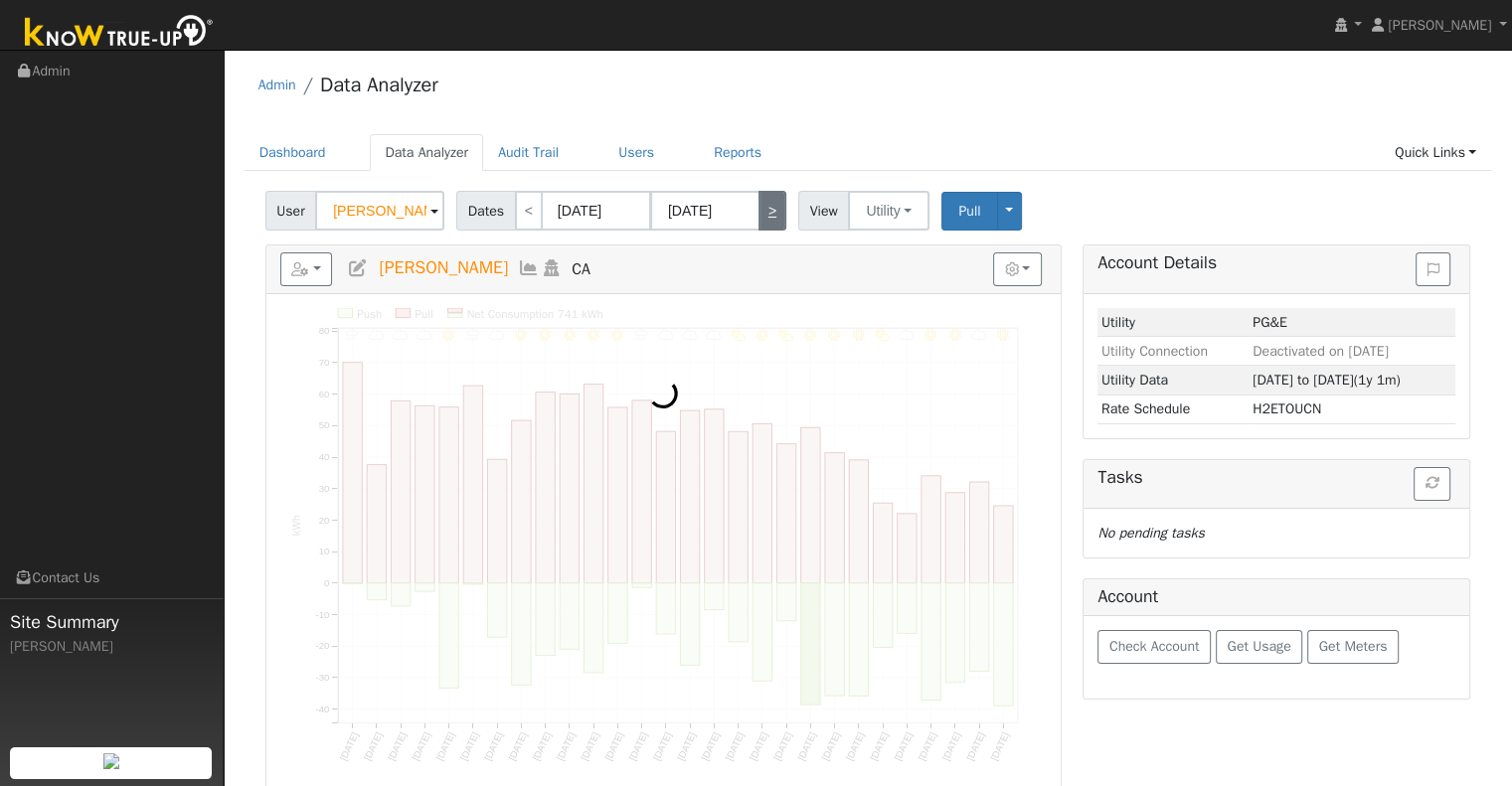 type on "[DATE]" 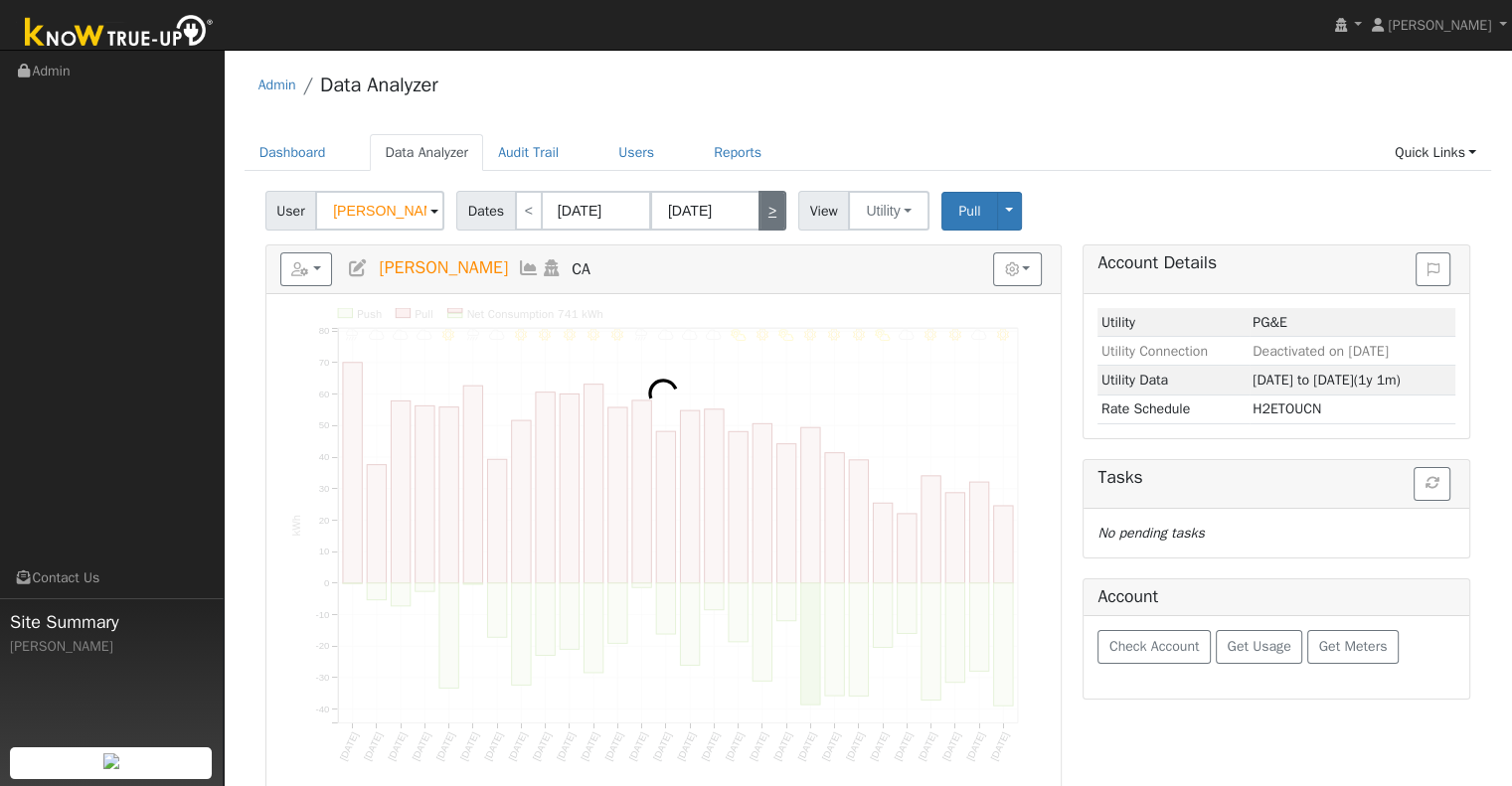 type on "[DATE]" 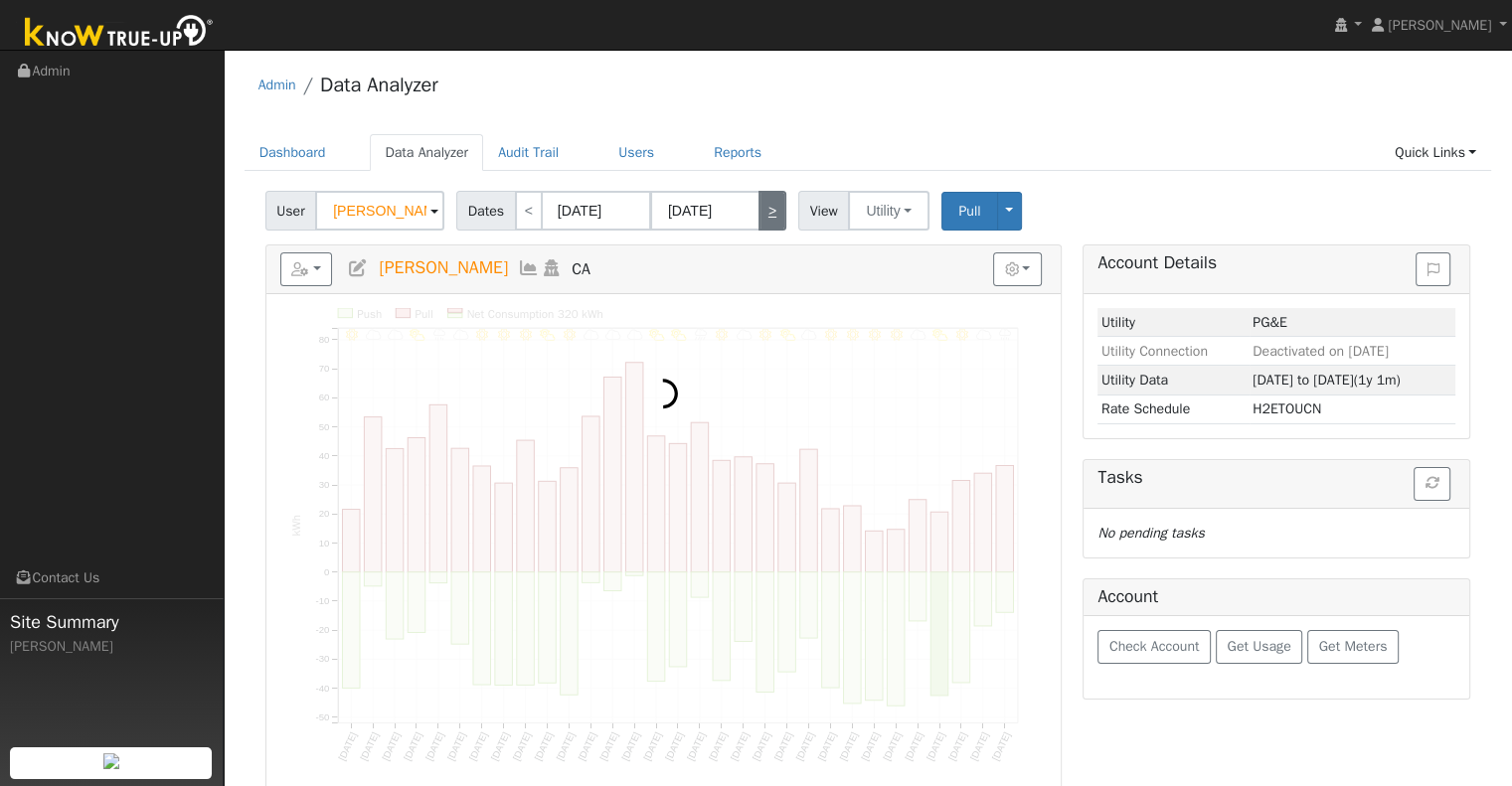 click on ">" at bounding box center [772, 211] 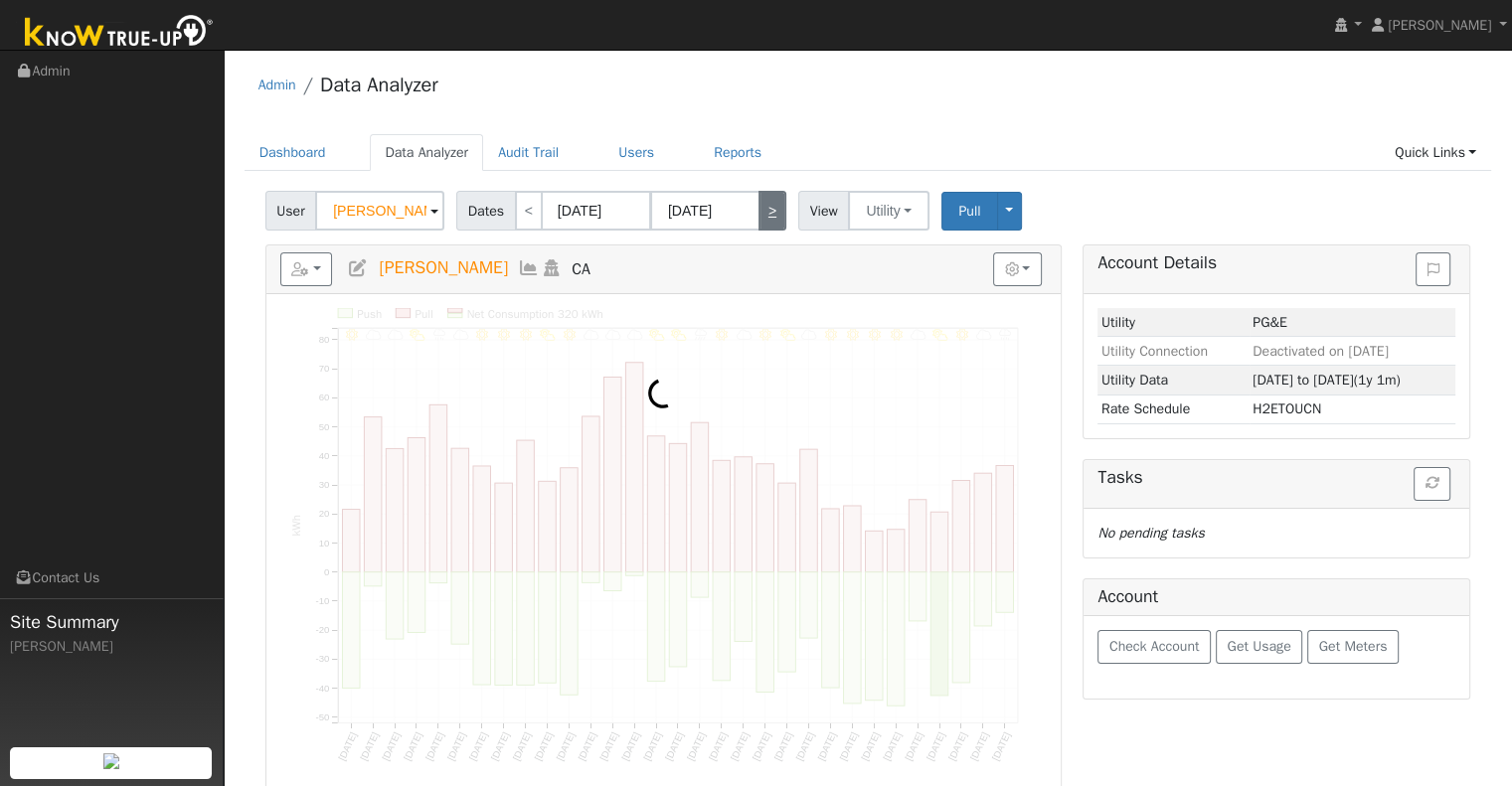 type on "[DATE]" 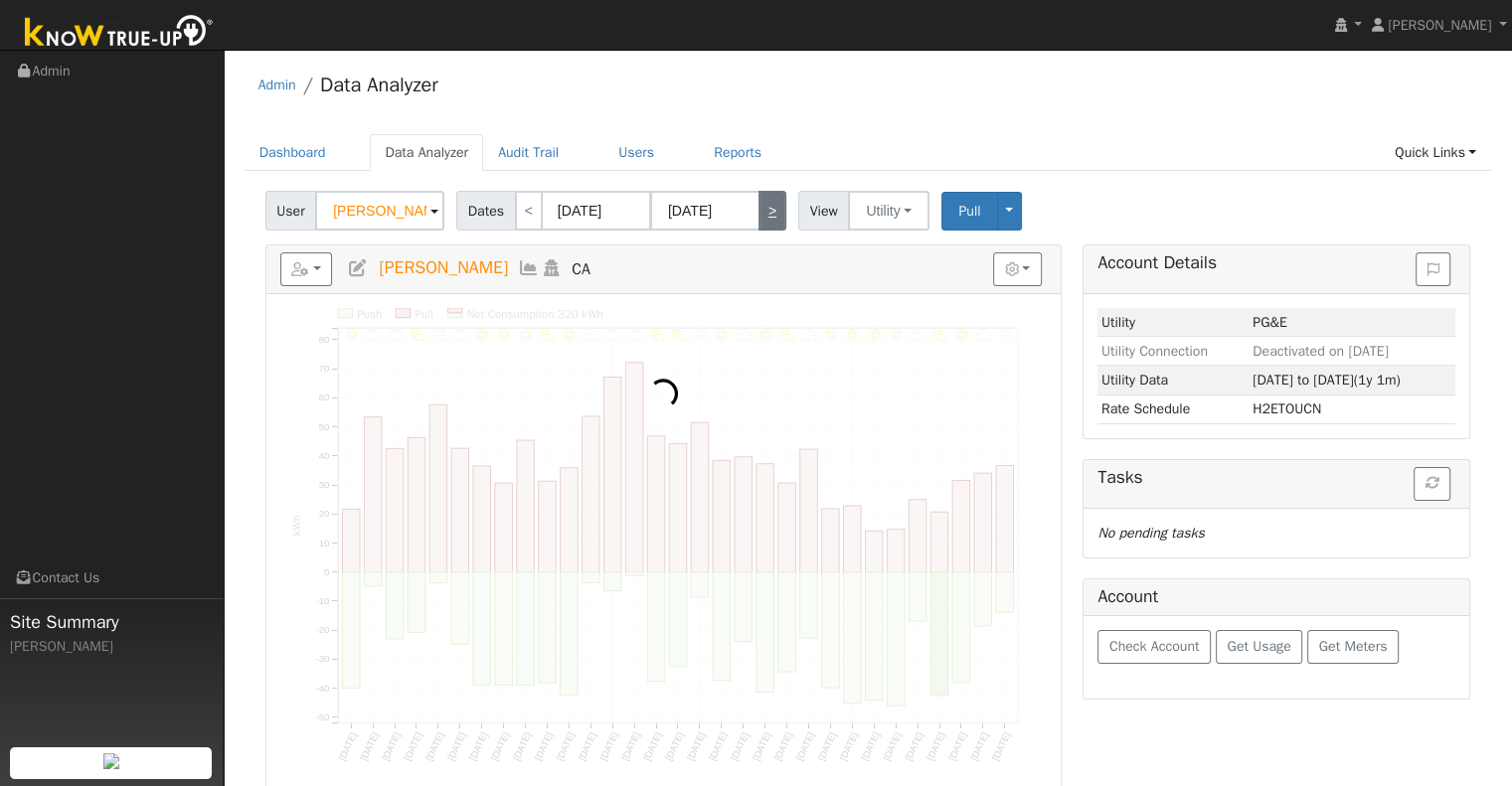 type on "[DATE]" 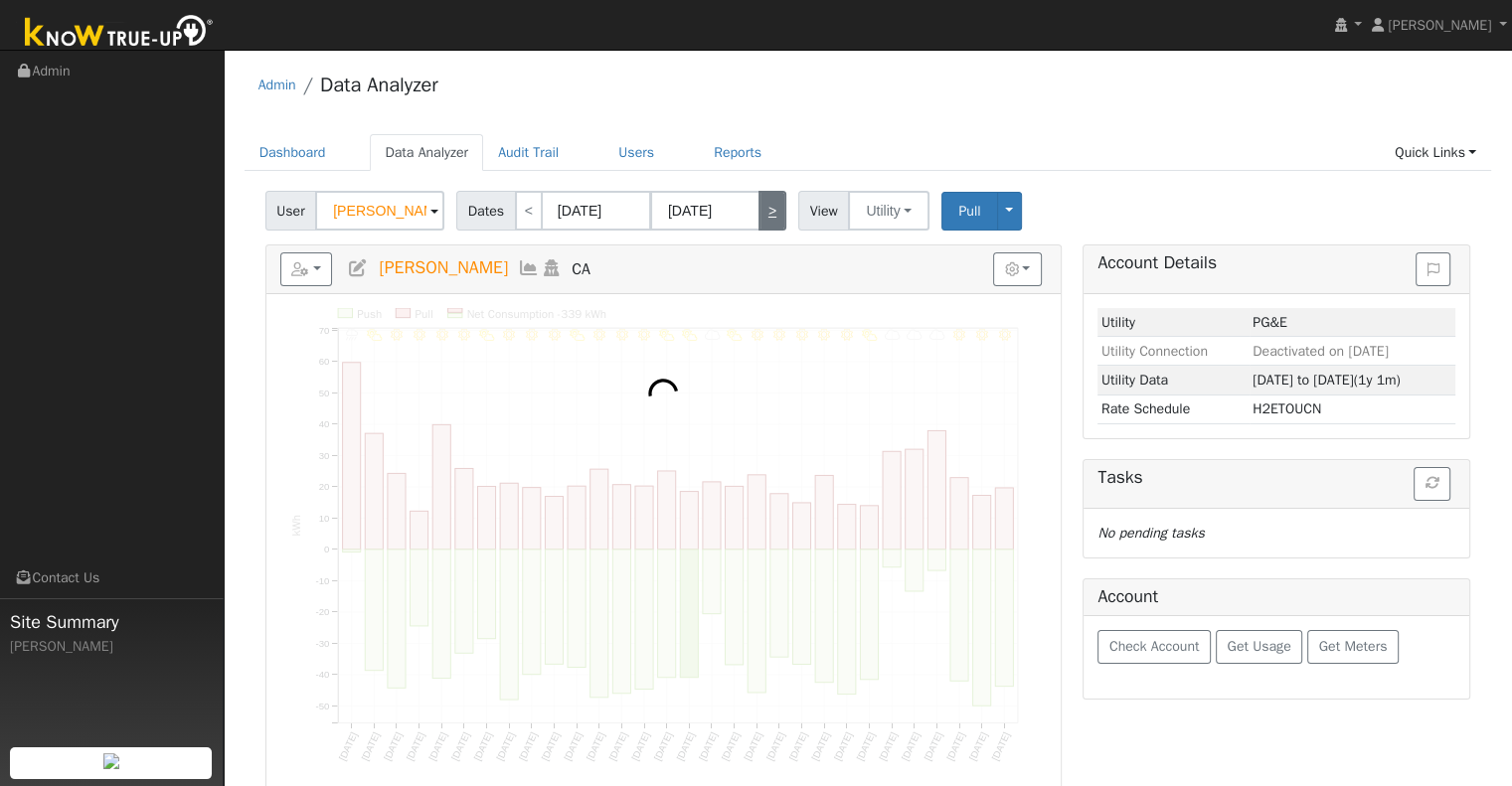 click on ">" at bounding box center (772, 211) 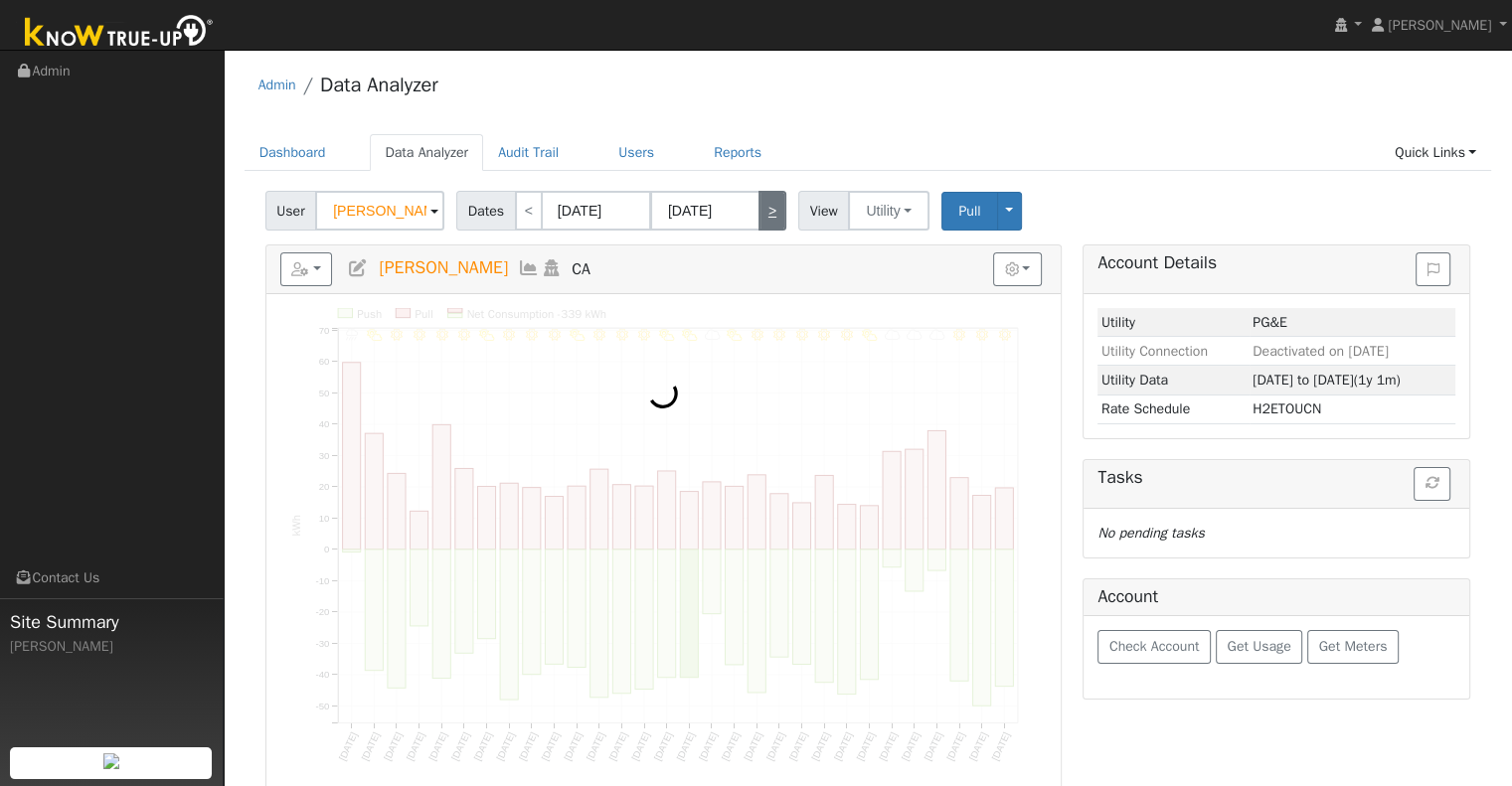 type on "[DATE]" 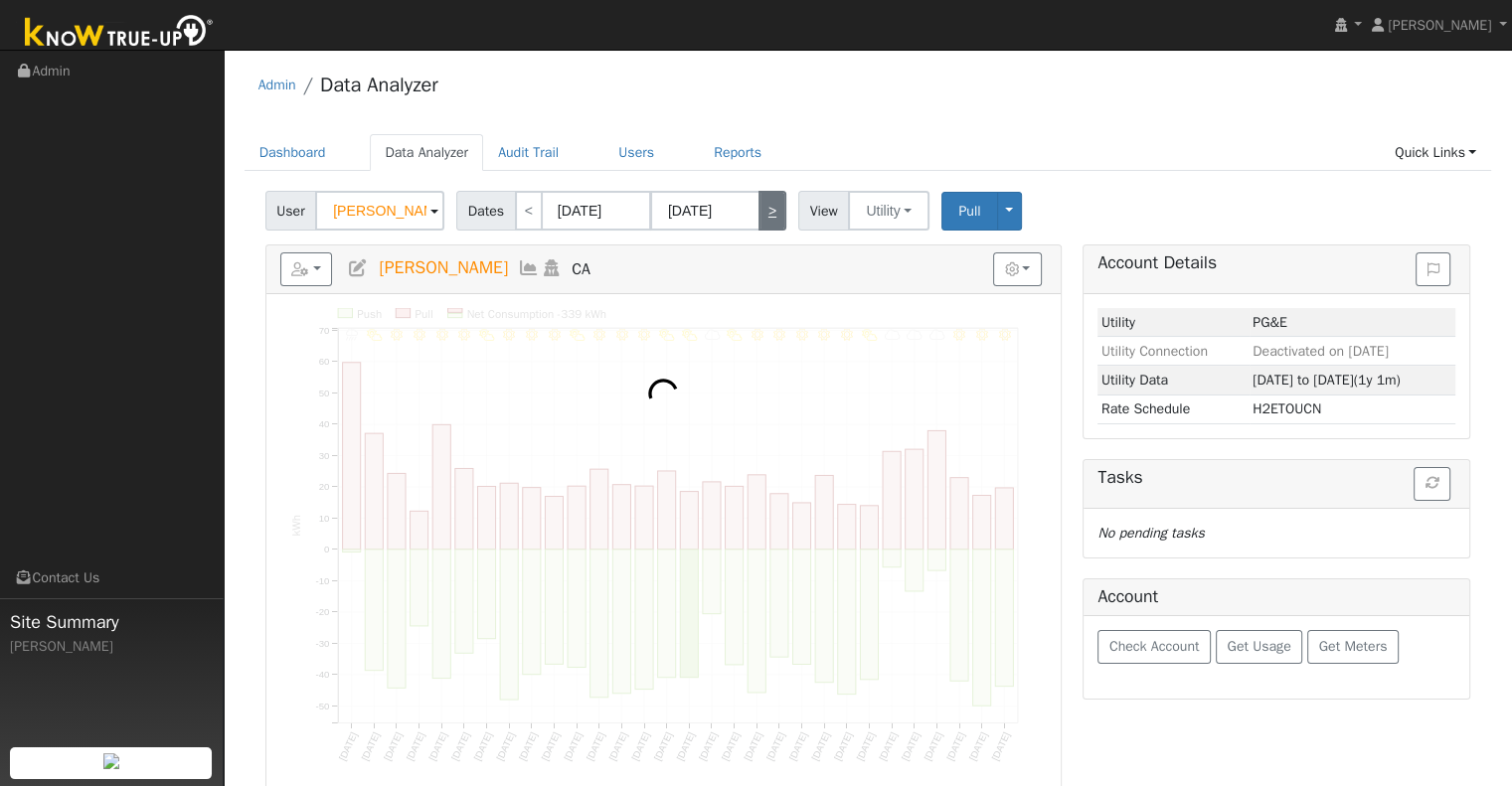type on "[DATE]" 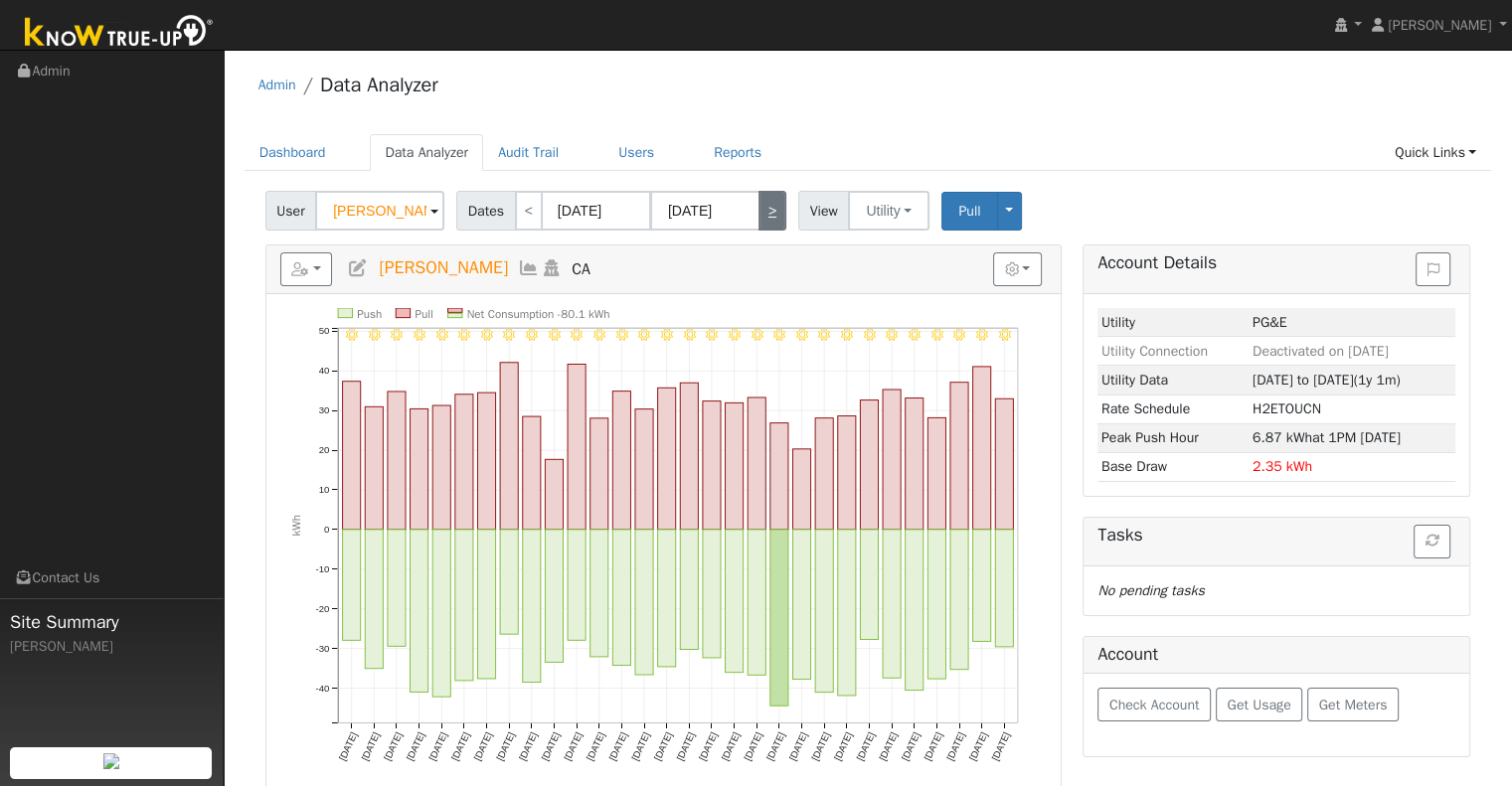 click on ">" at bounding box center [772, 211] 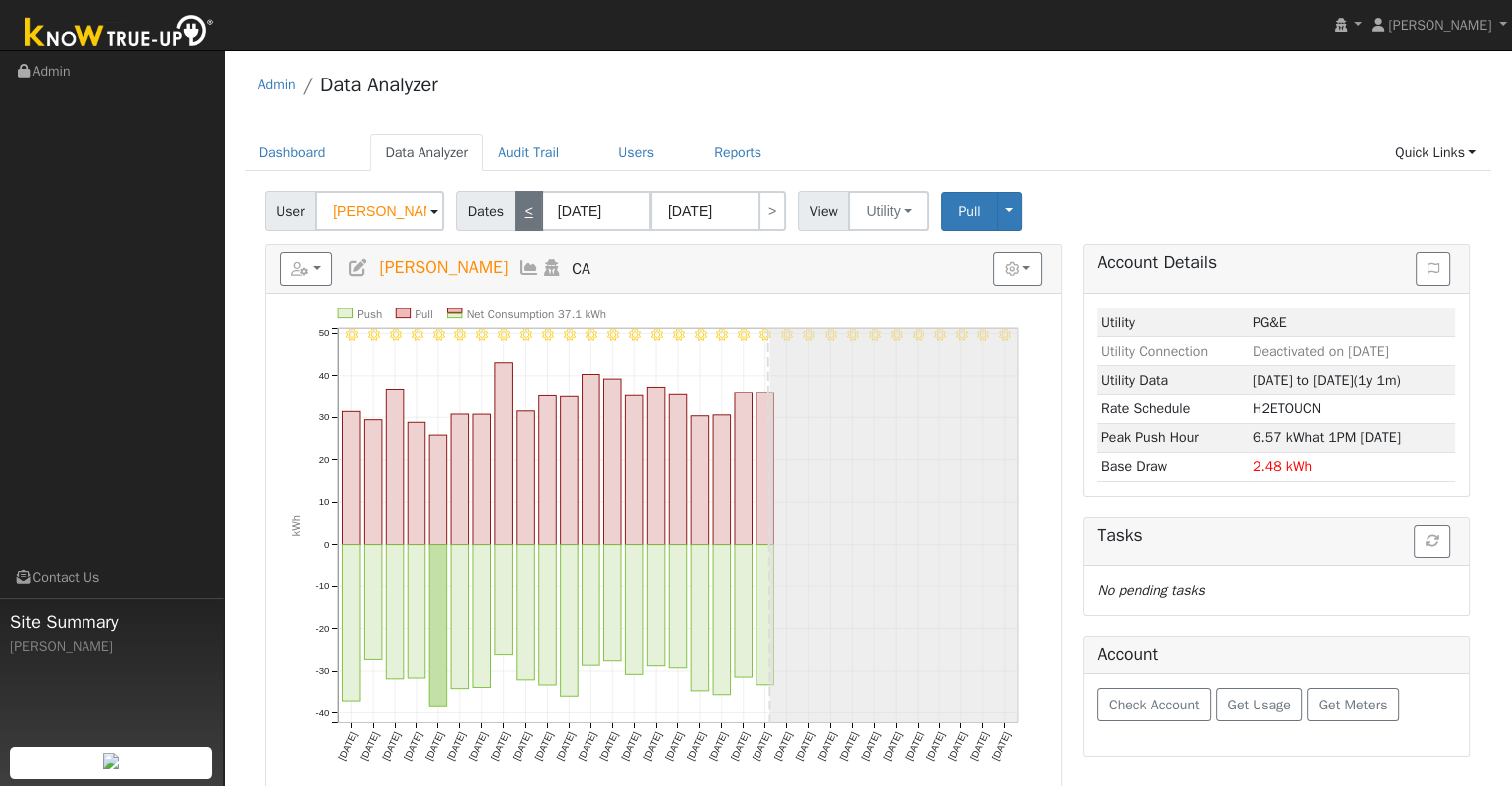 click on "<" at bounding box center [529, 211] 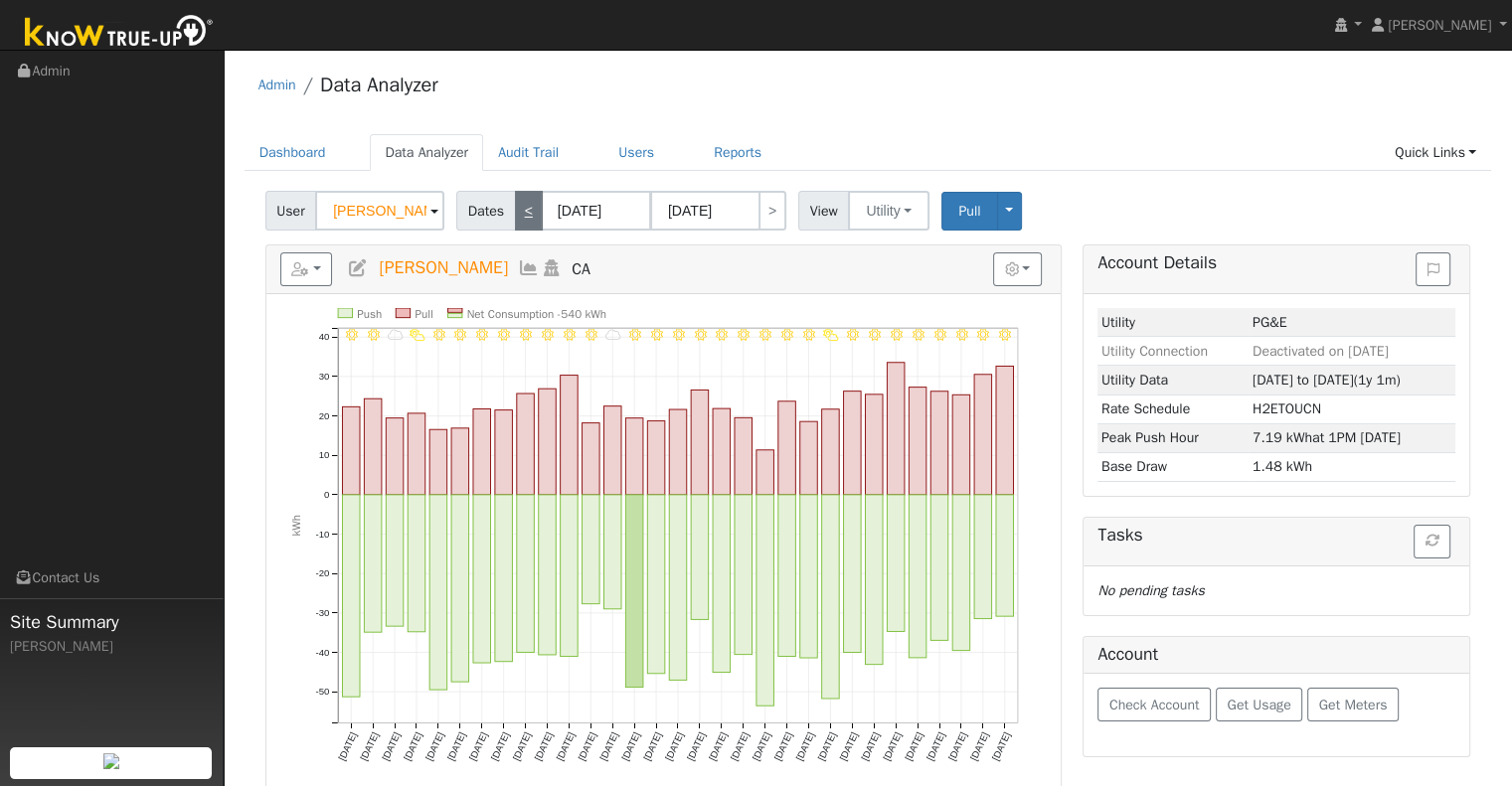 click on "<" at bounding box center (529, 211) 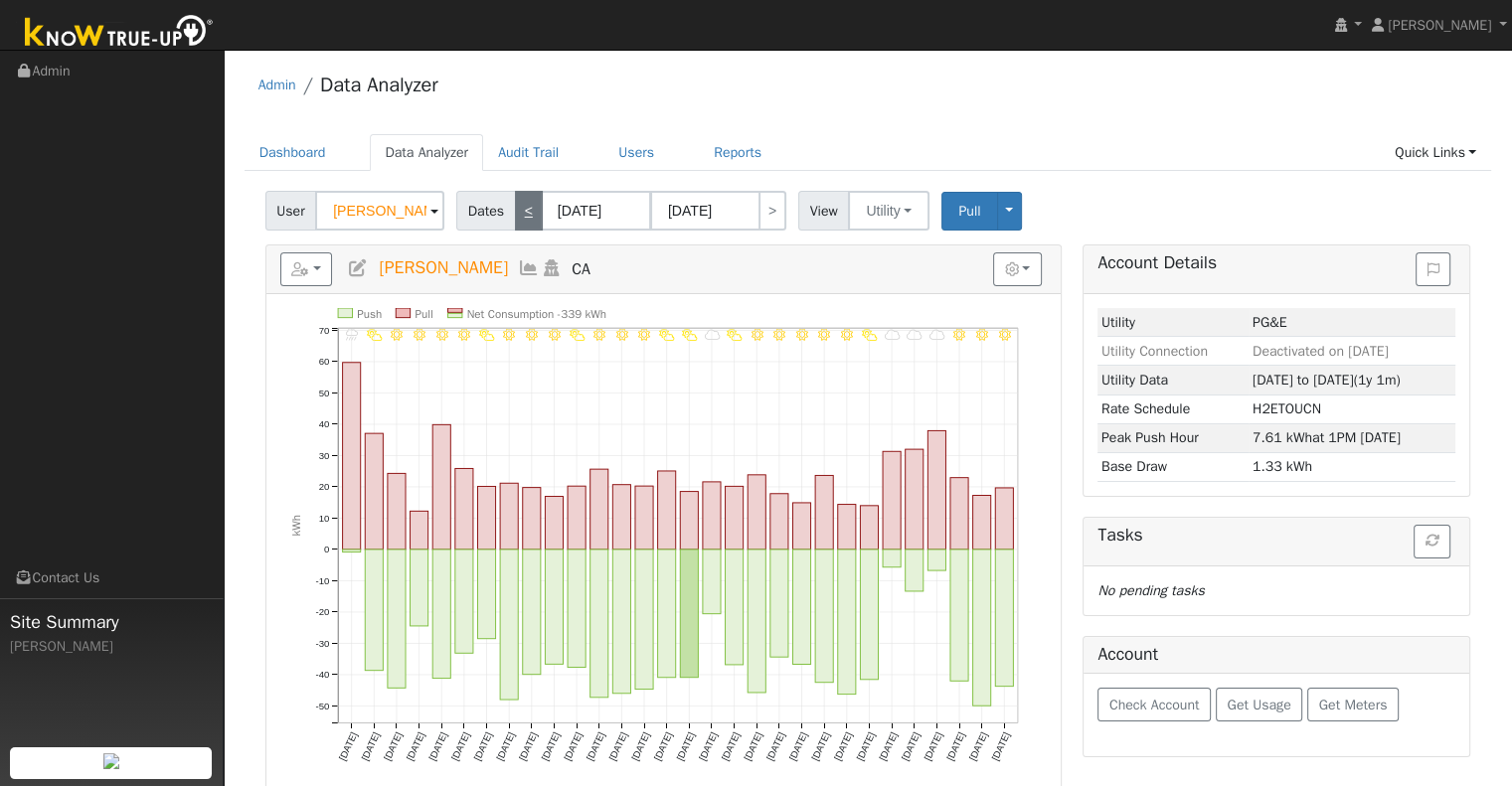 click on "<" at bounding box center [529, 211] 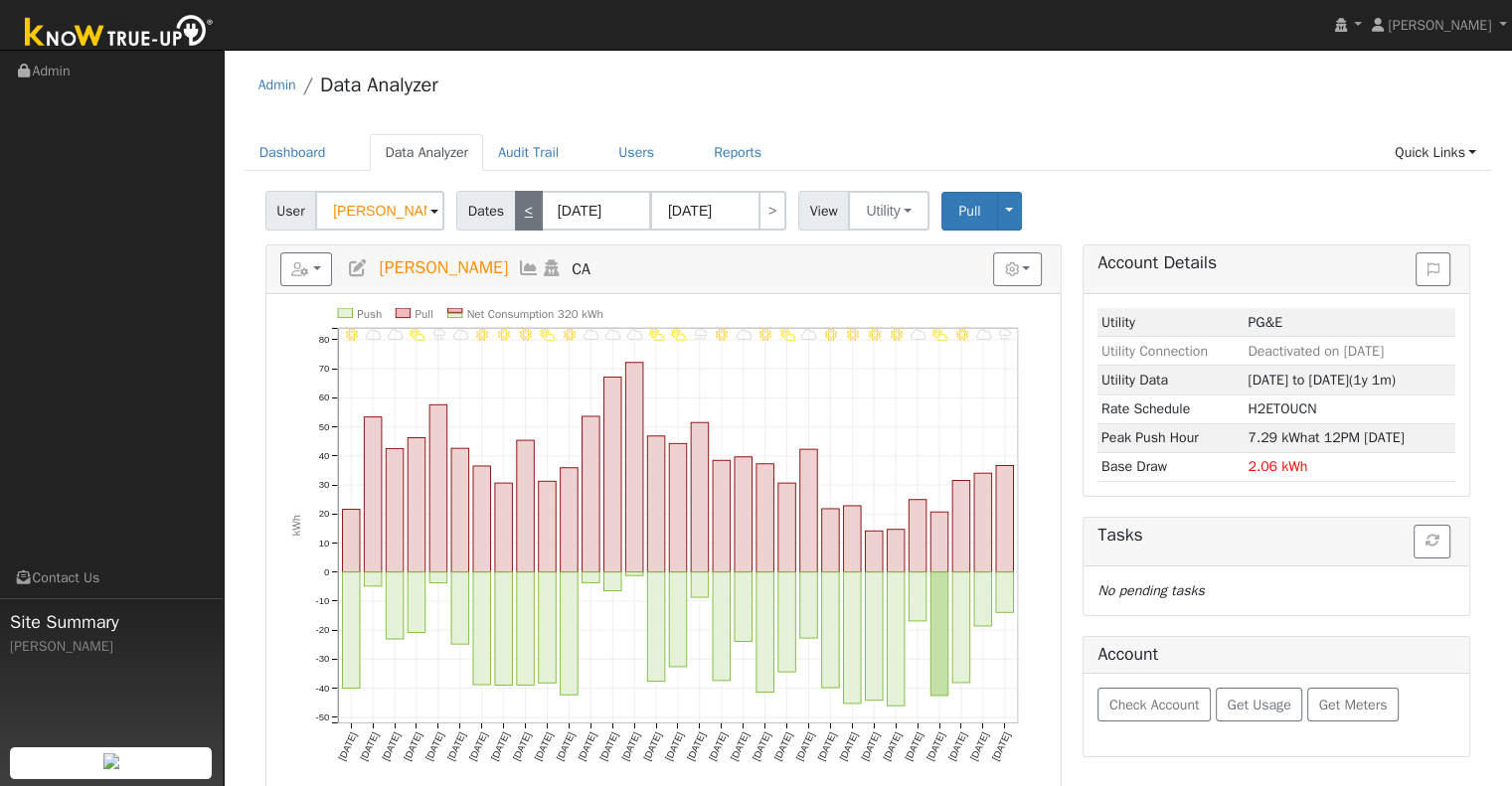click on "<" at bounding box center (529, 211) 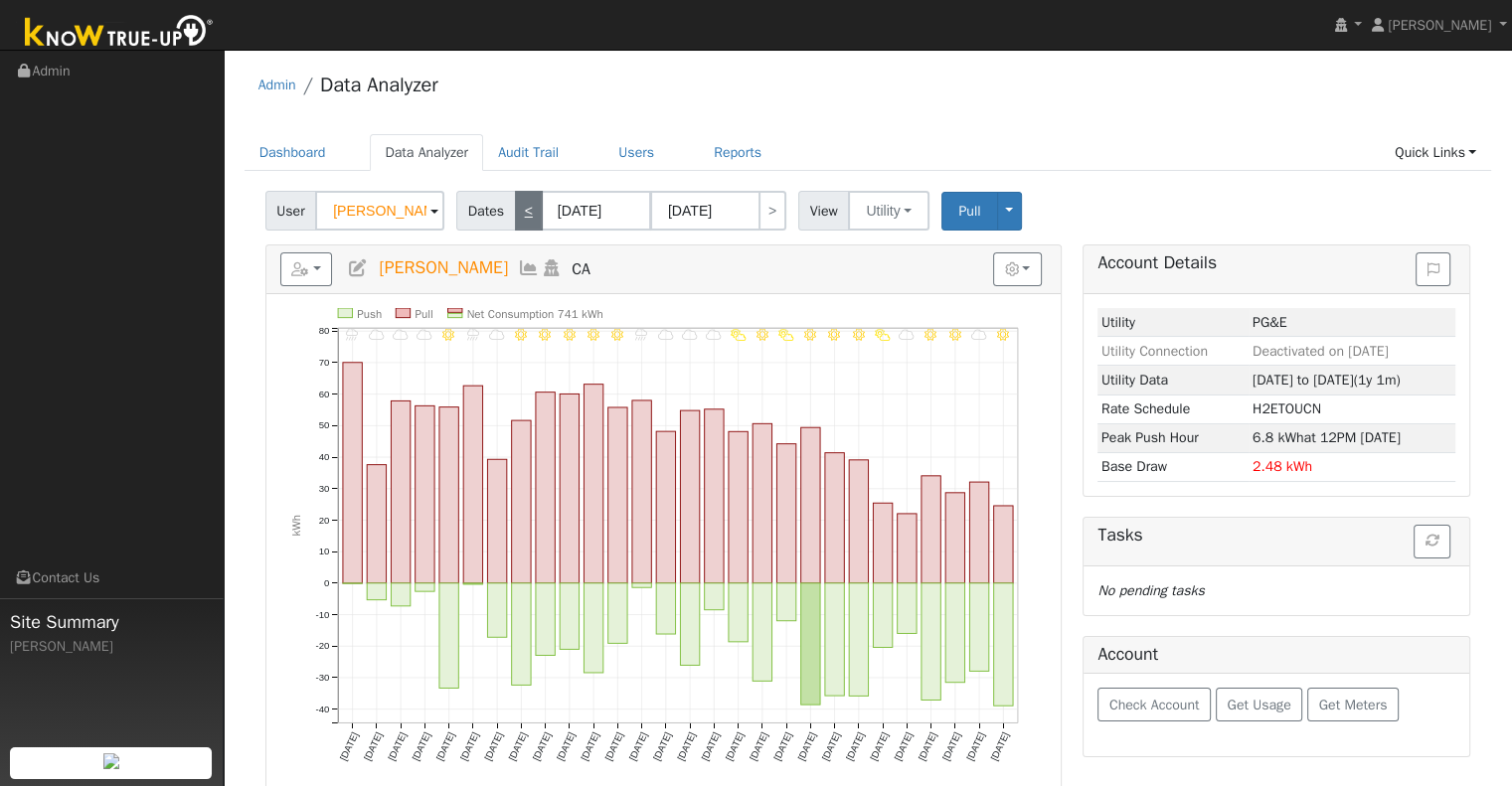 click on "<" at bounding box center (529, 211) 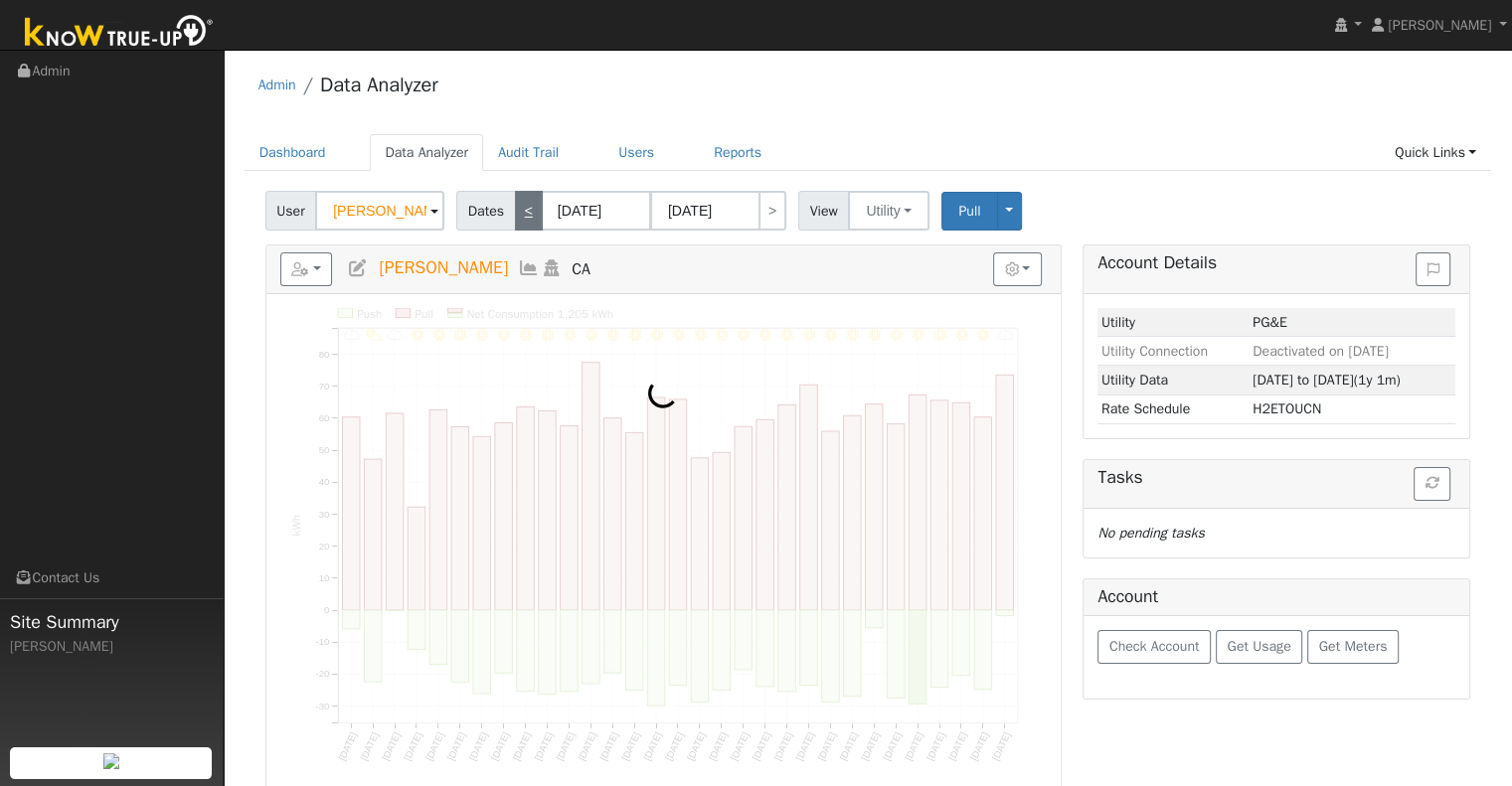 click on "<" at bounding box center [529, 211] 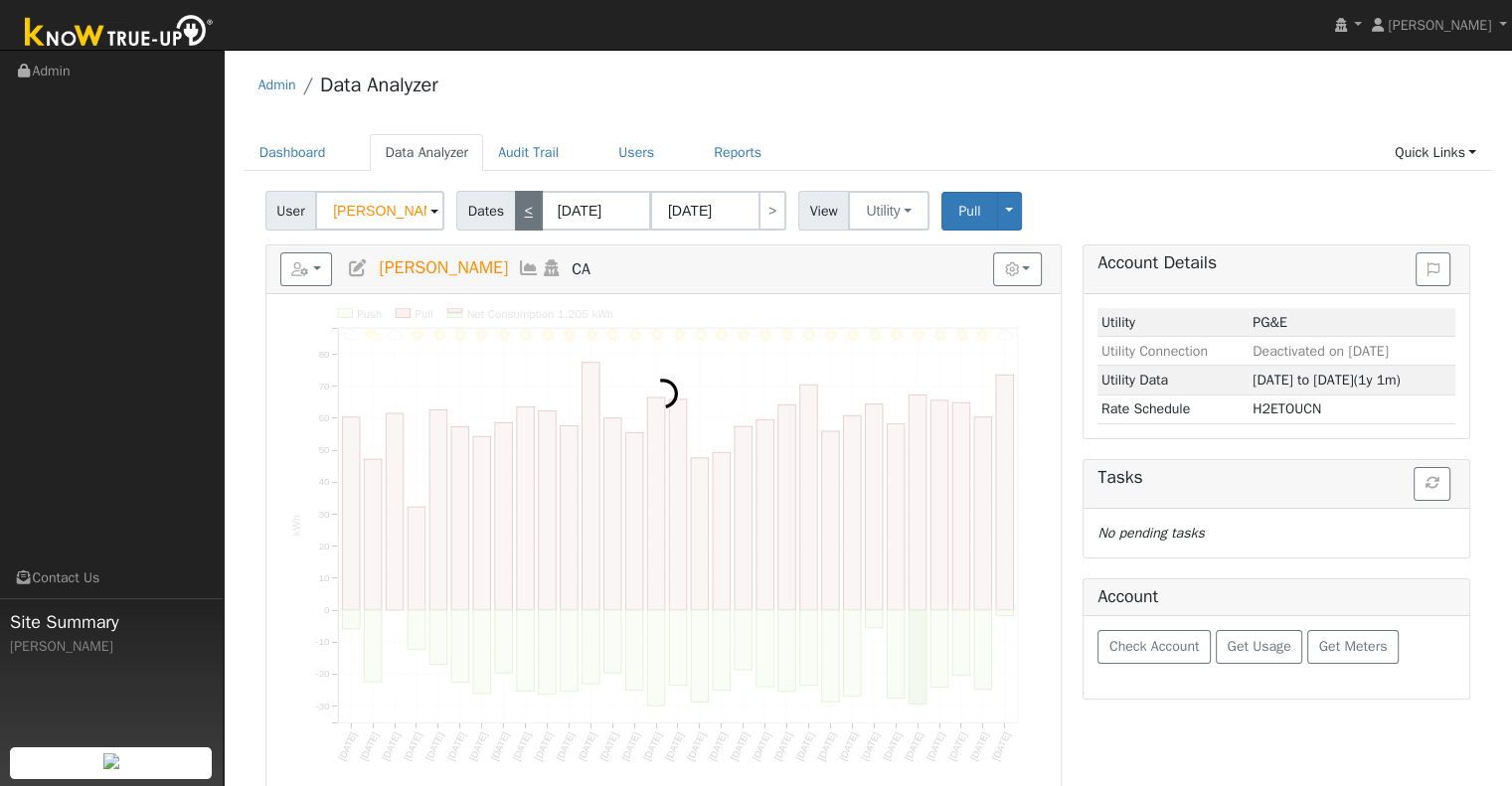 type on "[DATE]" 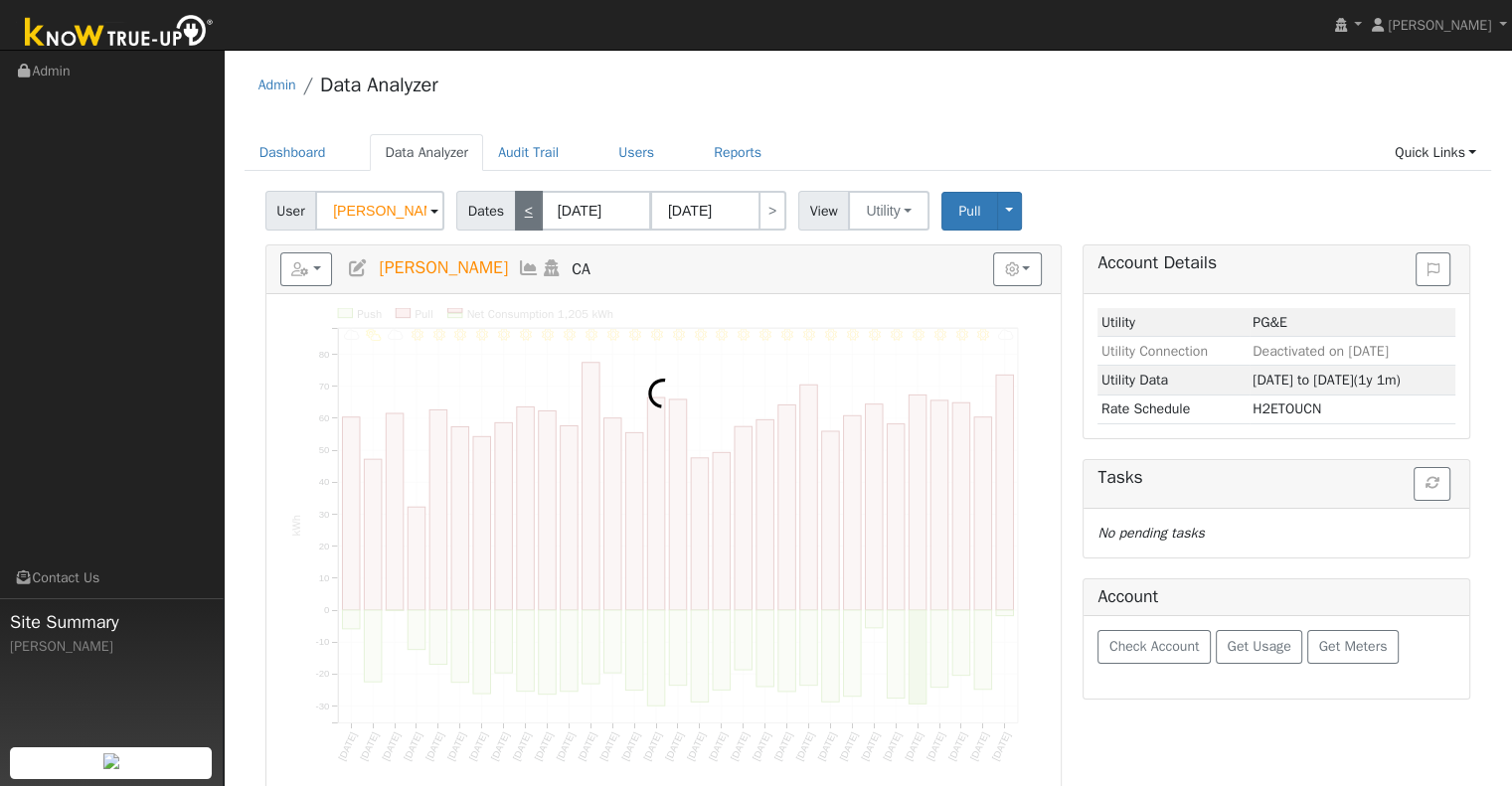 type on "[DATE]" 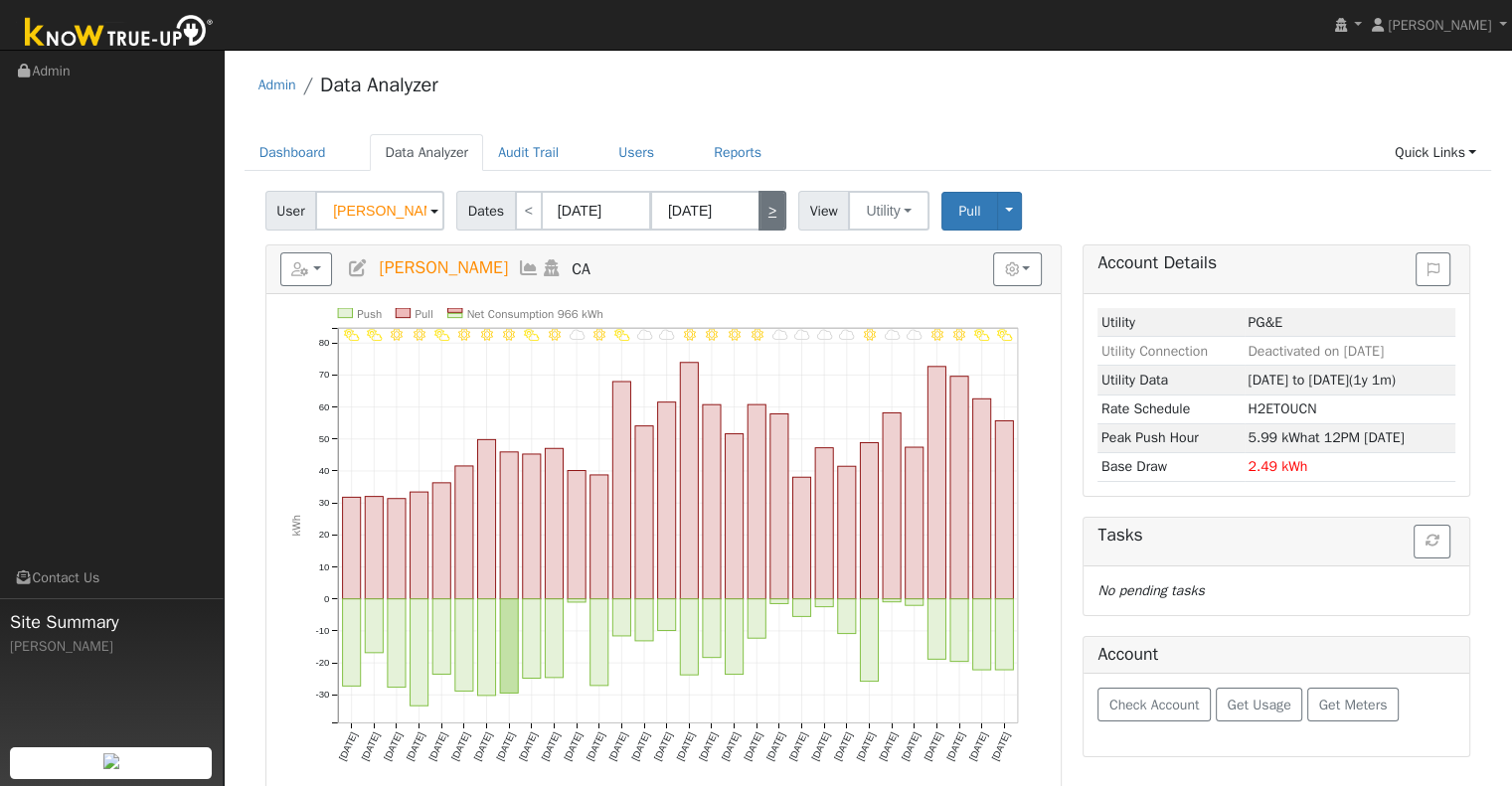 click on ">" at bounding box center (772, 211) 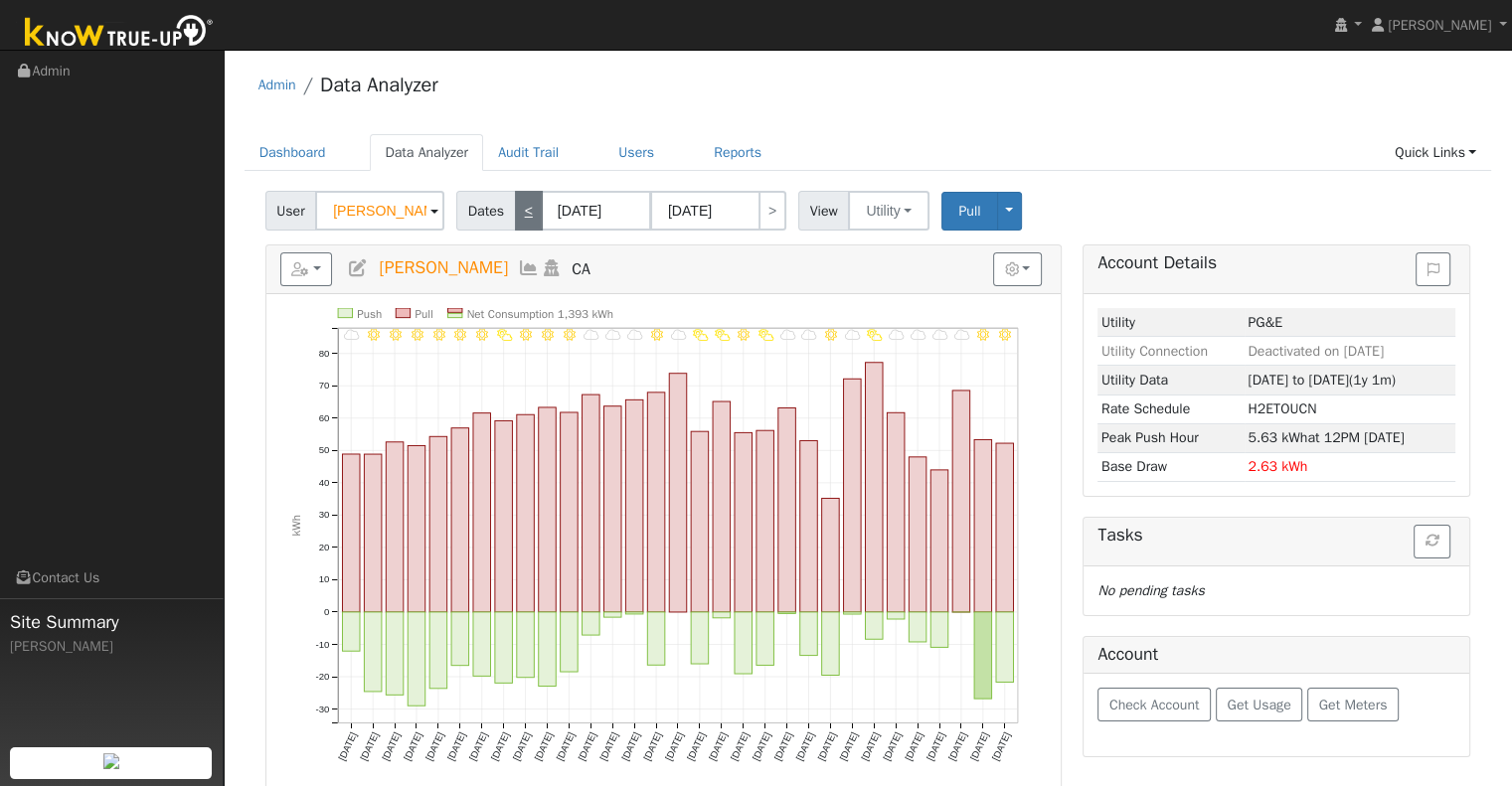 click on "<" at bounding box center [529, 211] 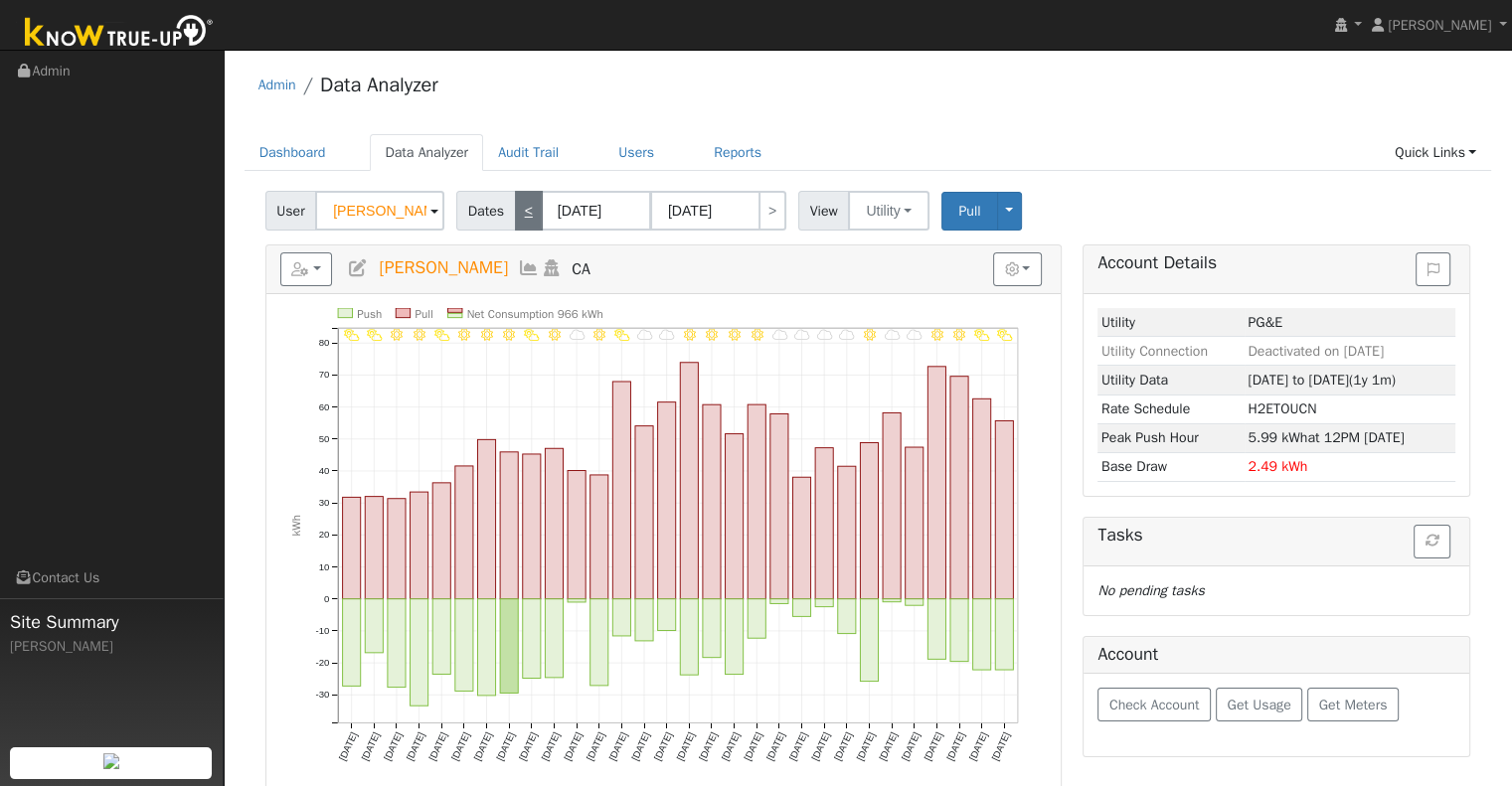 click on "<" at bounding box center (529, 211) 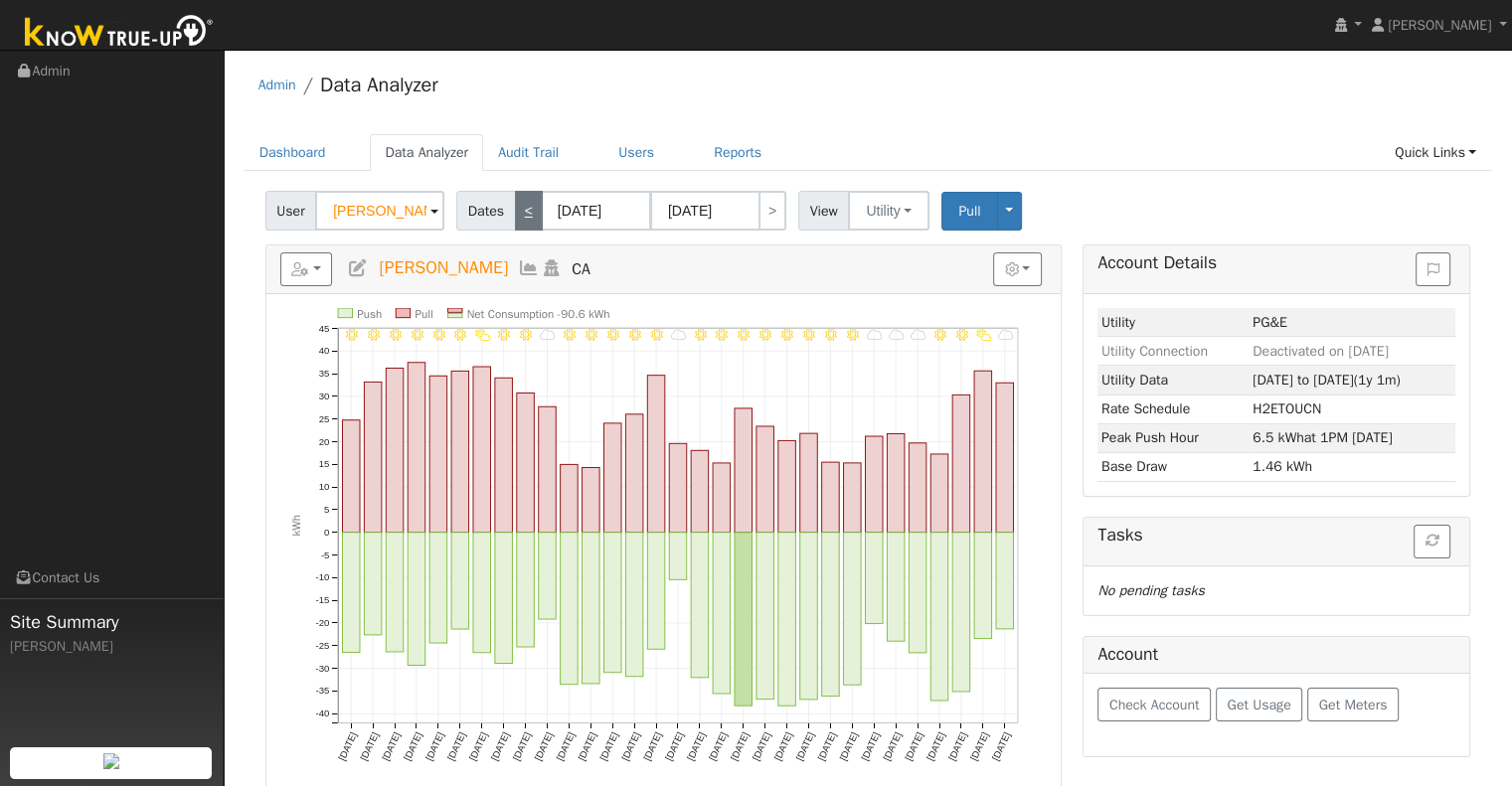 click on "<" at bounding box center [529, 211] 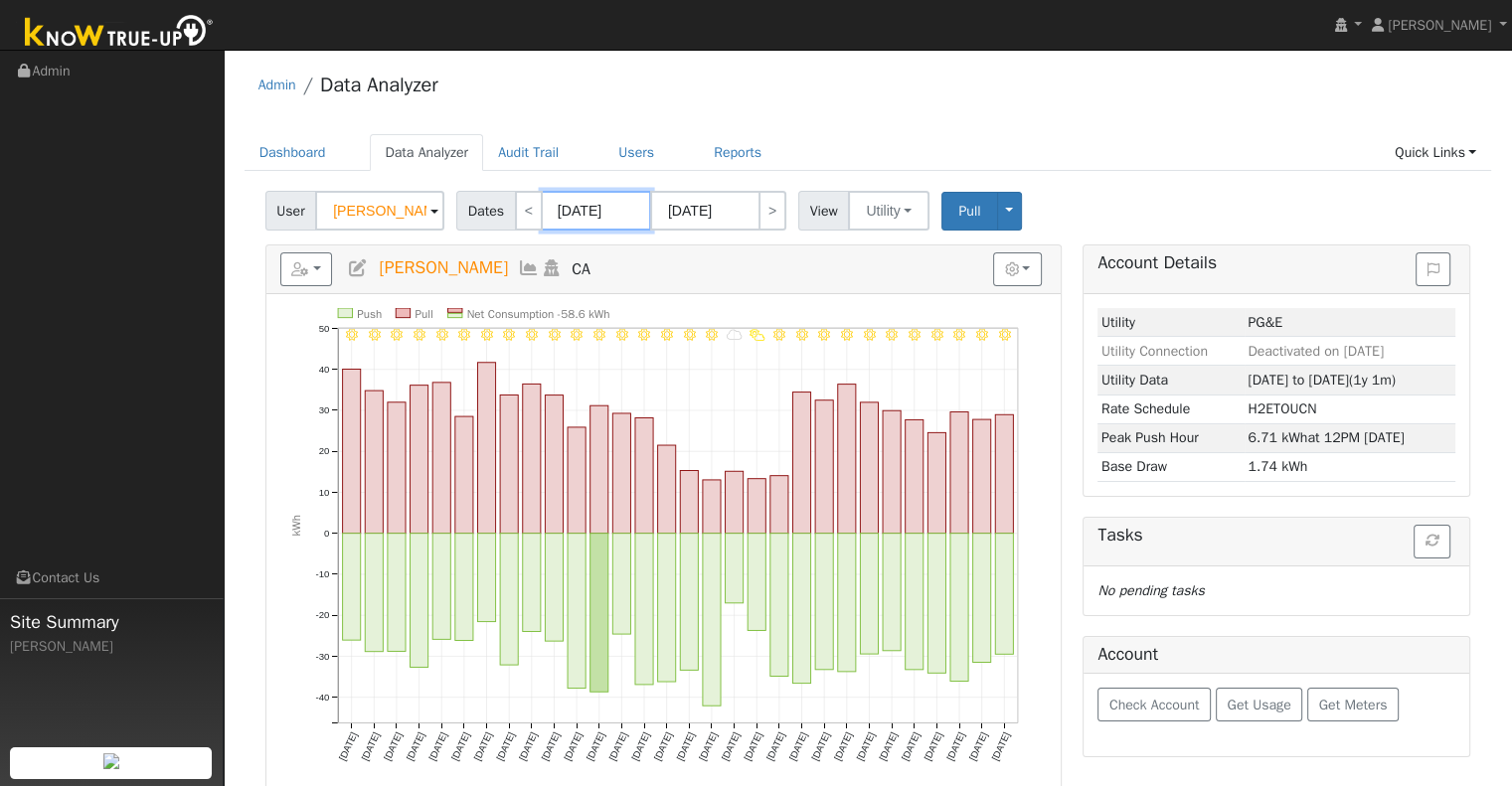 click on "[DATE]" at bounding box center (596, 211) 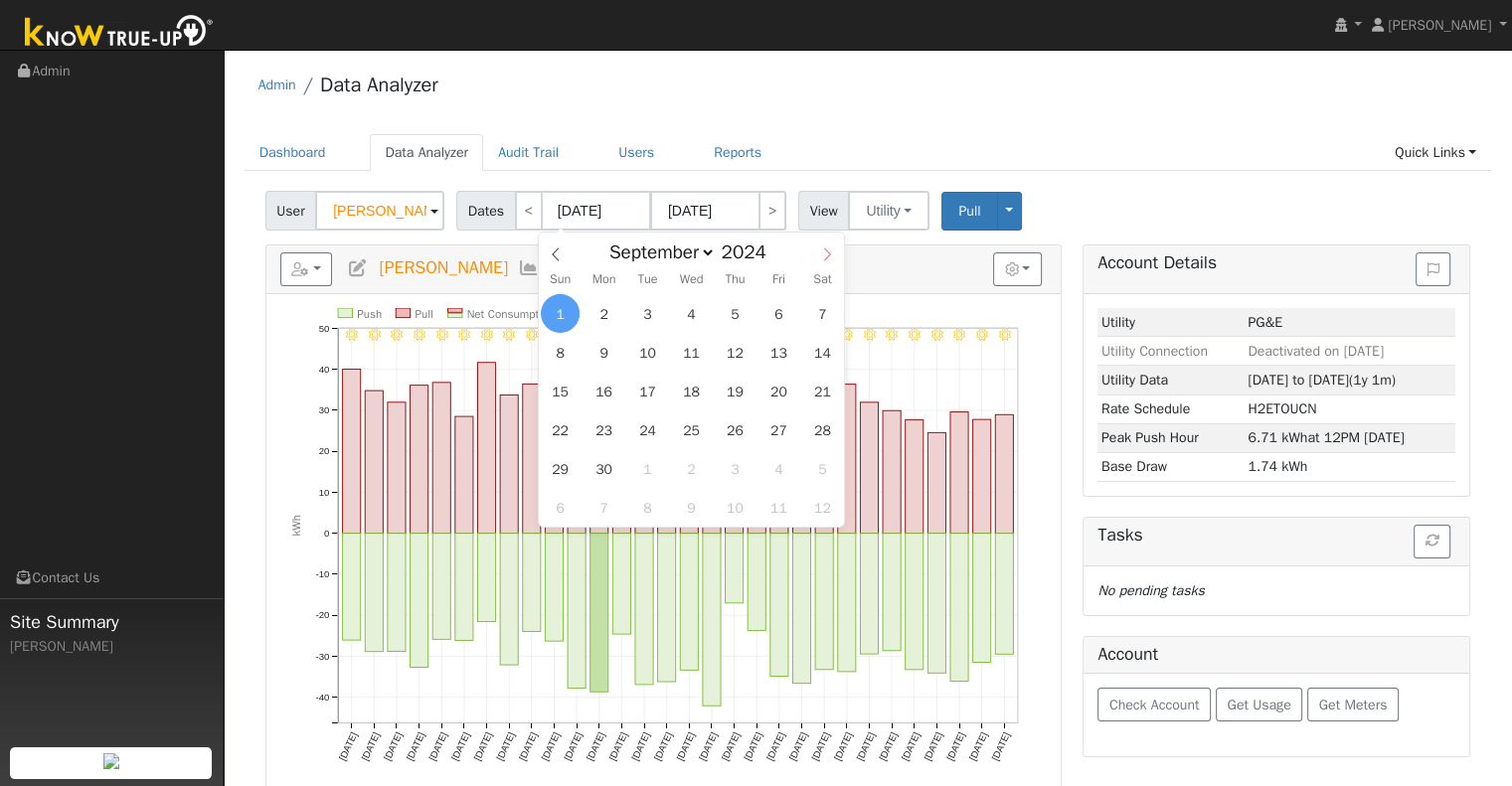click 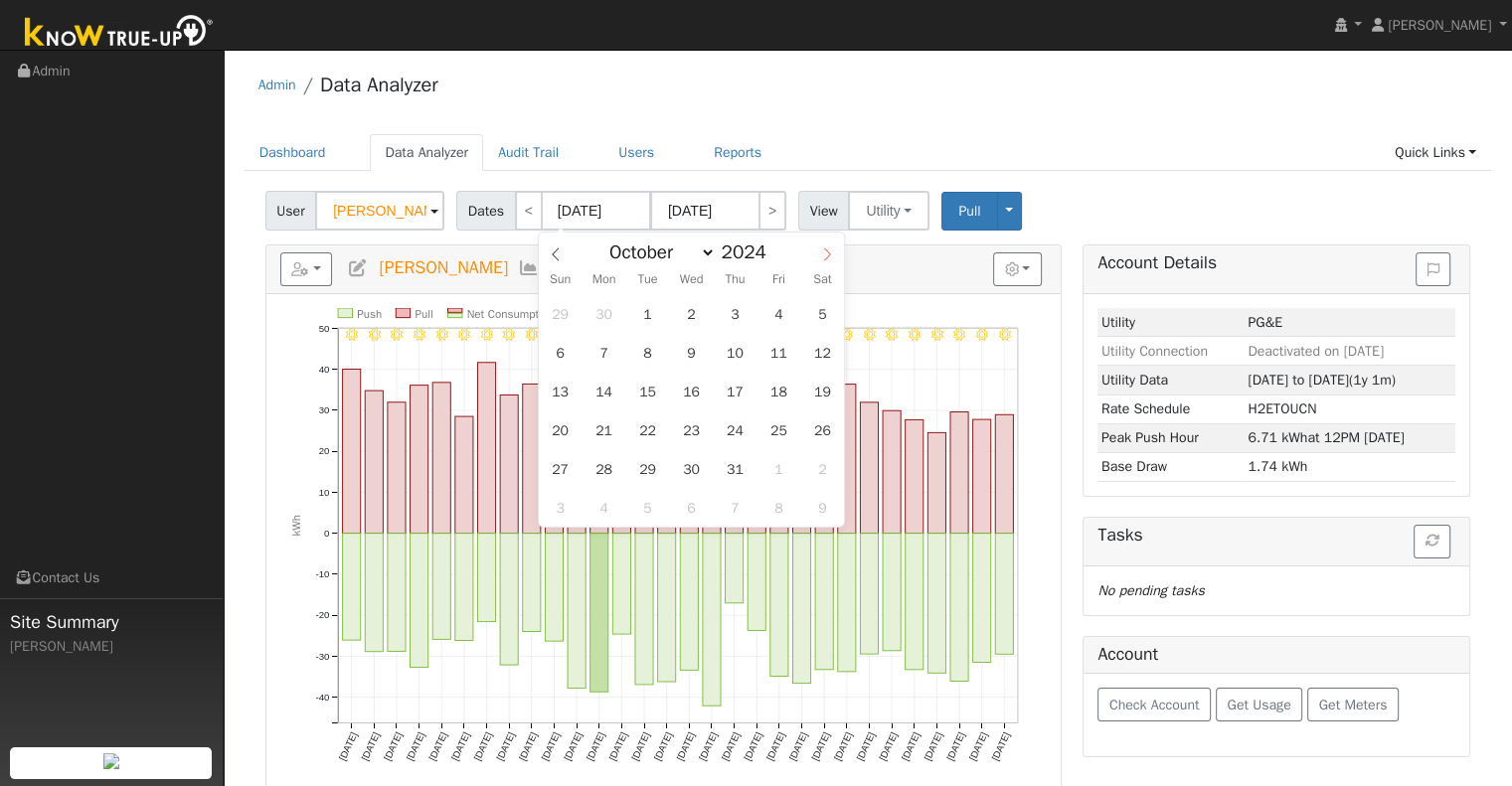 click 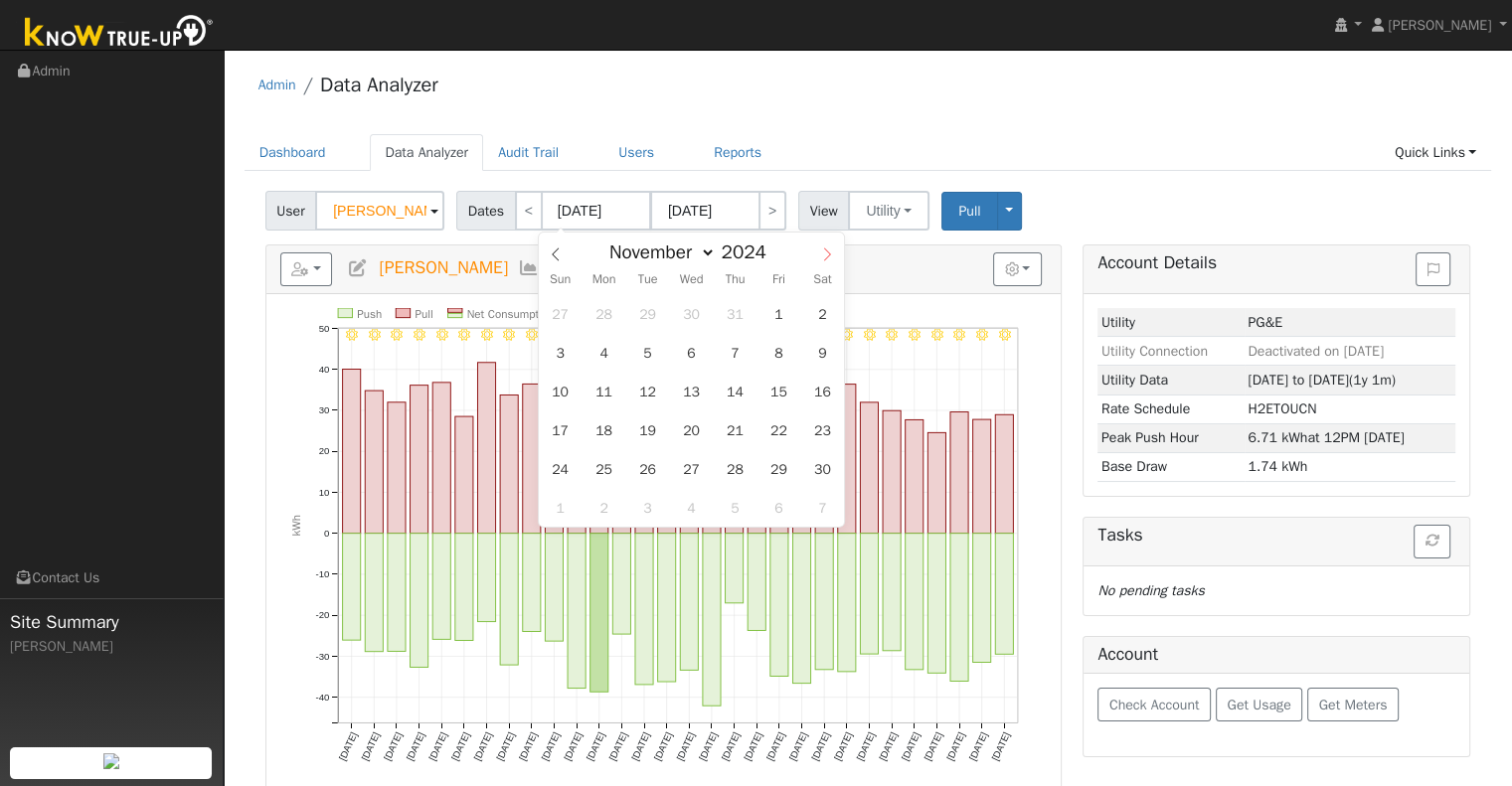 click 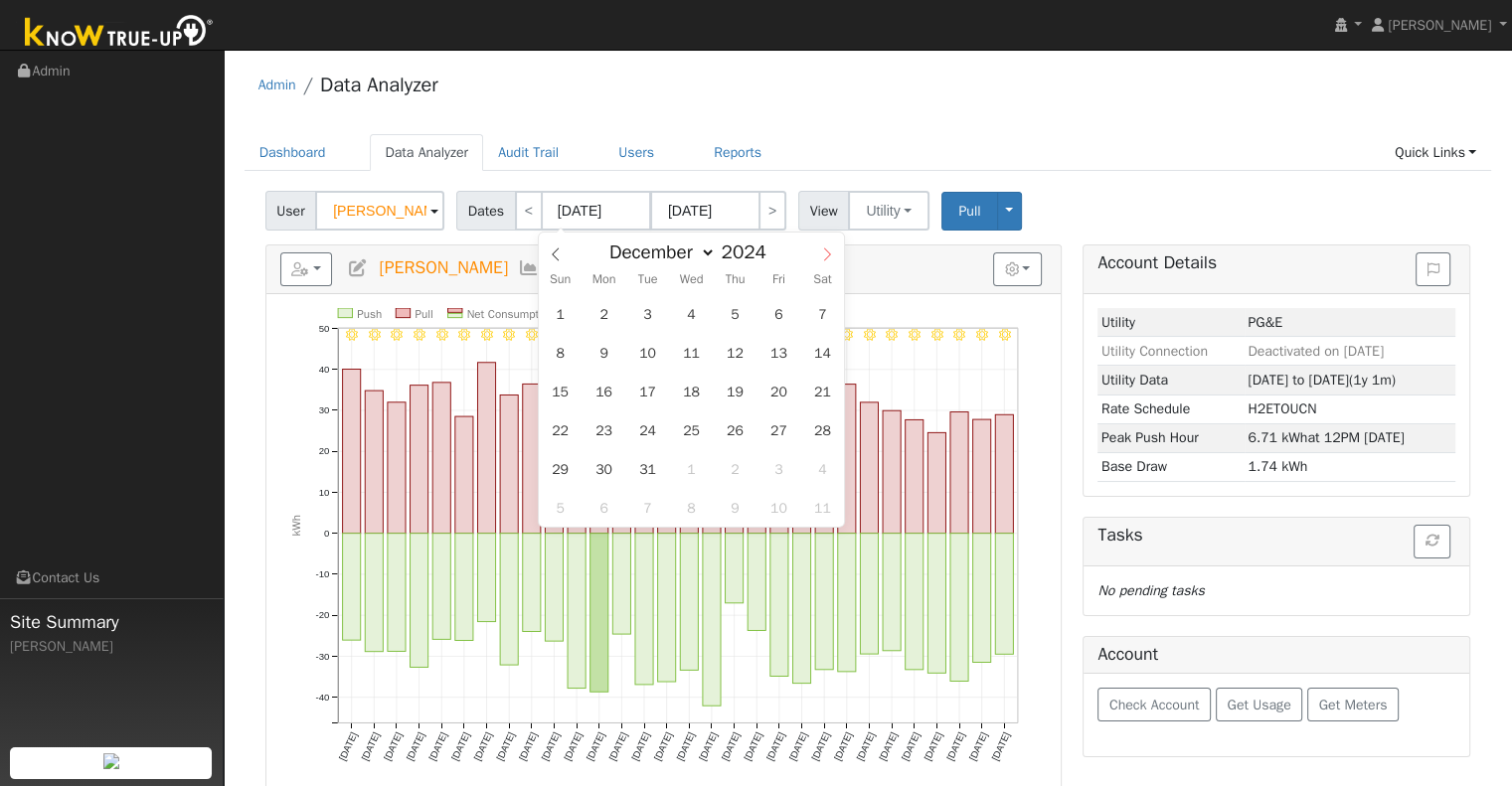 click 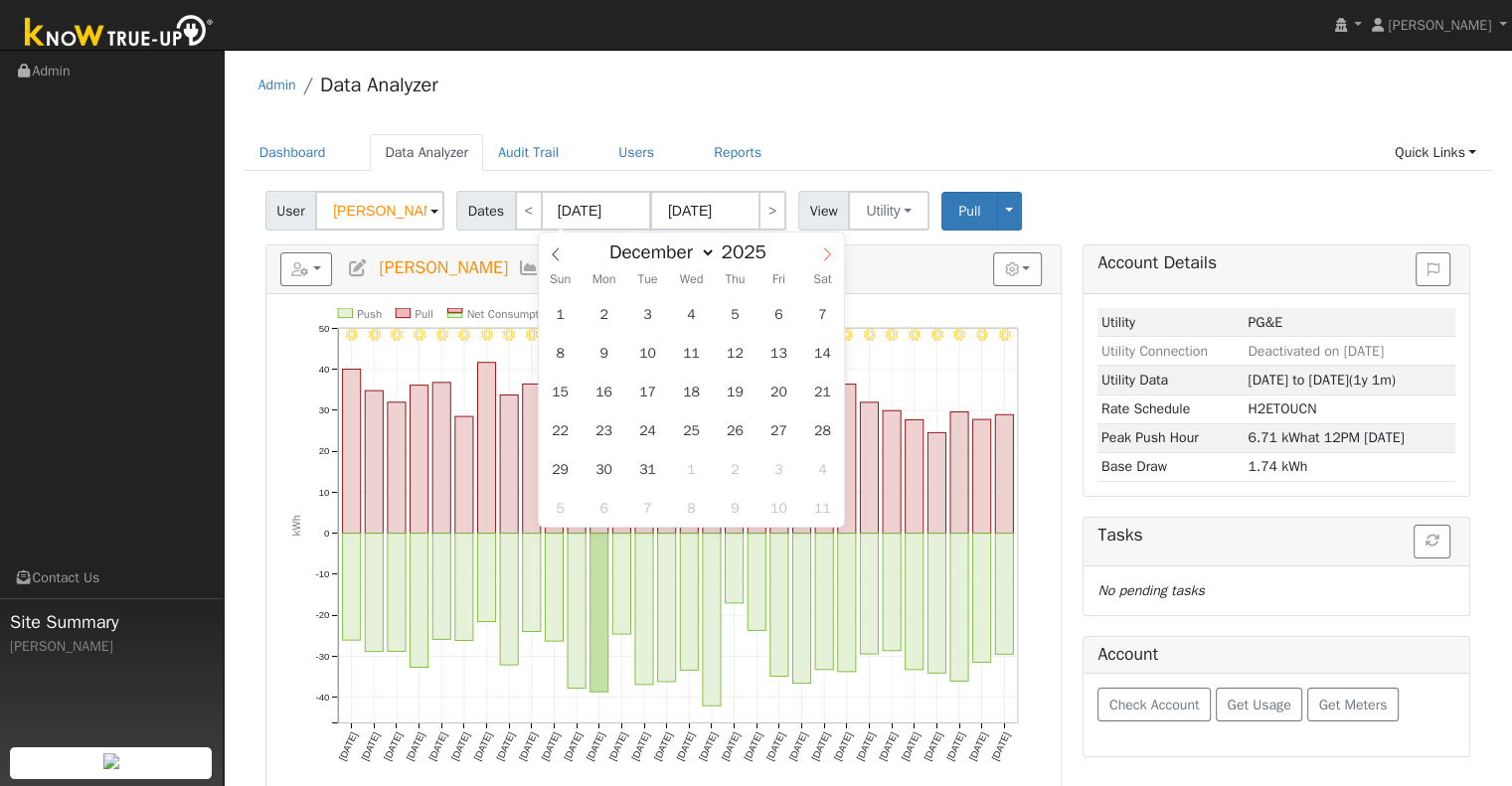 click 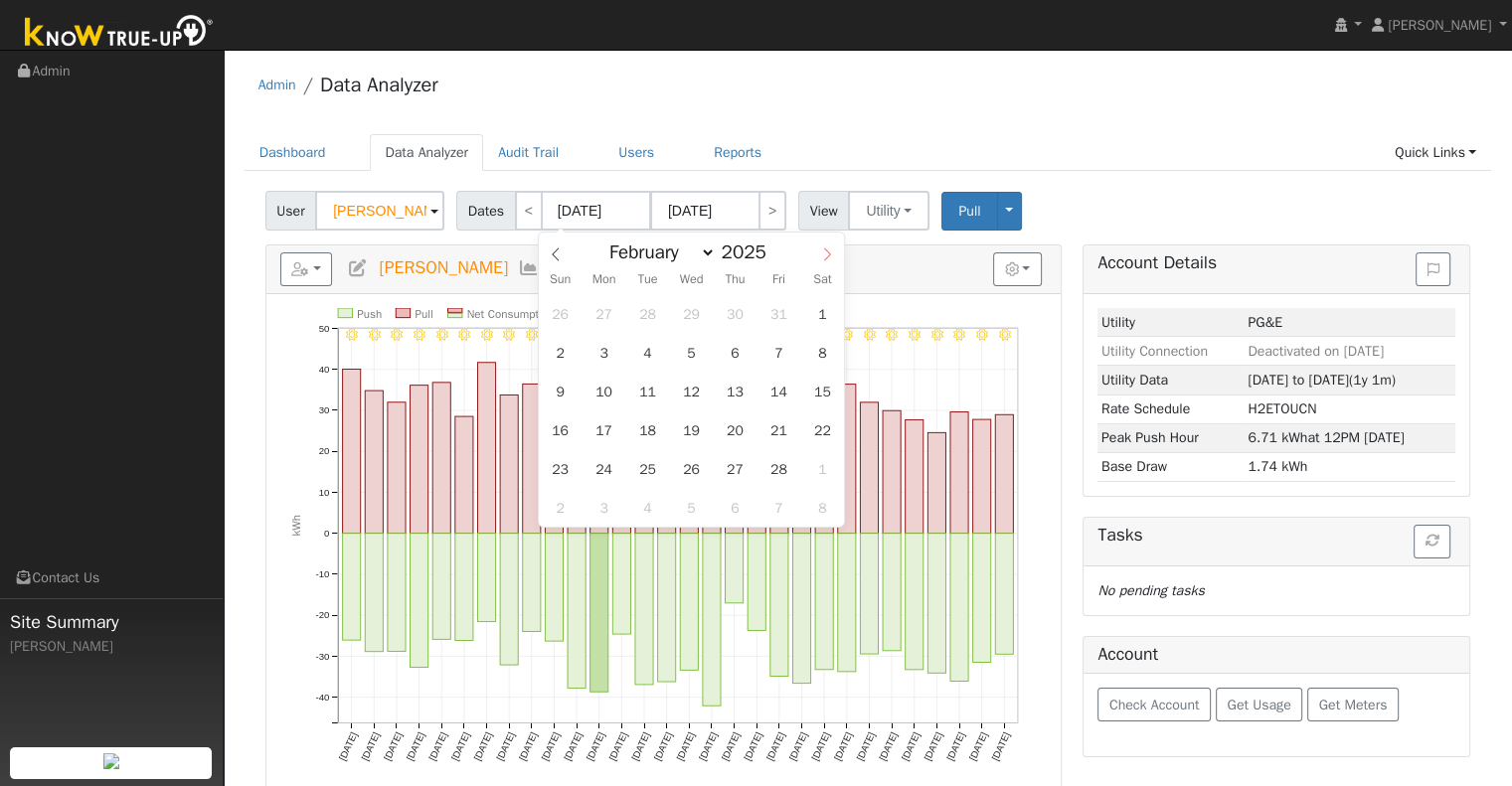 click 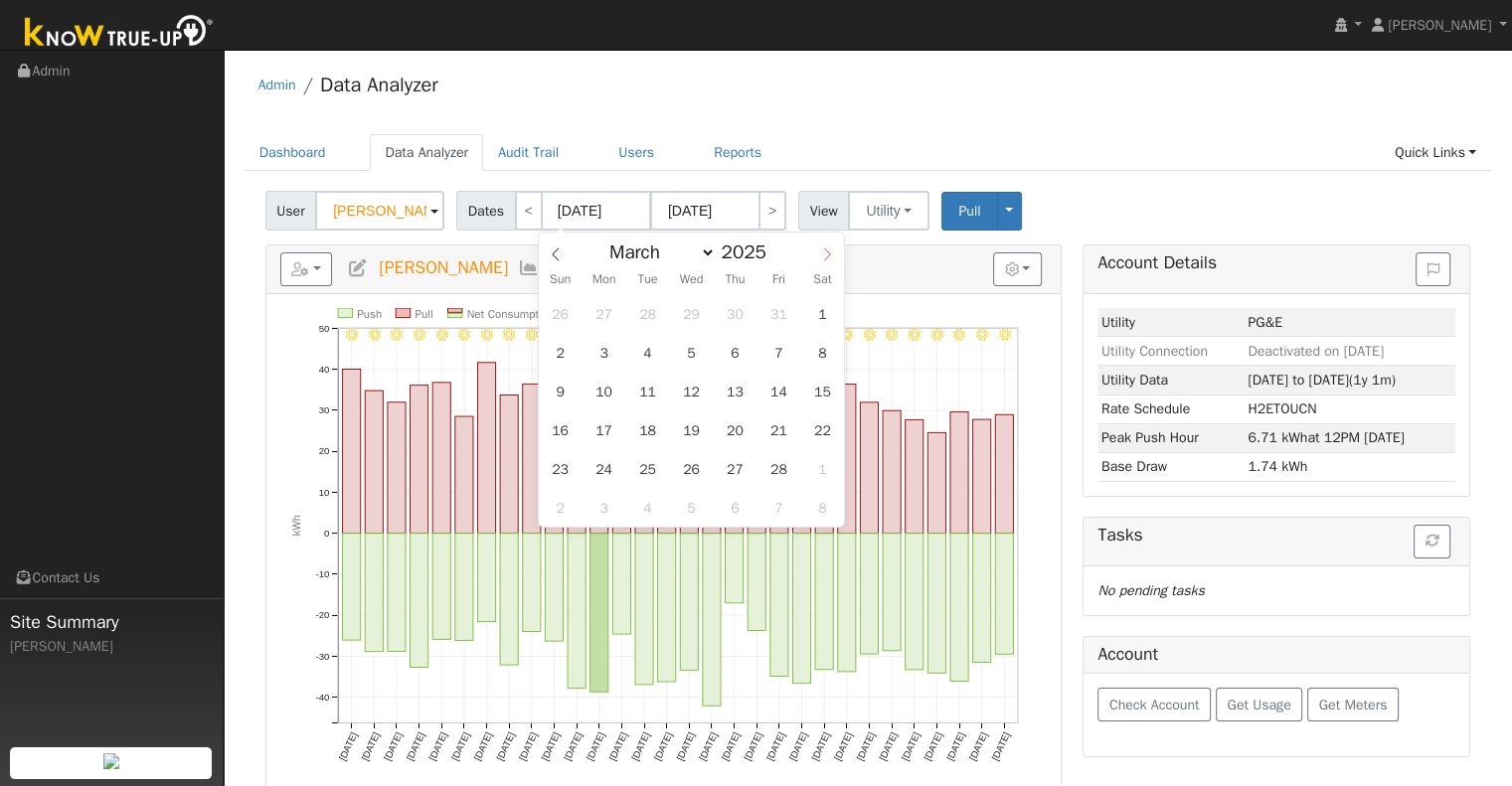 click 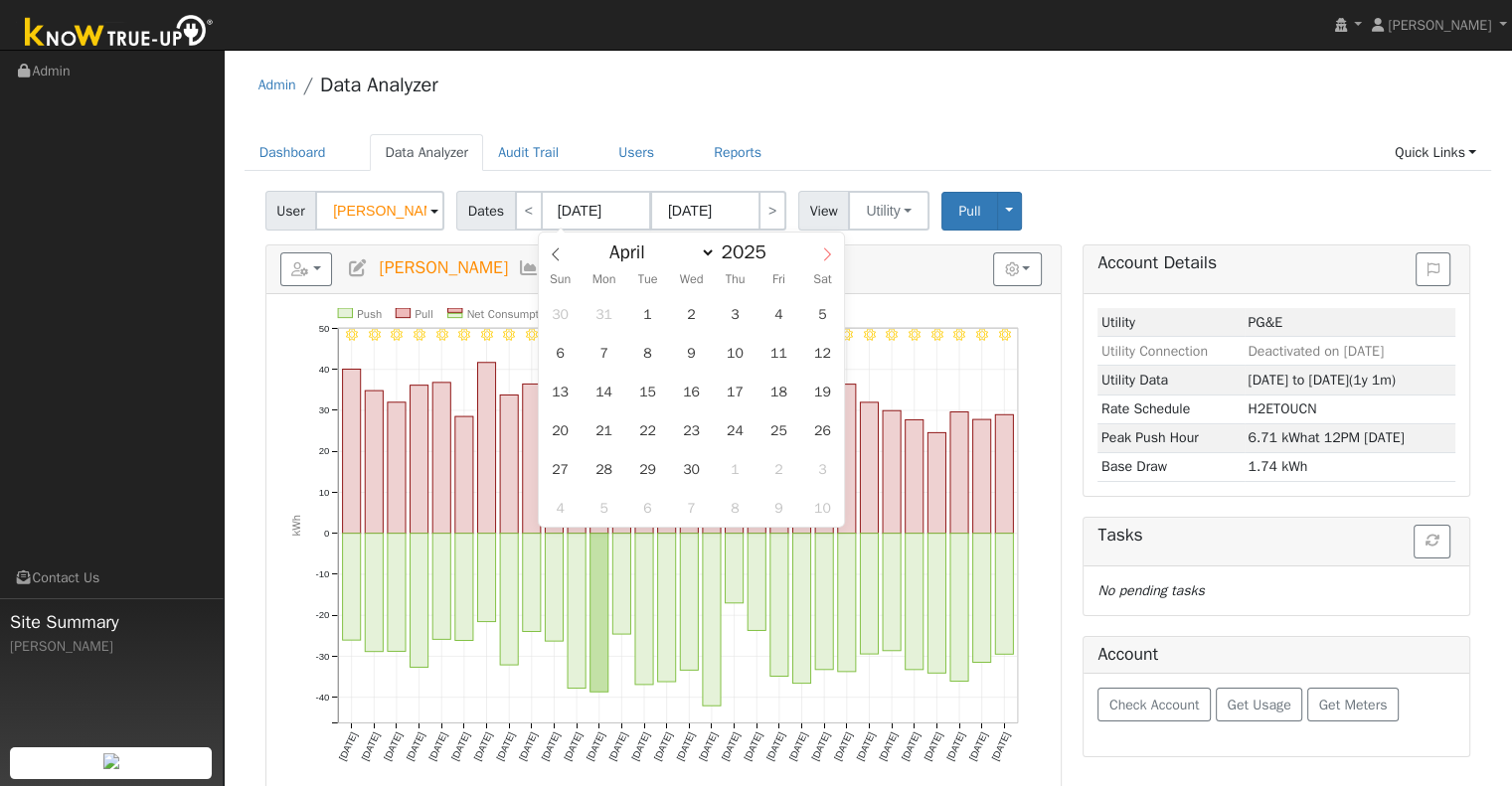 click 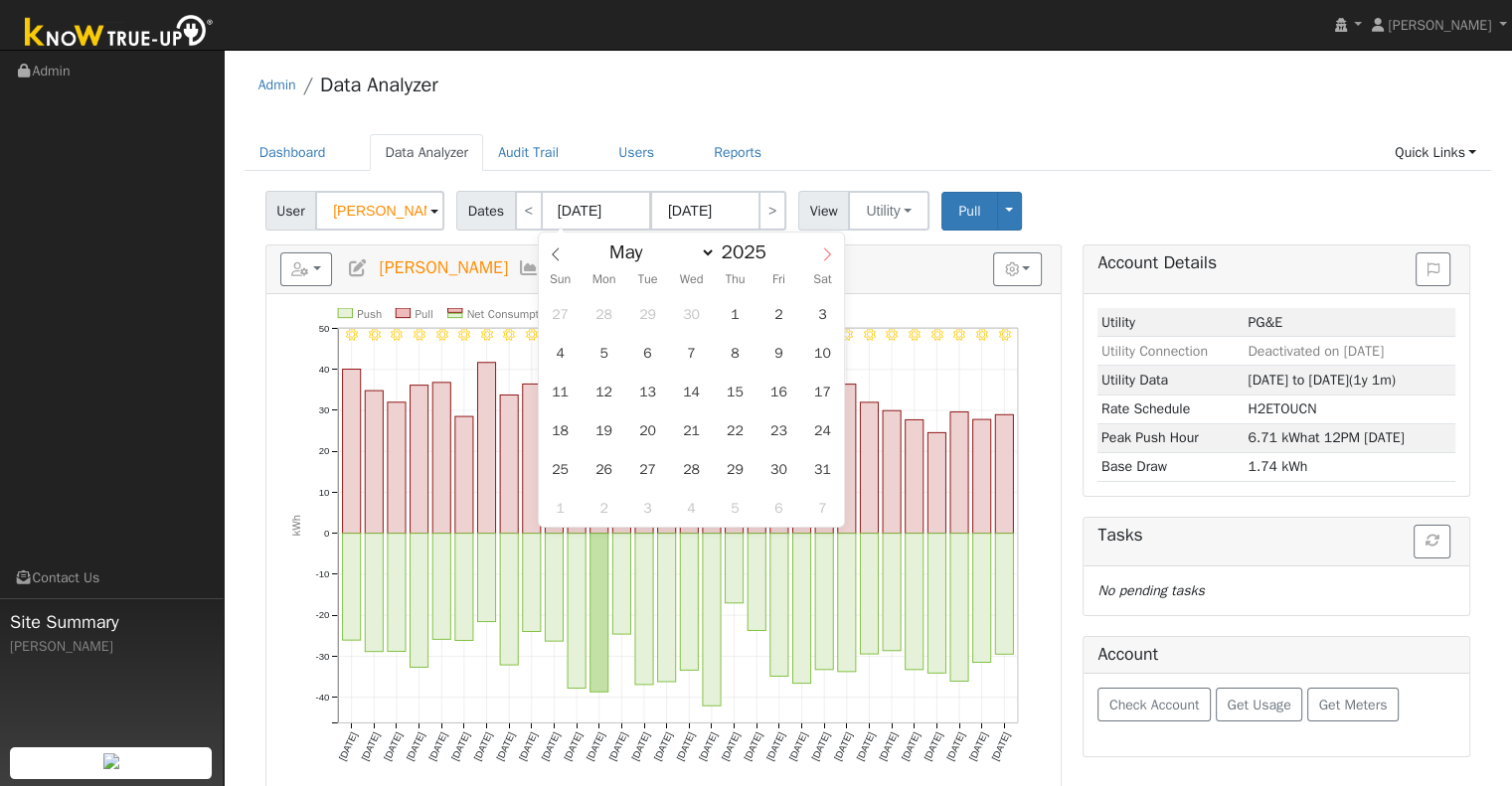click 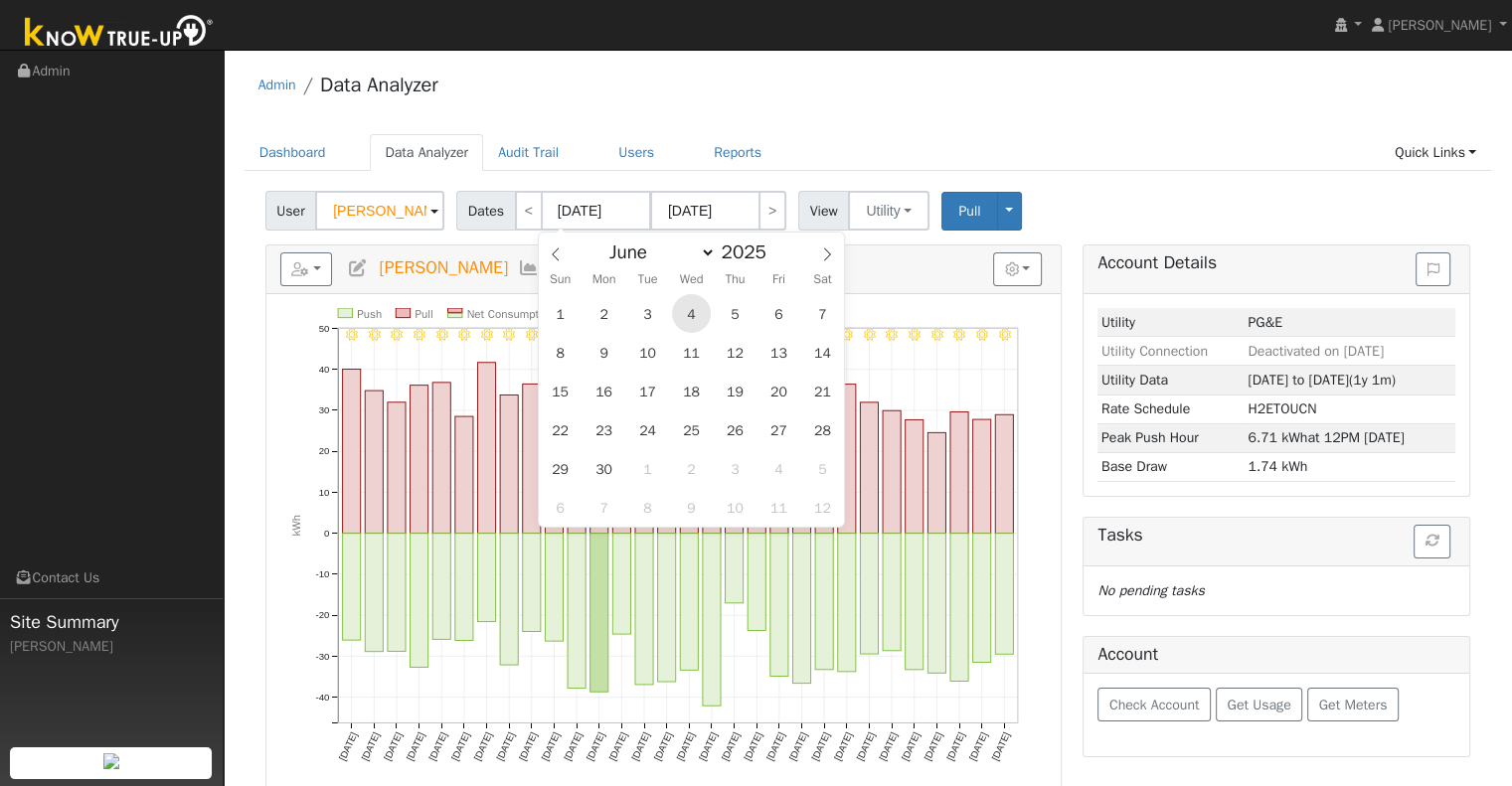 click on "4" at bounding box center (691, 313) 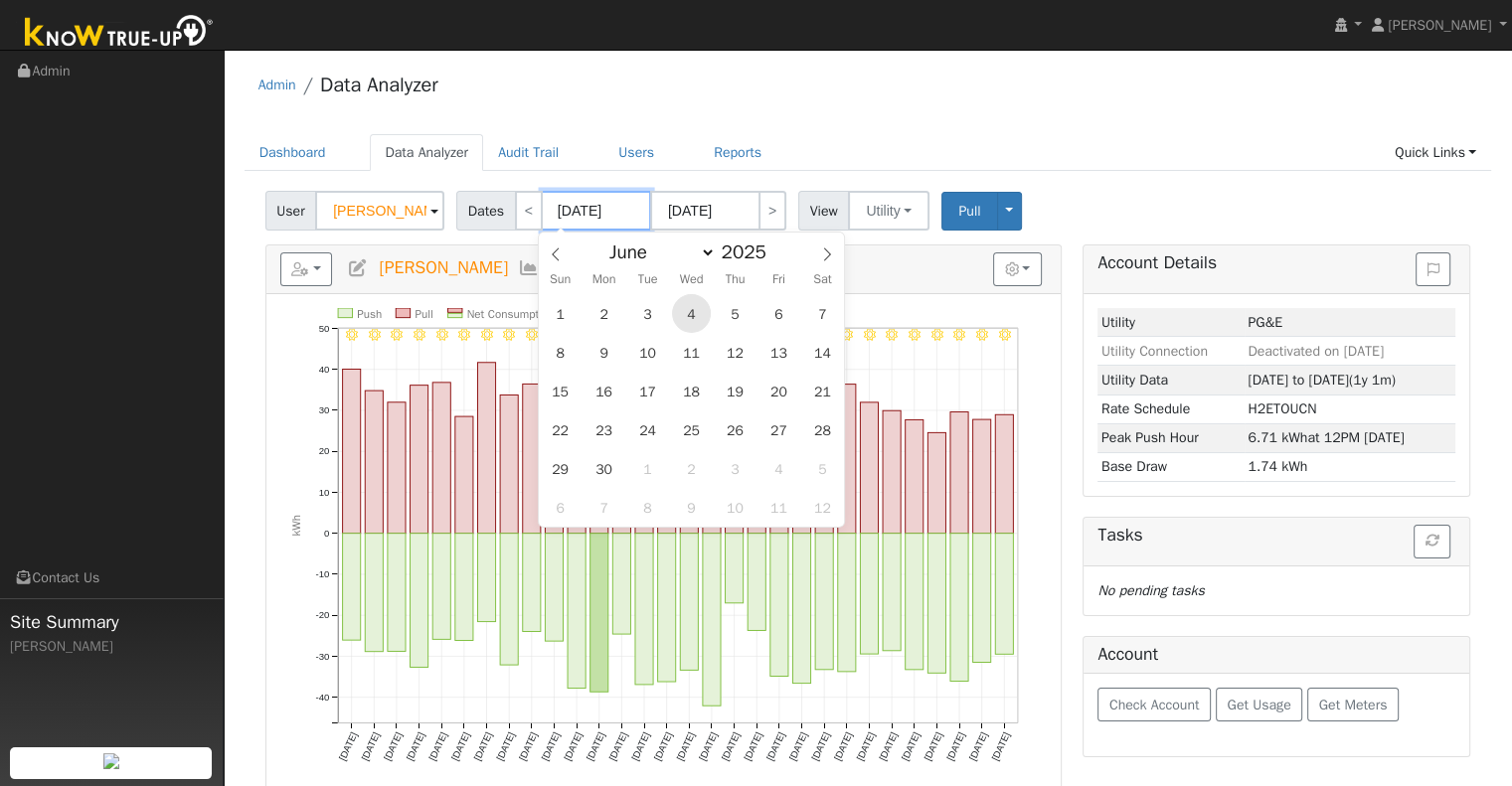 type on "[DATE]" 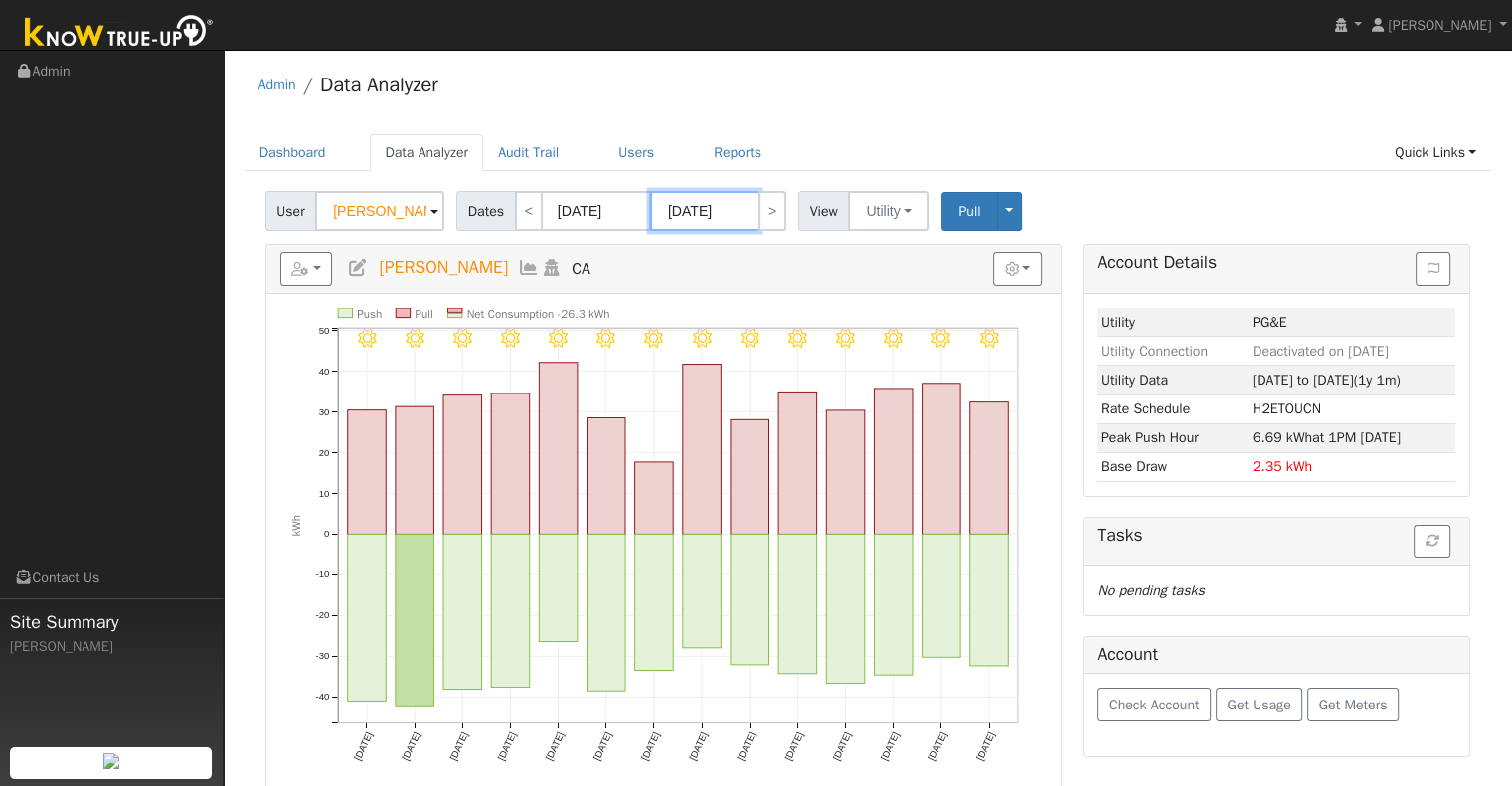 click on "[DATE]" at bounding box center (705, 211) 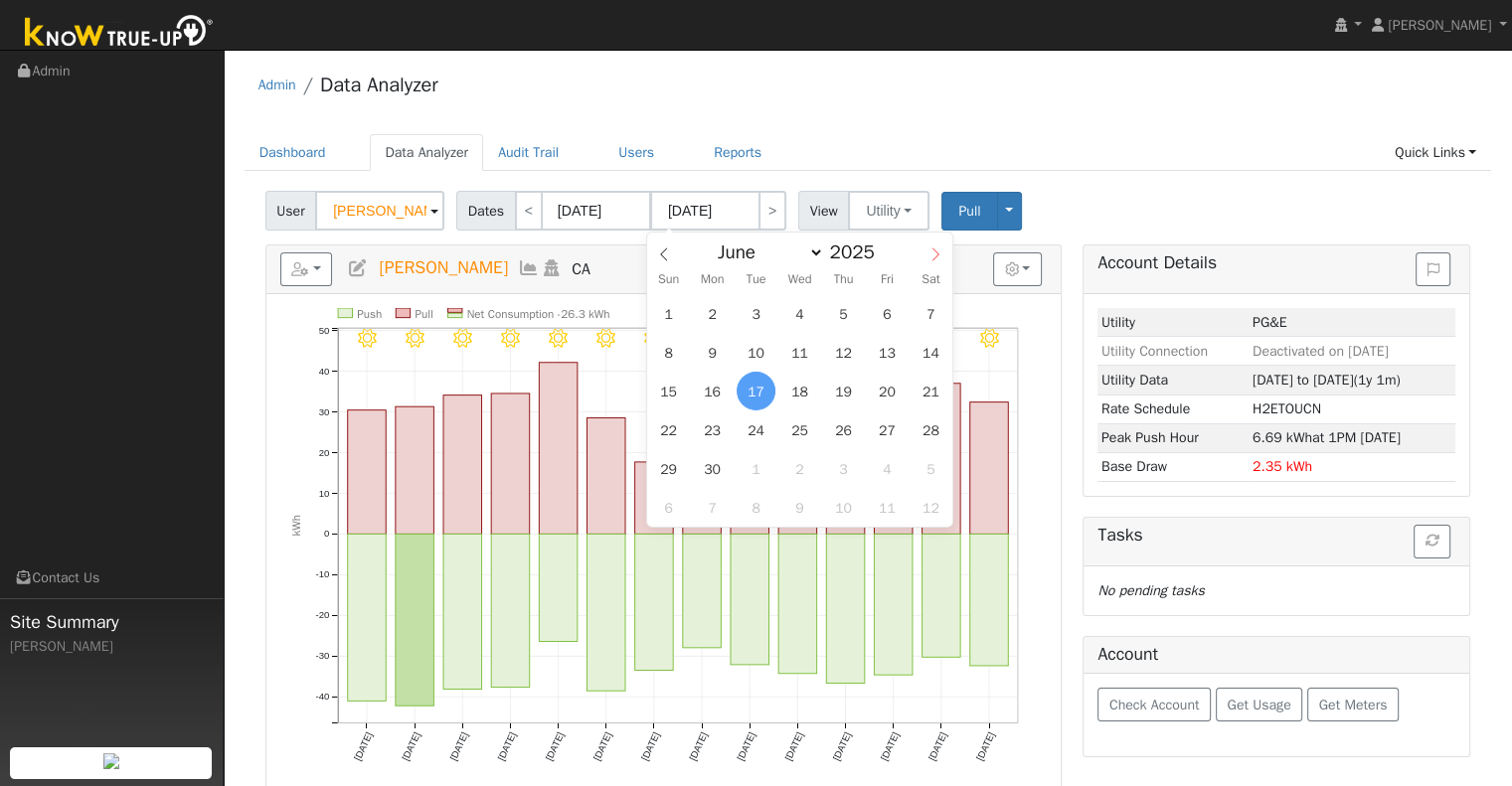 click 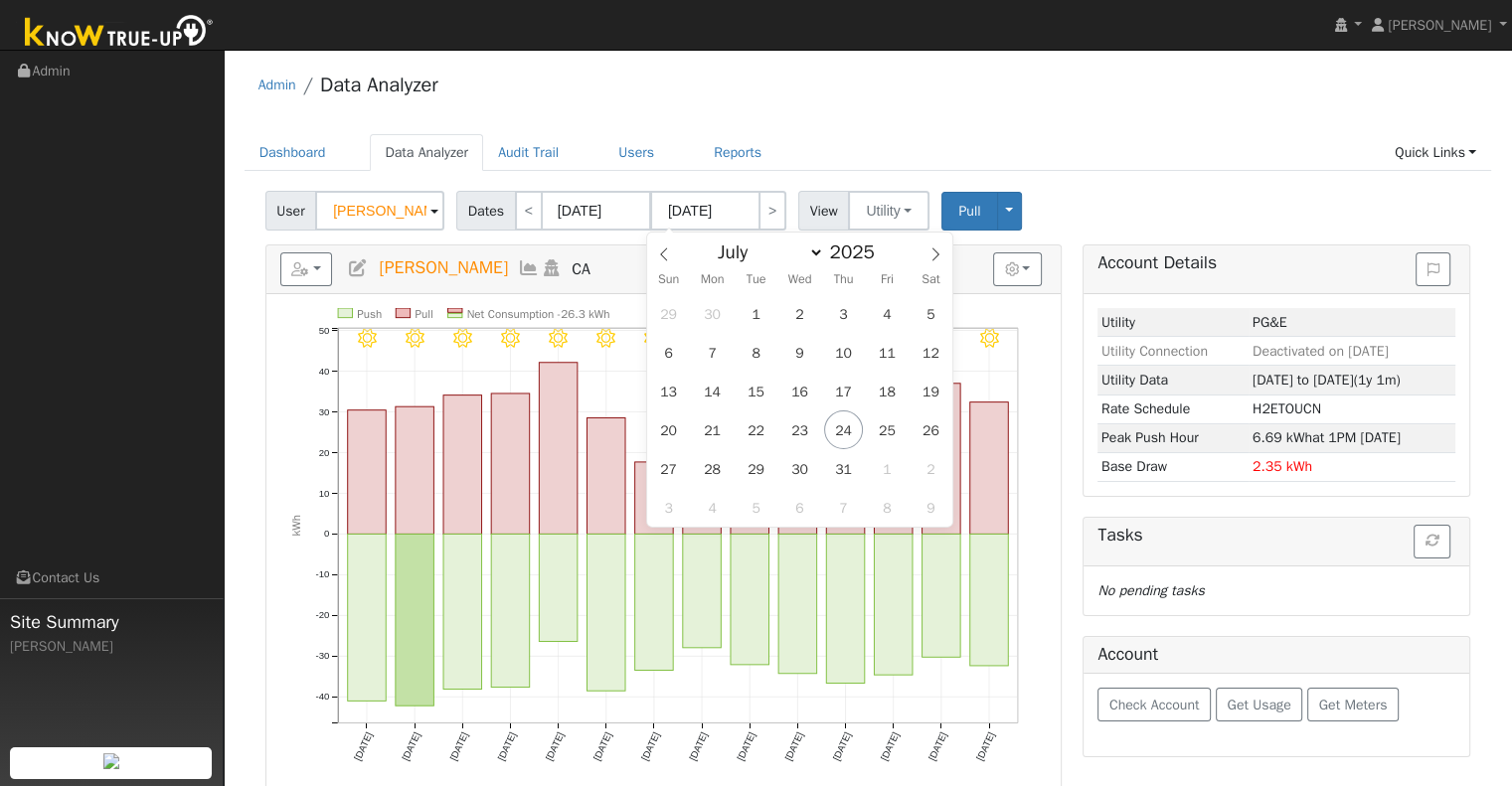 click on "29 30 1 2 3 4 5 6 7 8 9 10 11 12 13 14 15 16 17 18 19 20 21 22 23 24 25 26 27 28 29 30 31 1 2 3 4 5 6 7 8 9" at bounding box center [800, 410] 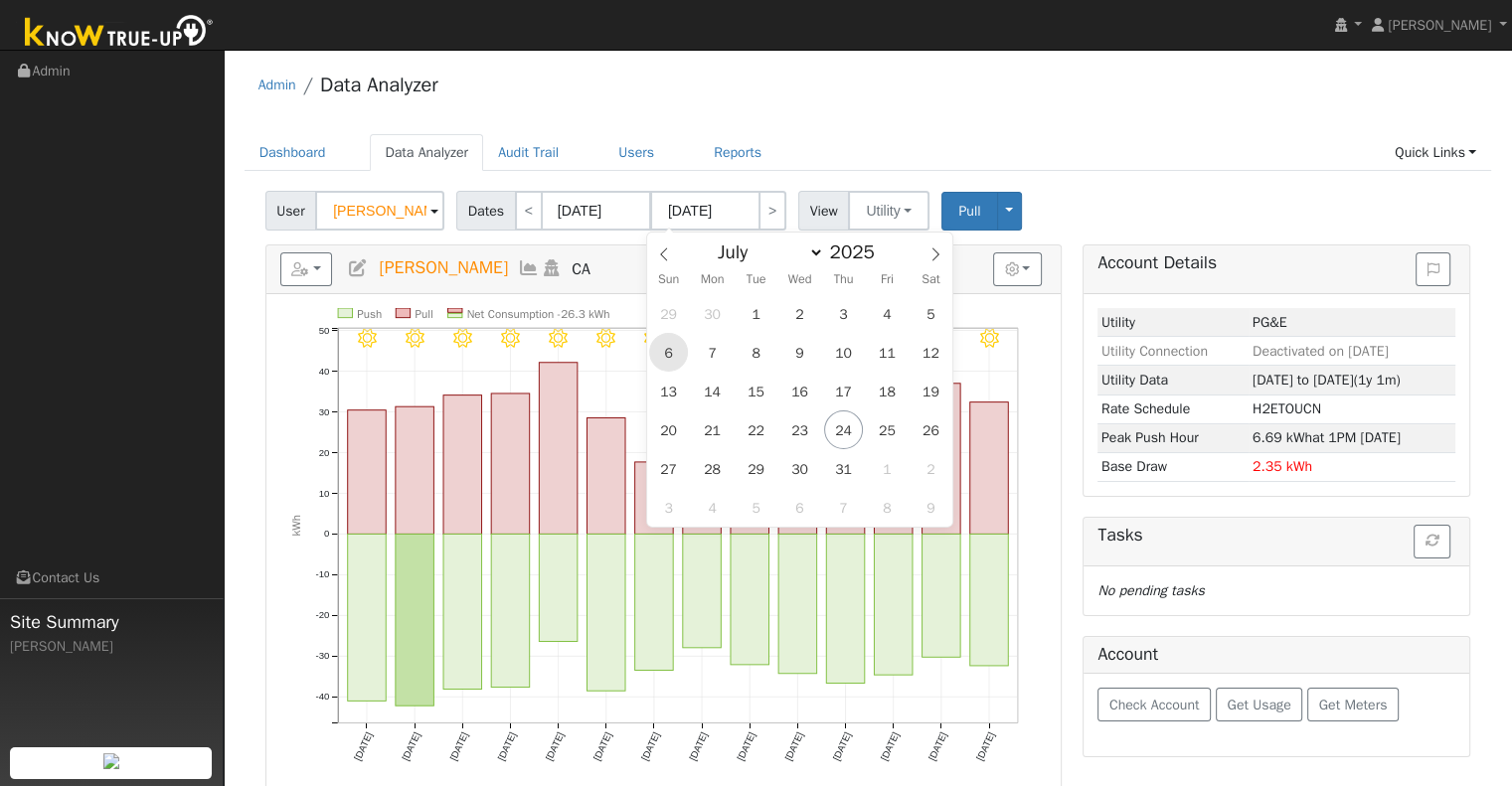 click on "6" at bounding box center (668, 352) 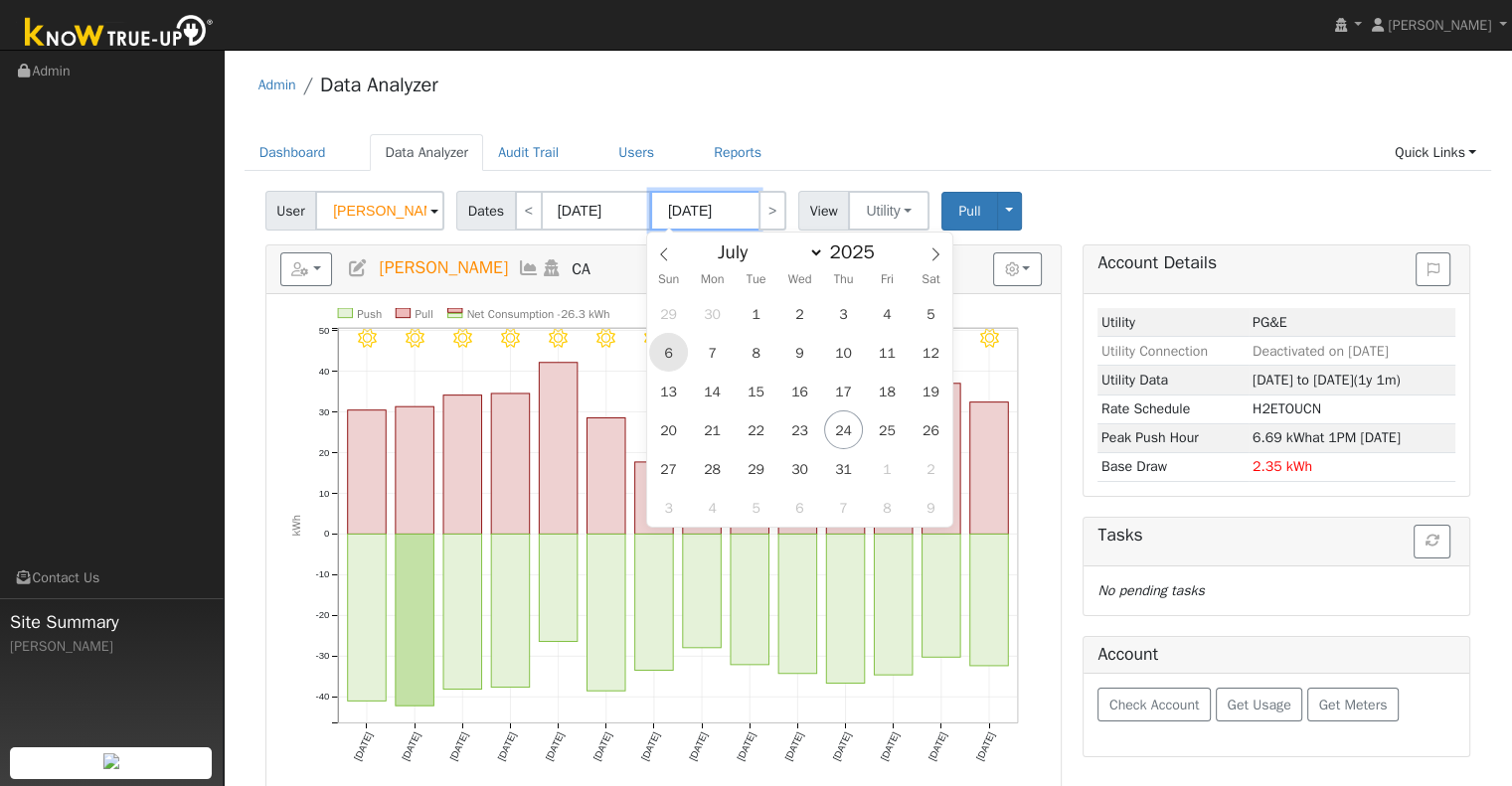 type on "[DATE]" 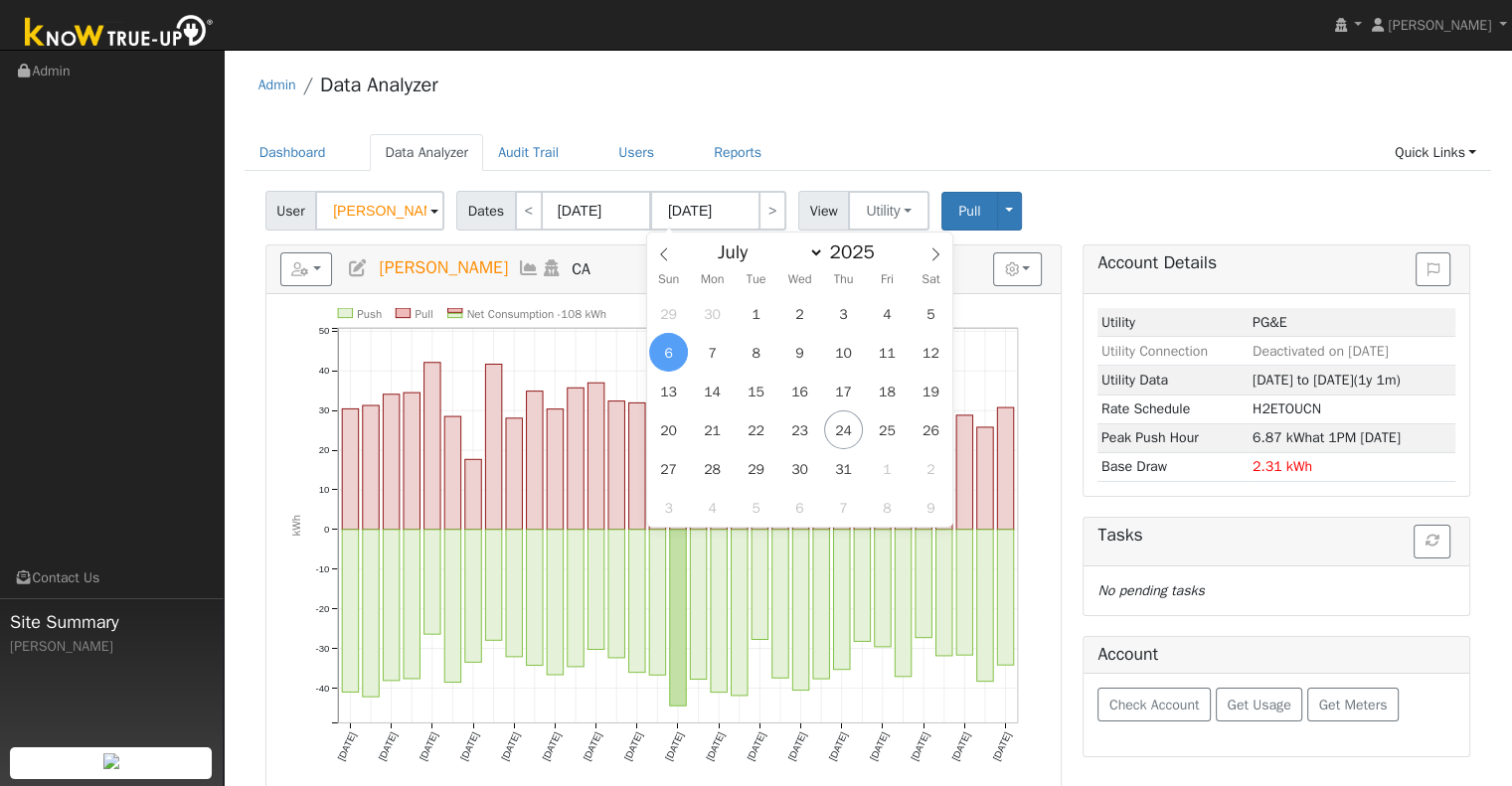 click on "Reports Scenario Health Check Account Timeline User Audit Trail  Interval Data Import from CSV Export to CSV Add New User Quick Add New User Quick Convert This Lead Delete This User Linda Wallace CA Graphs  Show Previous Year  Show Net Push/Pull Options  Show Weather  kWh  $  Show °F" at bounding box center (663, 269) 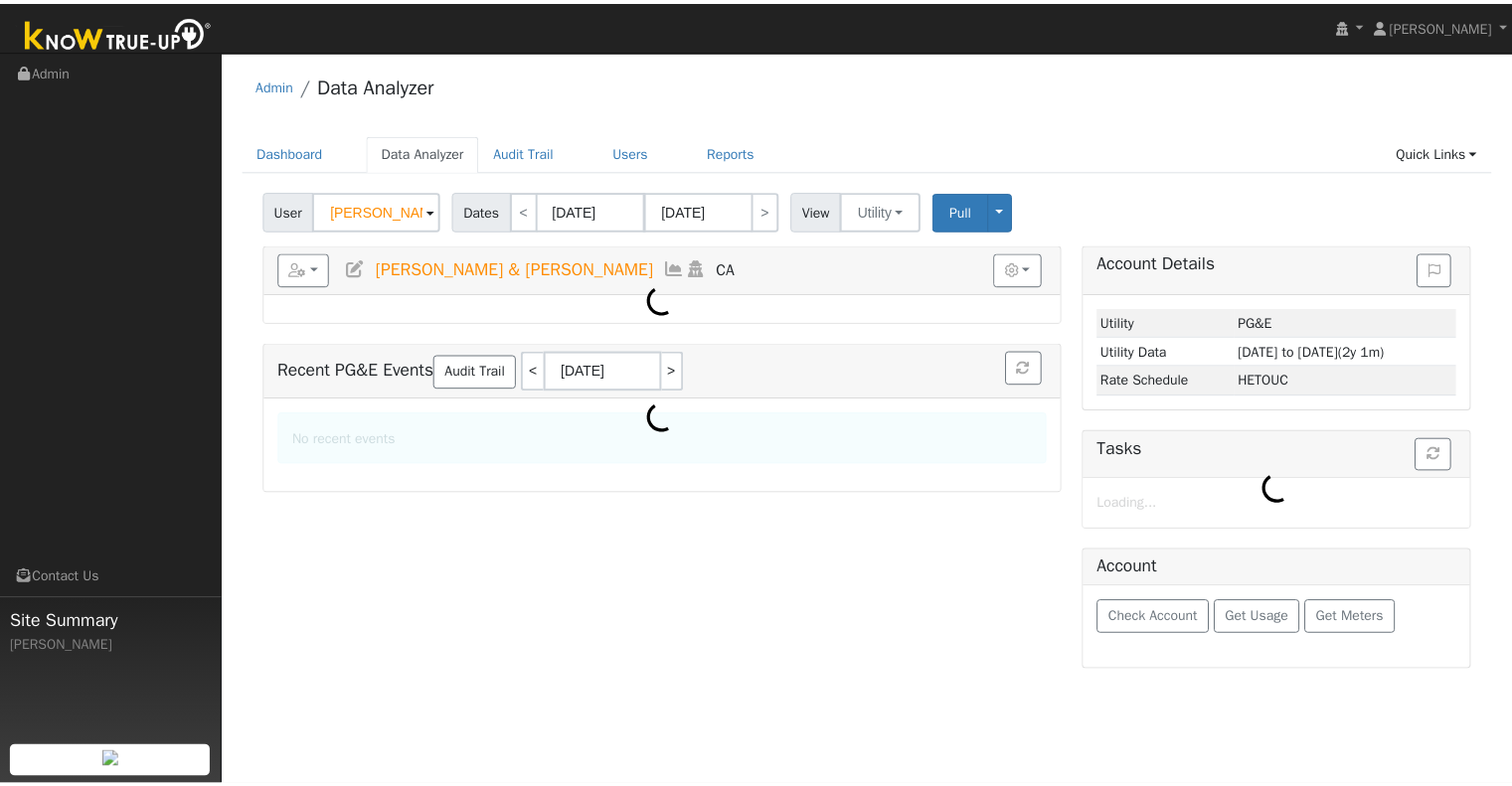 scroll, scrollTop: 0, scrollLeft: 0, axis: both 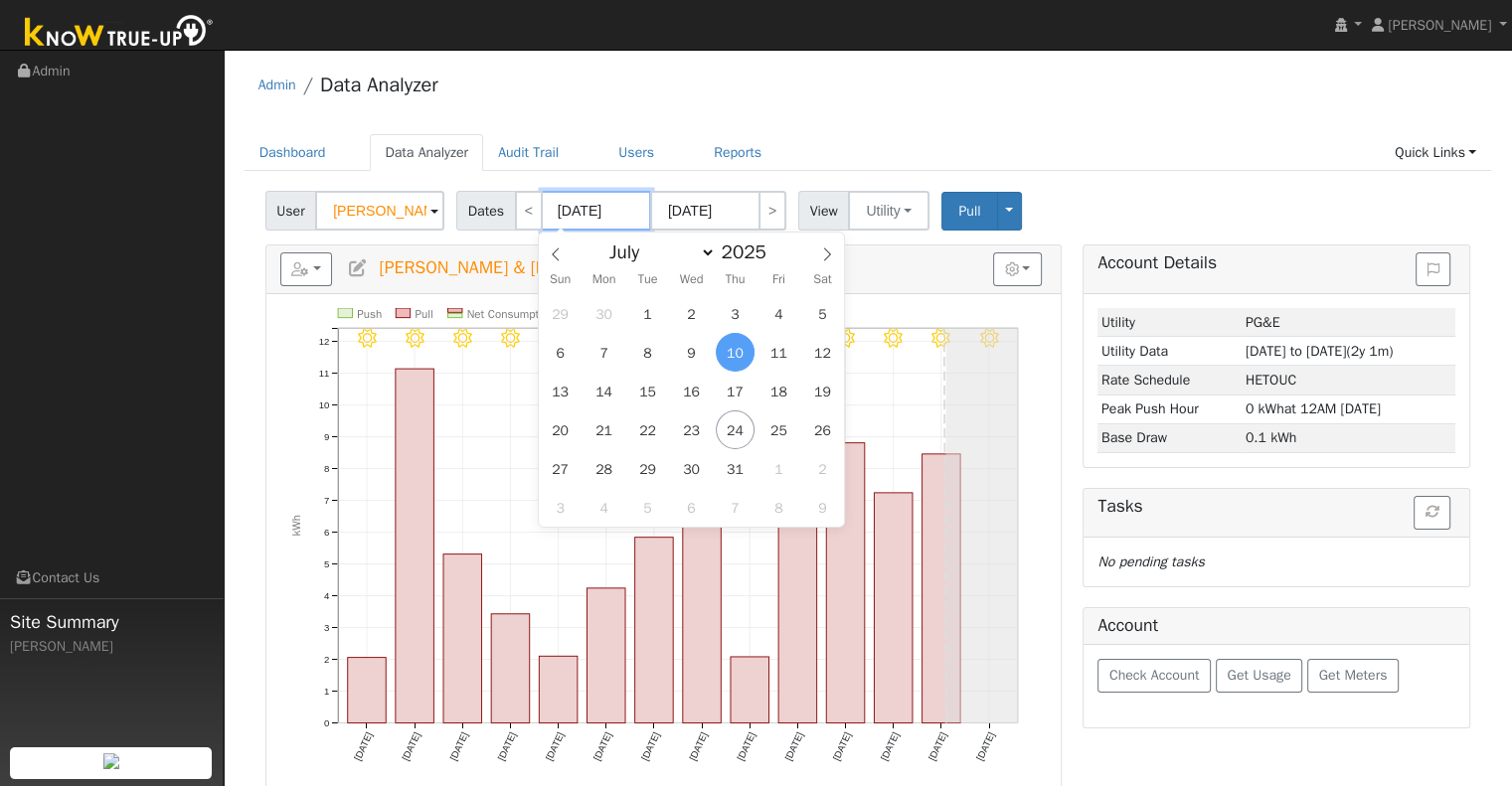 click on "[DATE]" at bounding box center (596, 211) 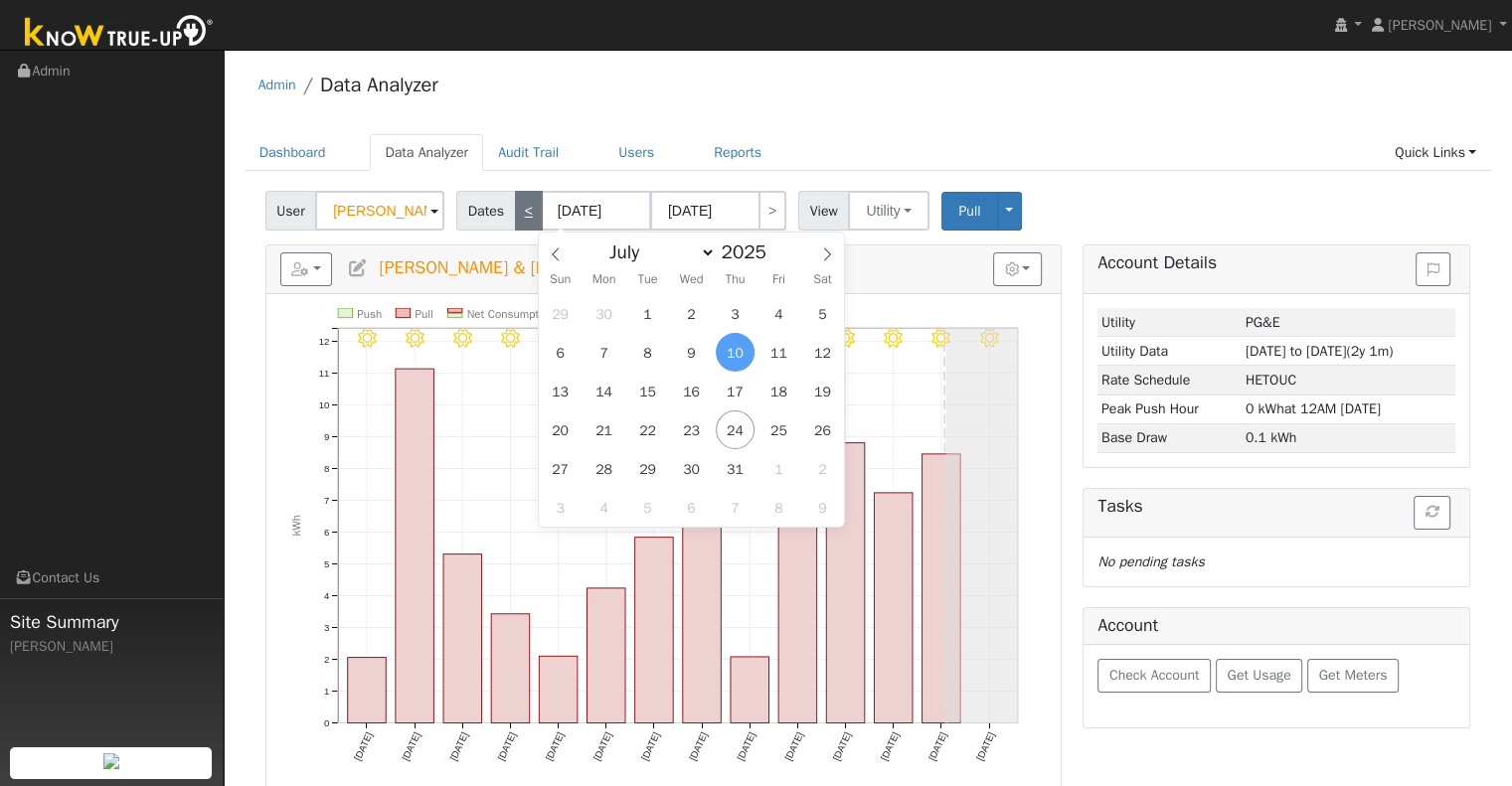 click on "<" at bounding box center [529, 211] 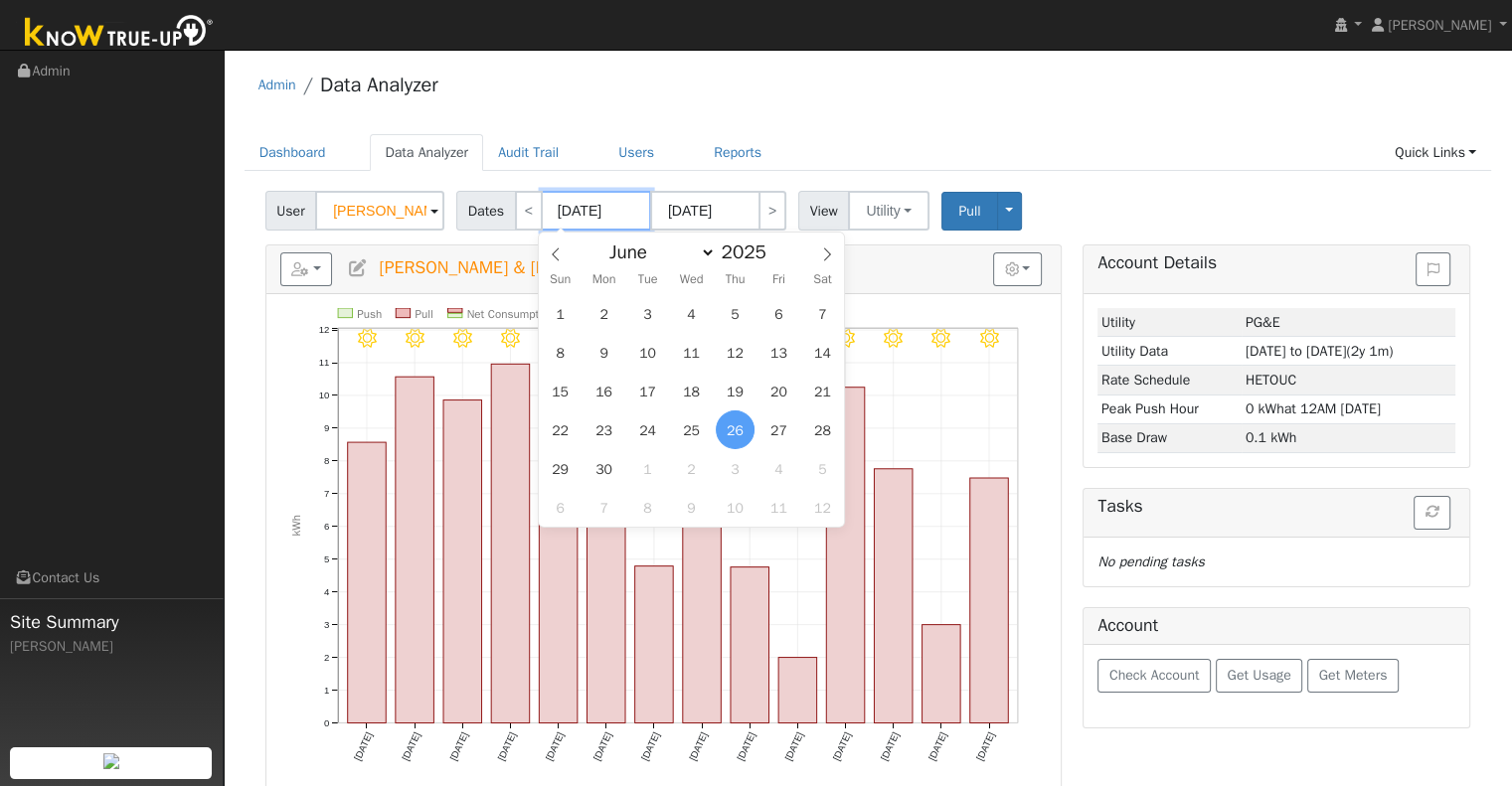 click on "[DATE]" at bounding box center [596, 211] 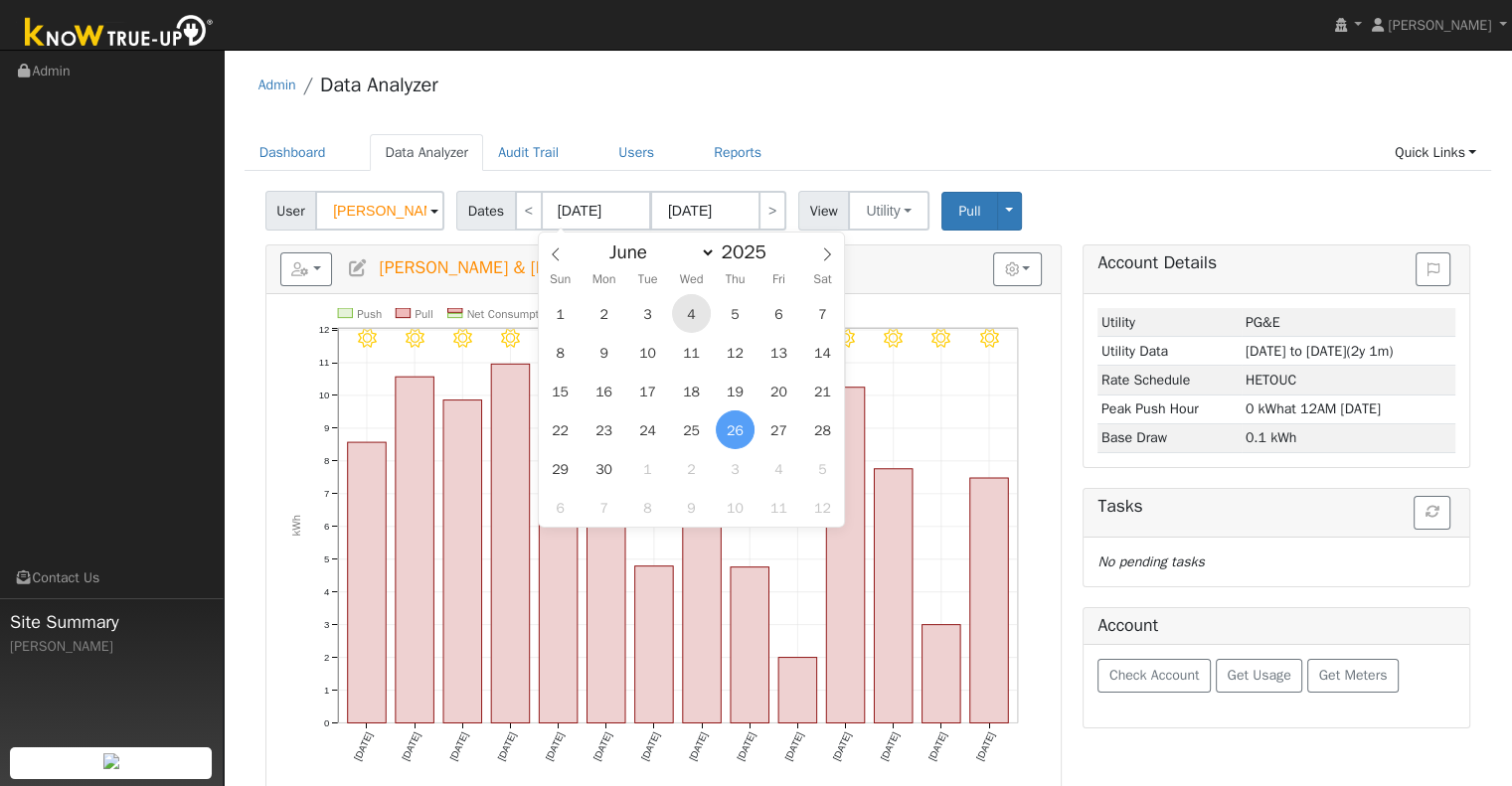 click on "4" at bounding box center [691, 313] 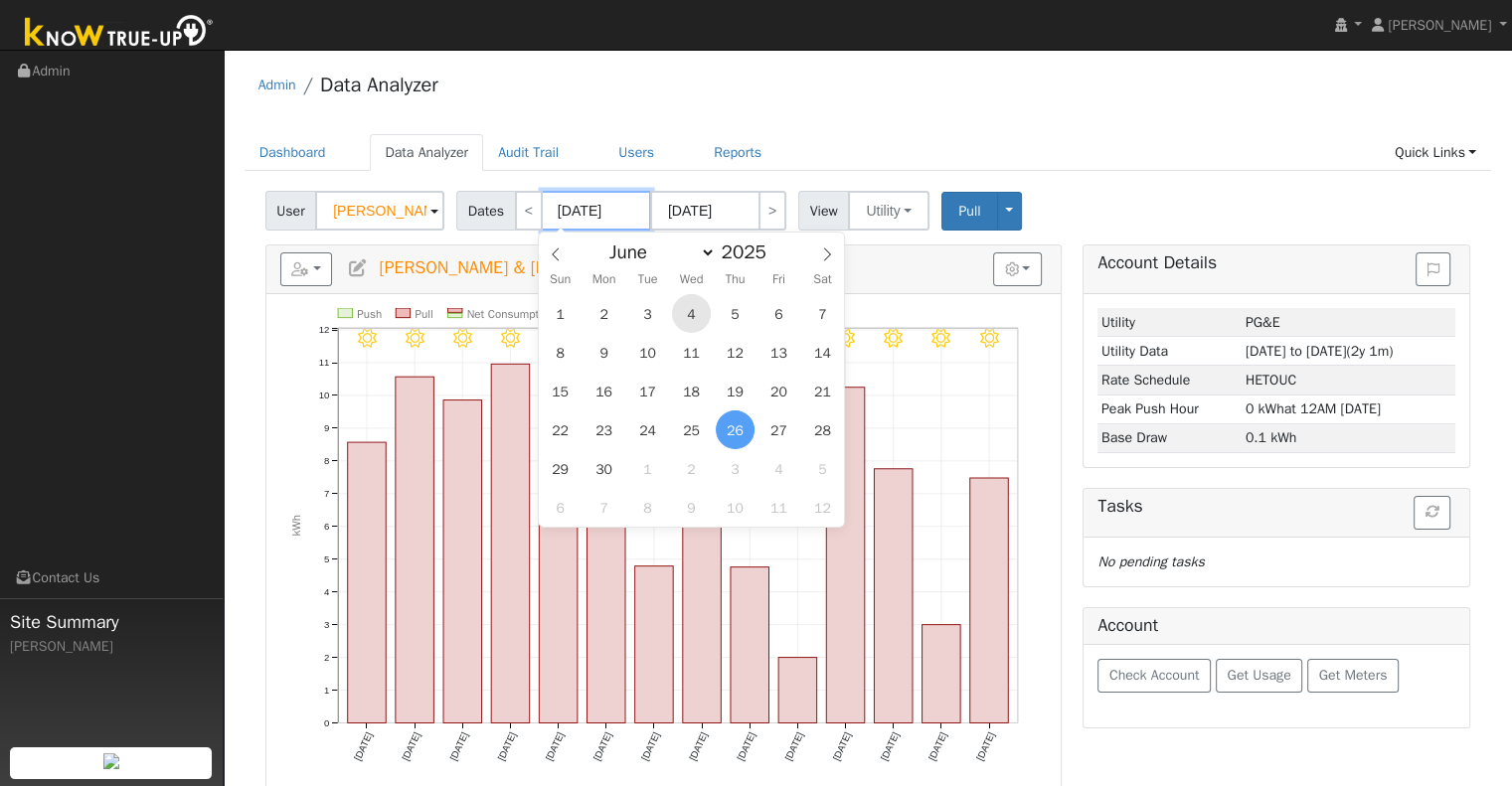 type on "[DATE]" 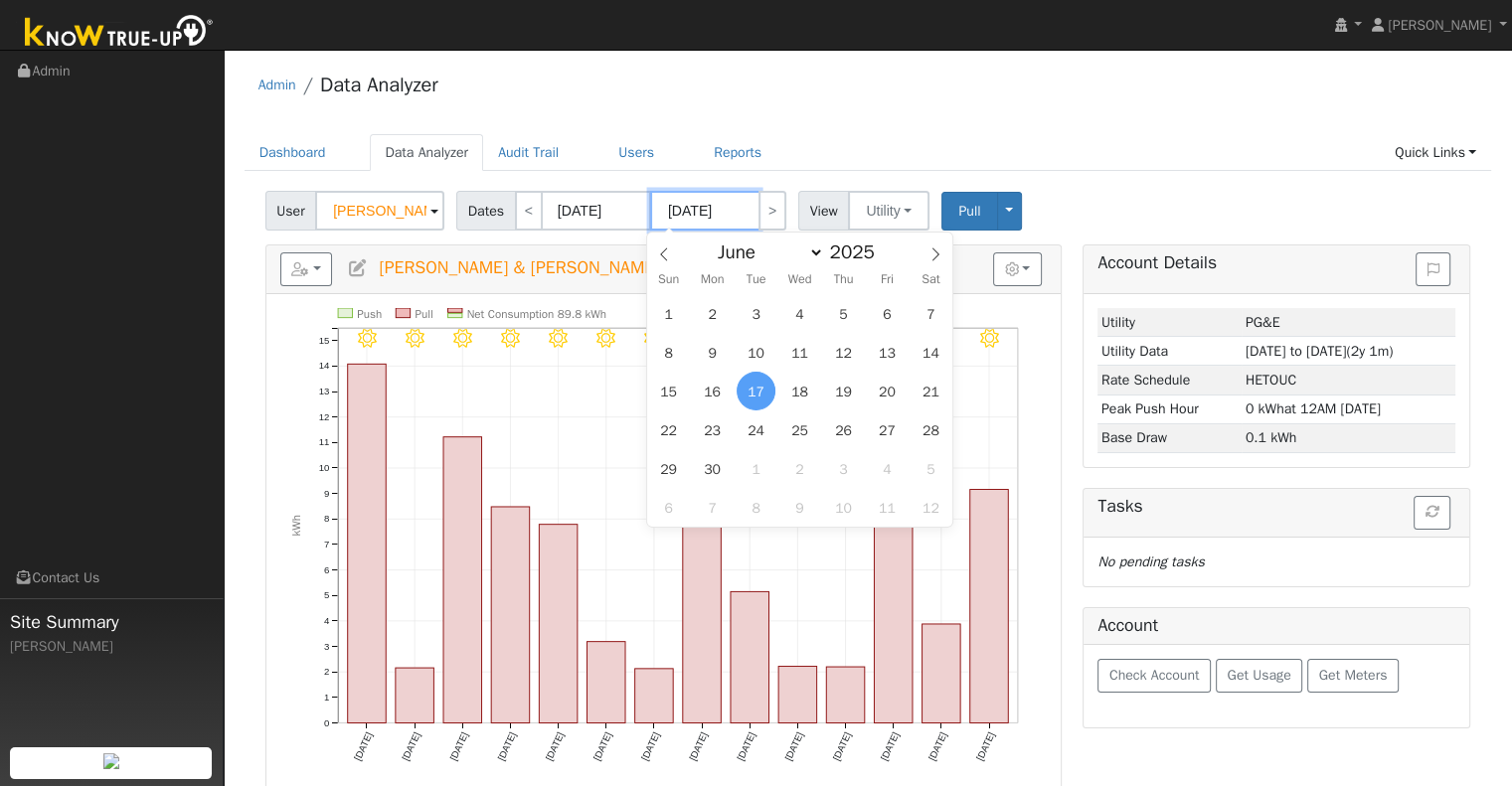 click on "[DATE]" at bounding box center [705, 211] 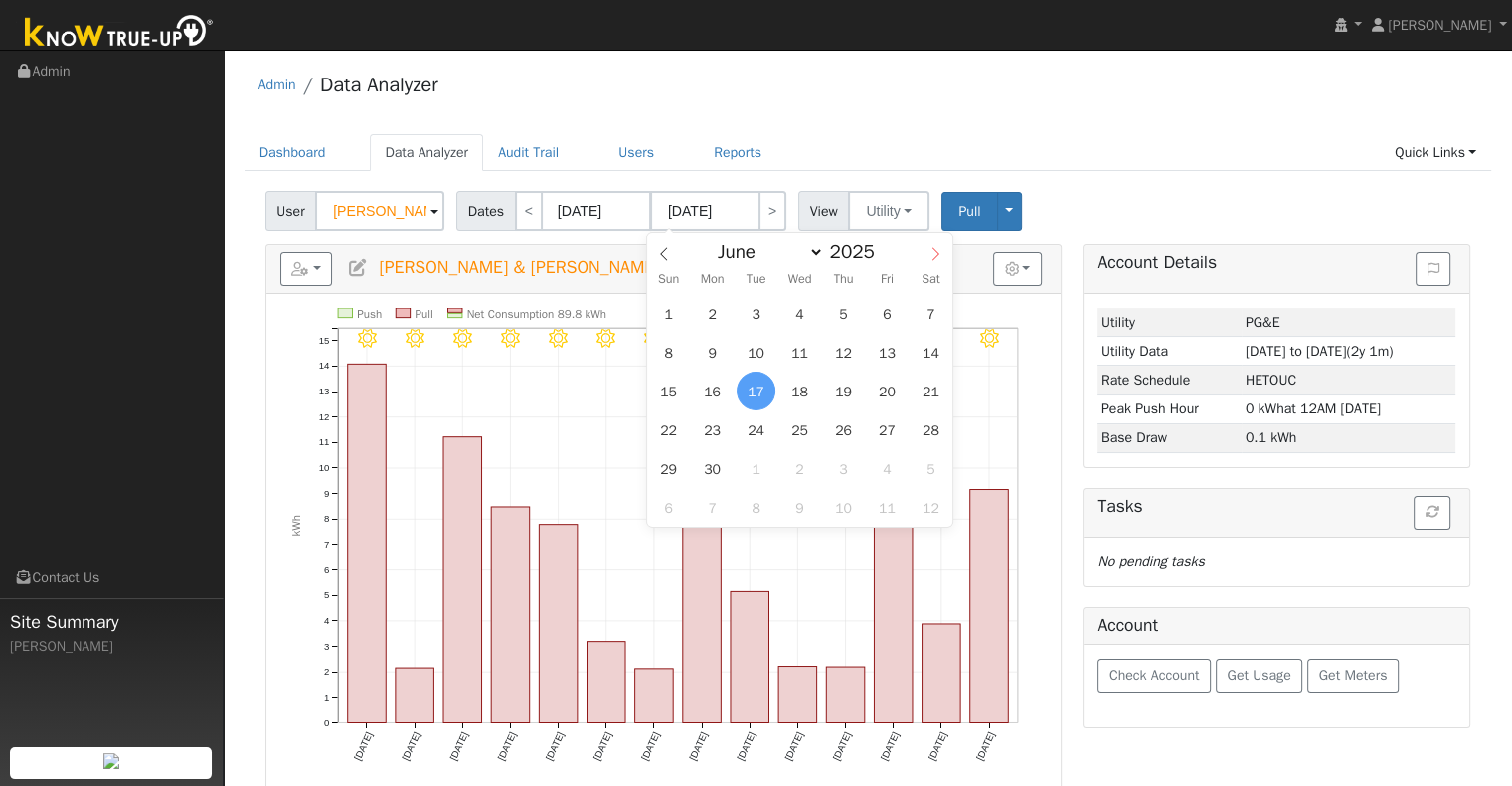 click 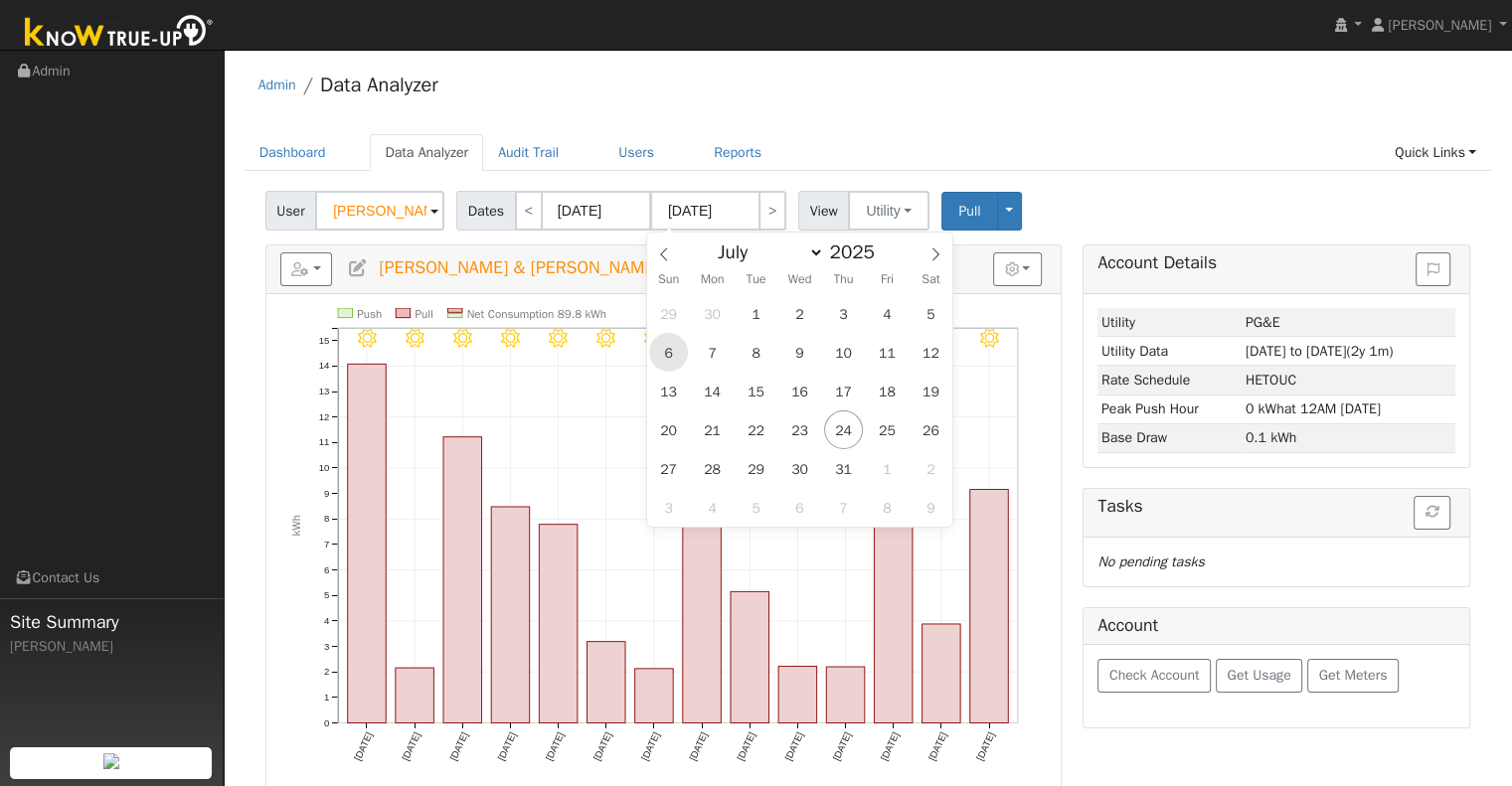 click on "6" at bounding box center [668, 352] 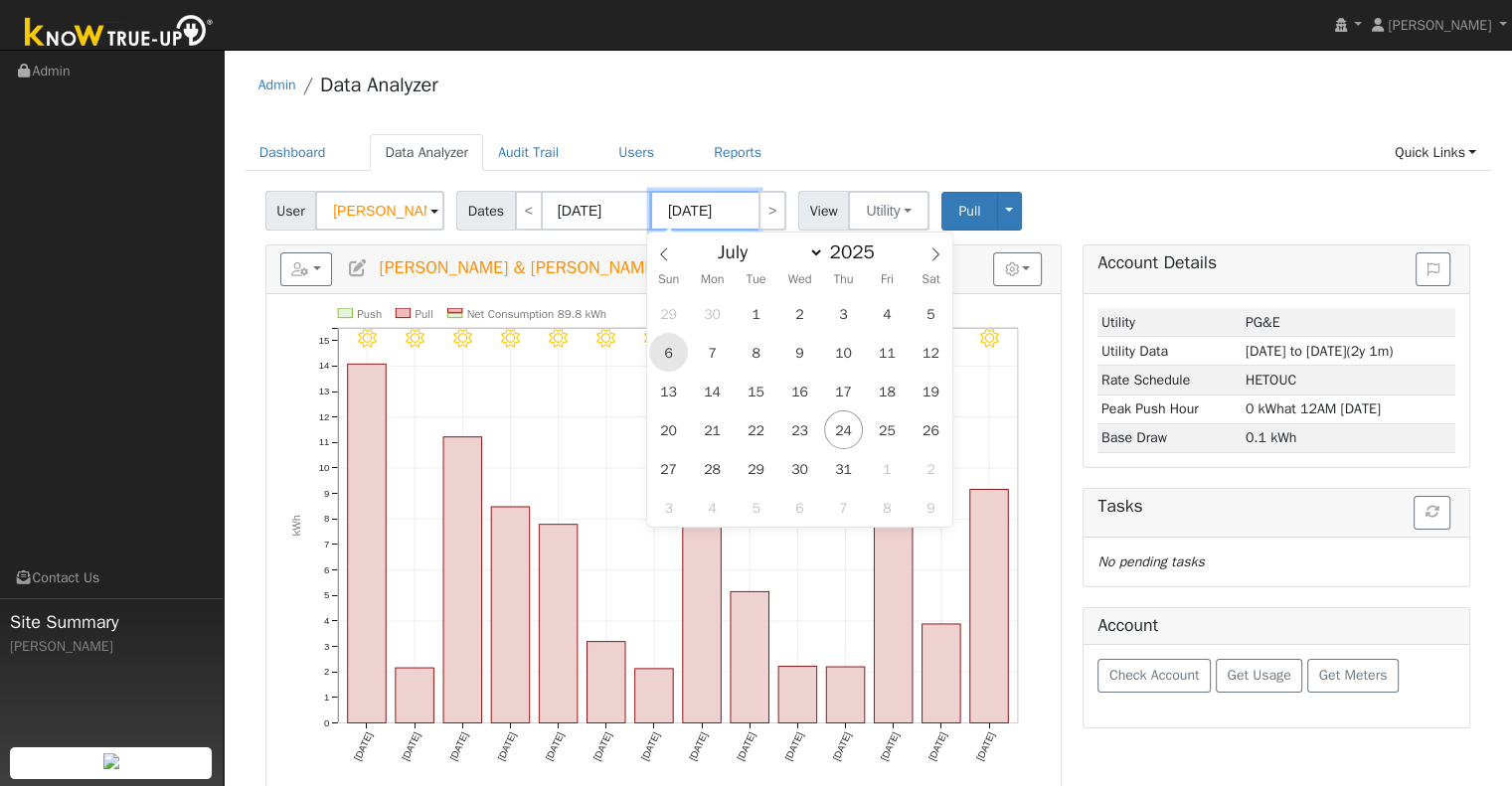type on "[DATE]" 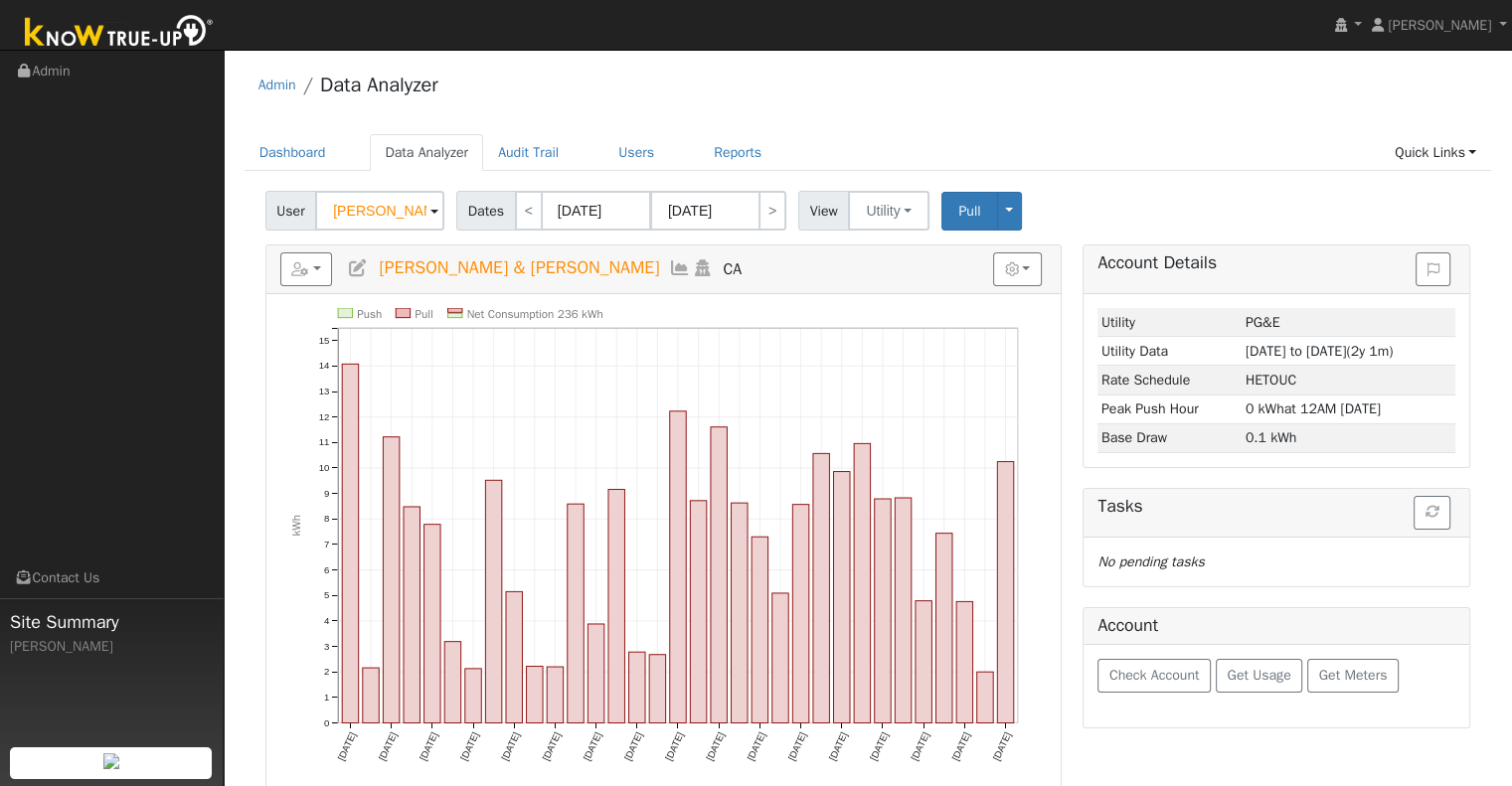 click on "Admin
Data Analyzer" at bounding box center [868, 89] 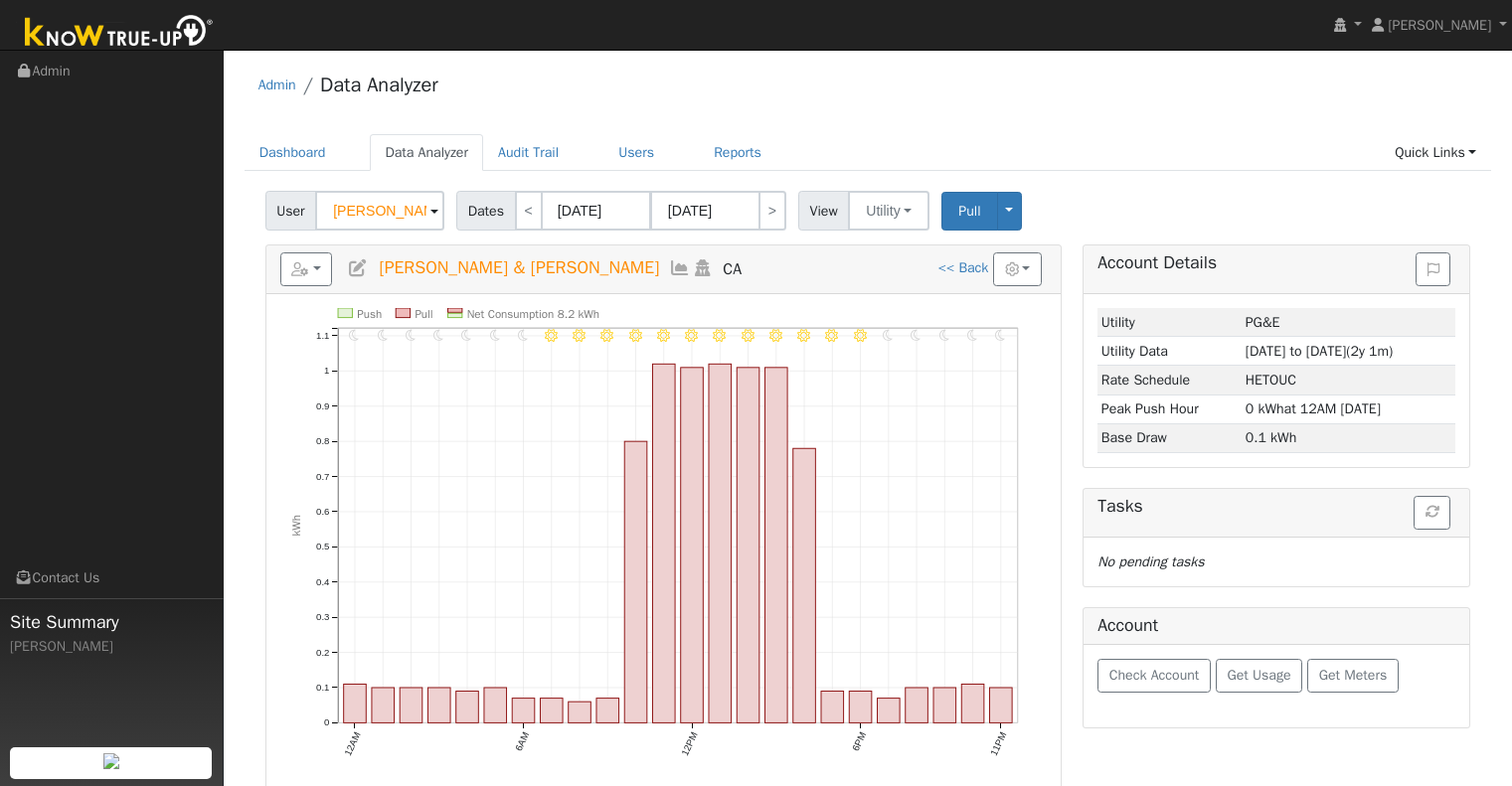 select on "6" 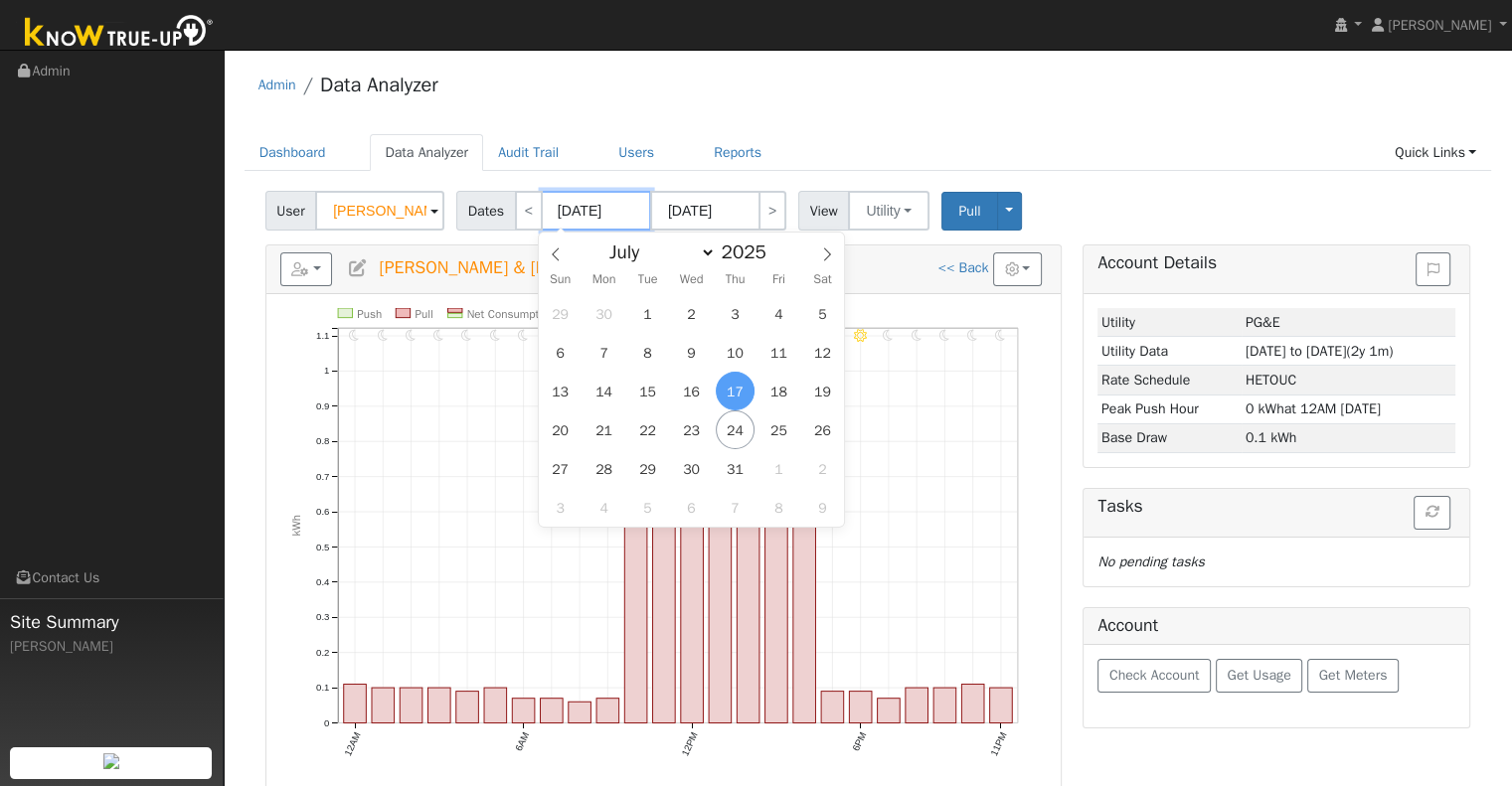 click on "[DATE]" at bounding box center (596, 211) 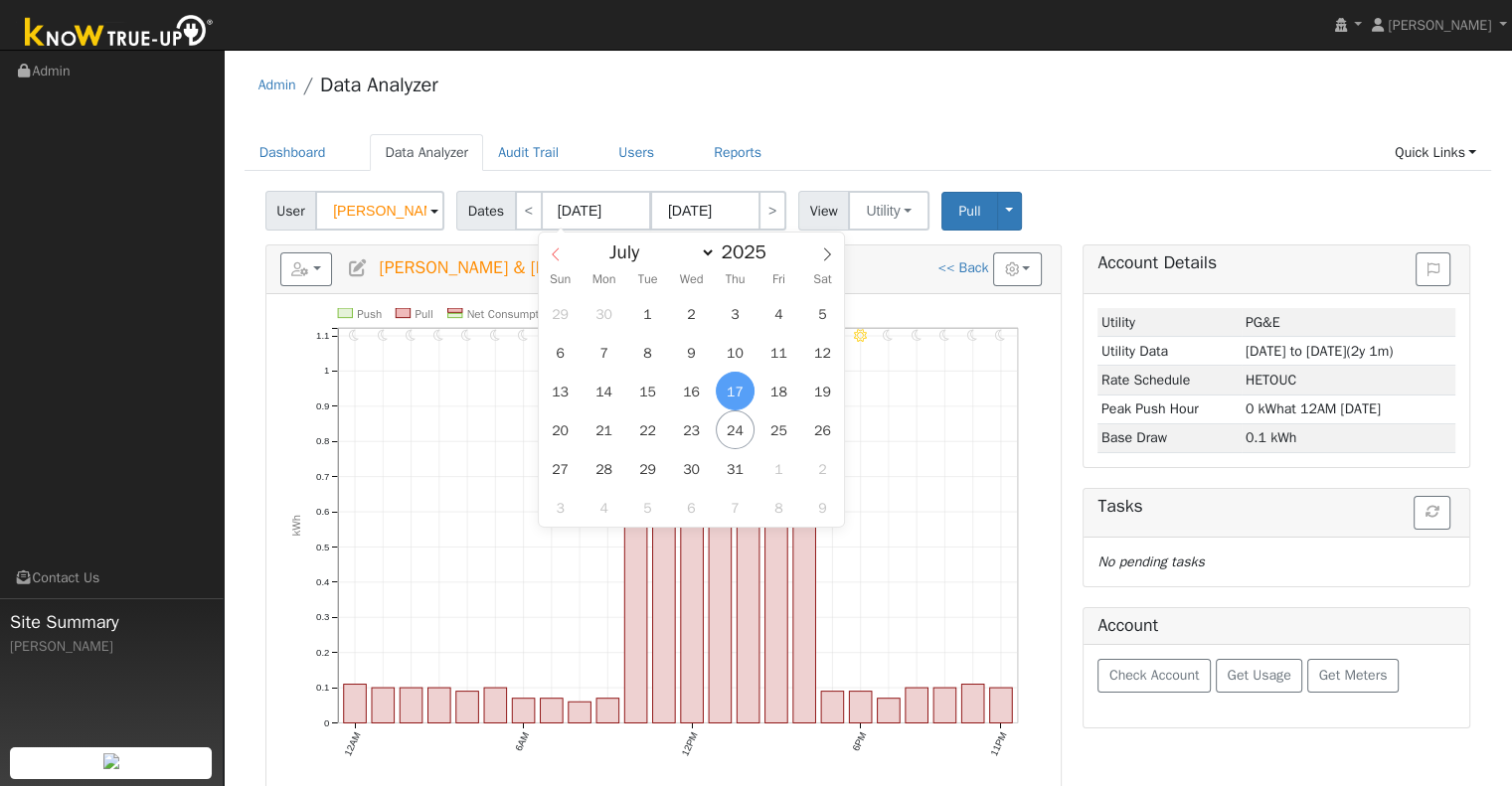 click 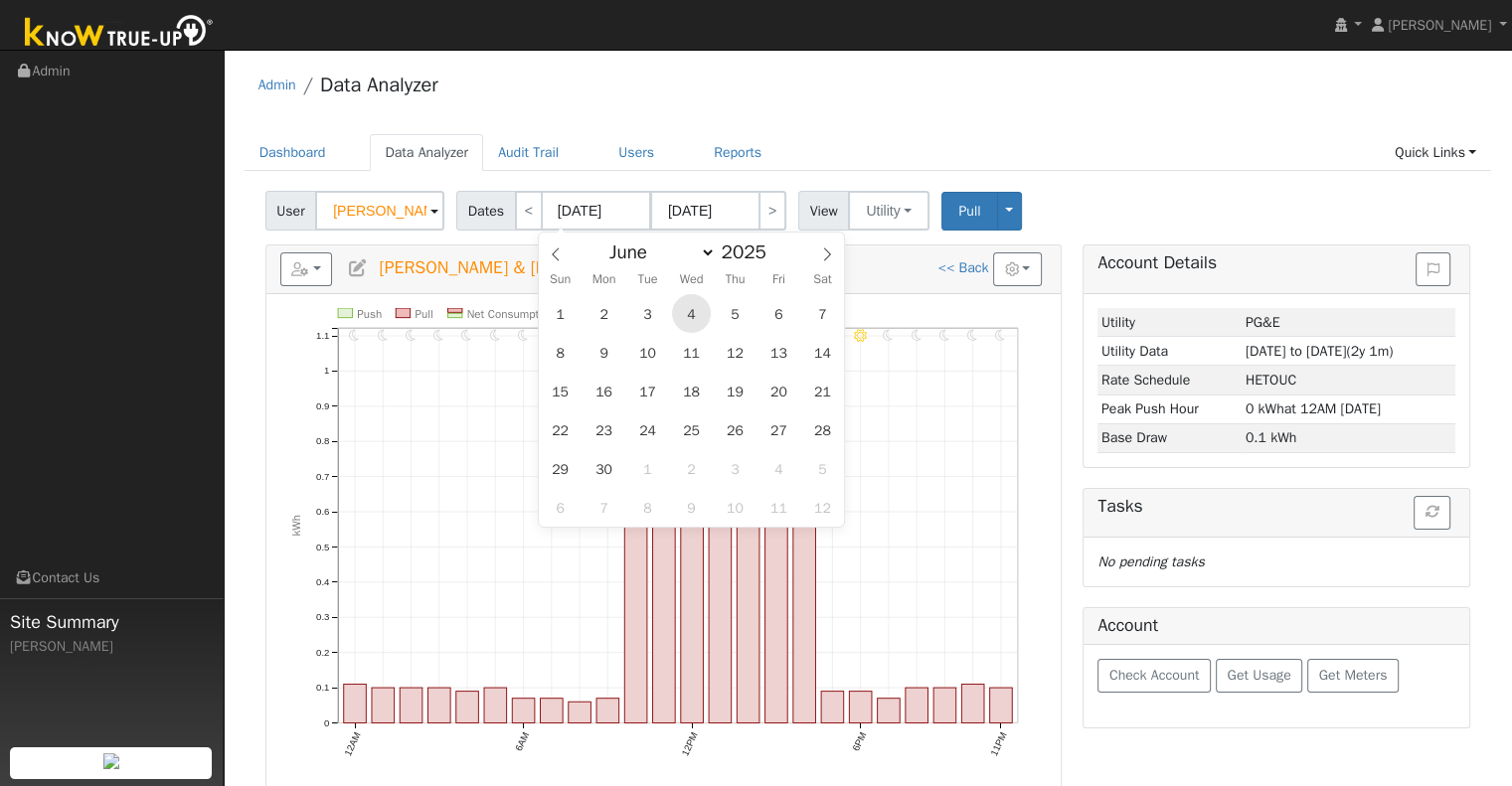 click on "4" at bounding box center (691, 313) 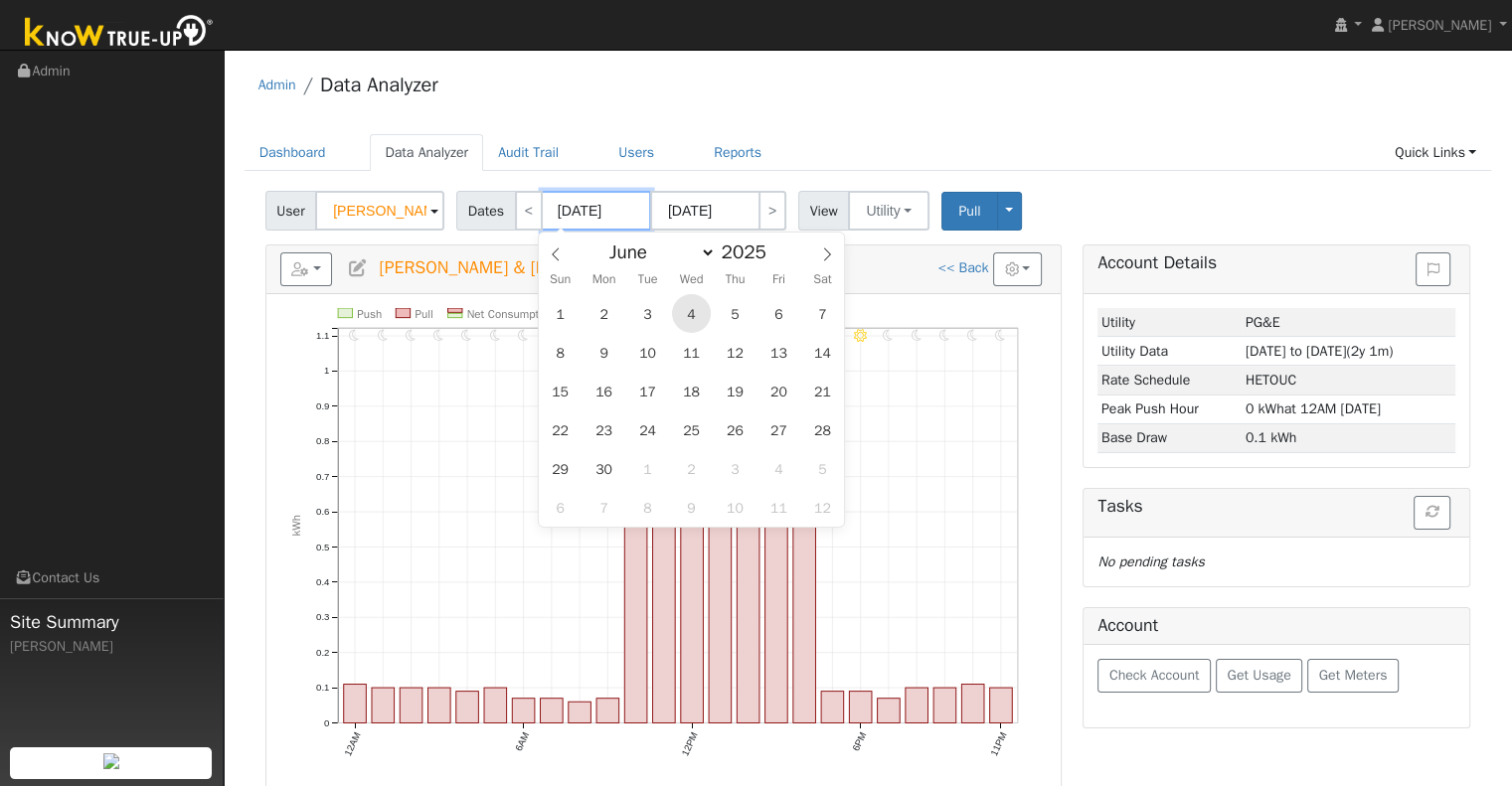 type on "[DATE]" 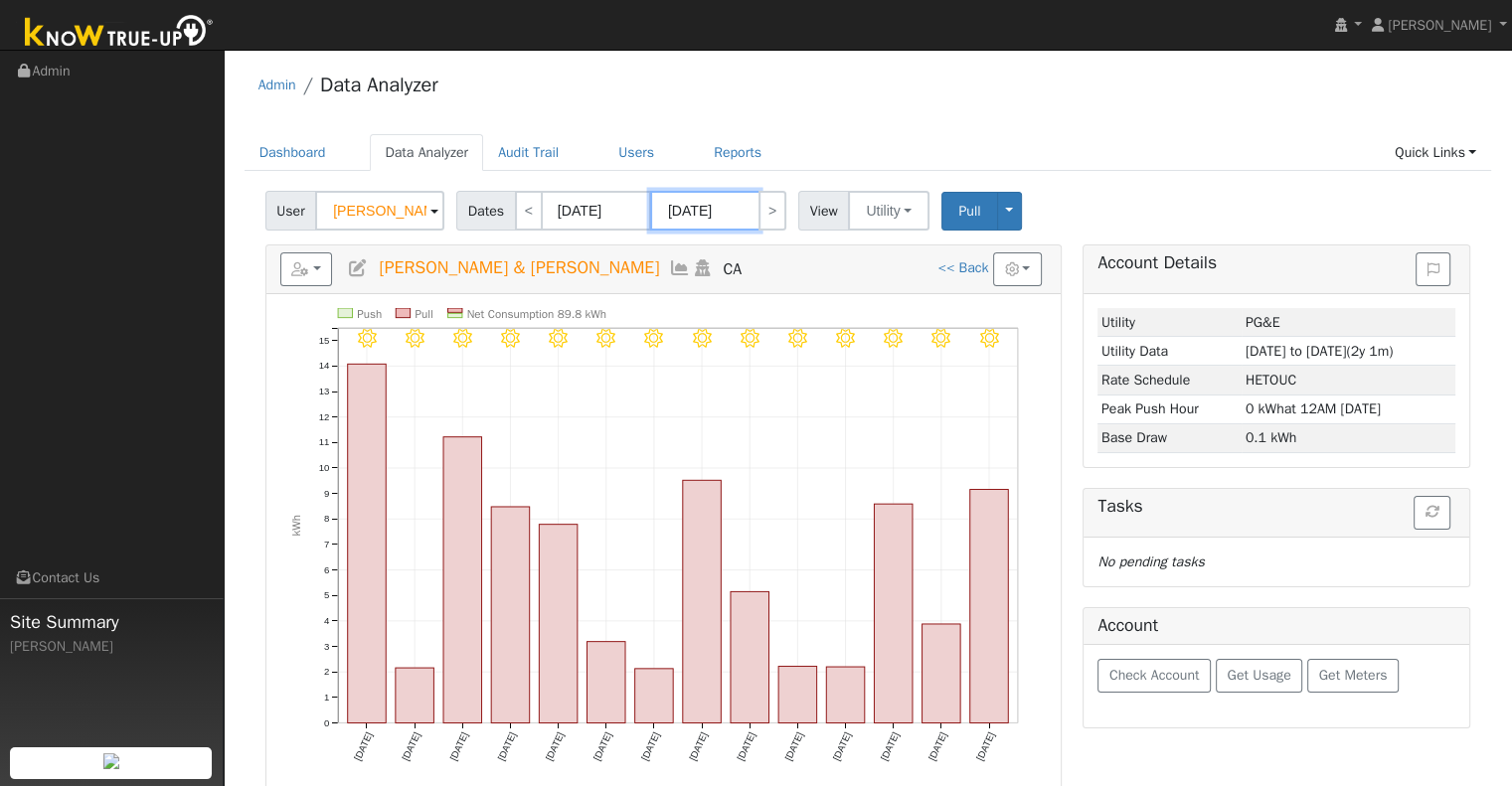 click on "[DATE]" at bounding box center [705, 211] 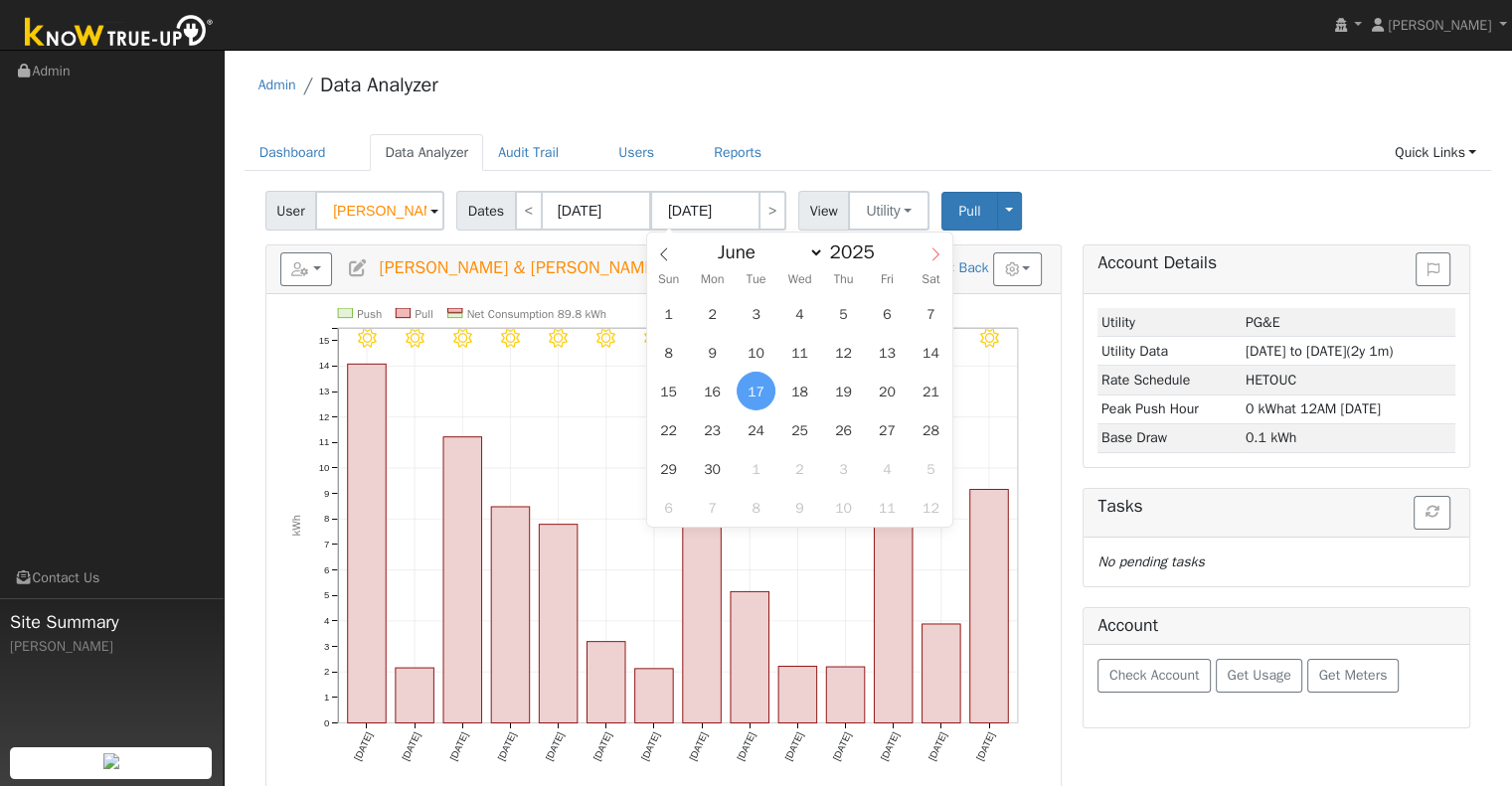 click 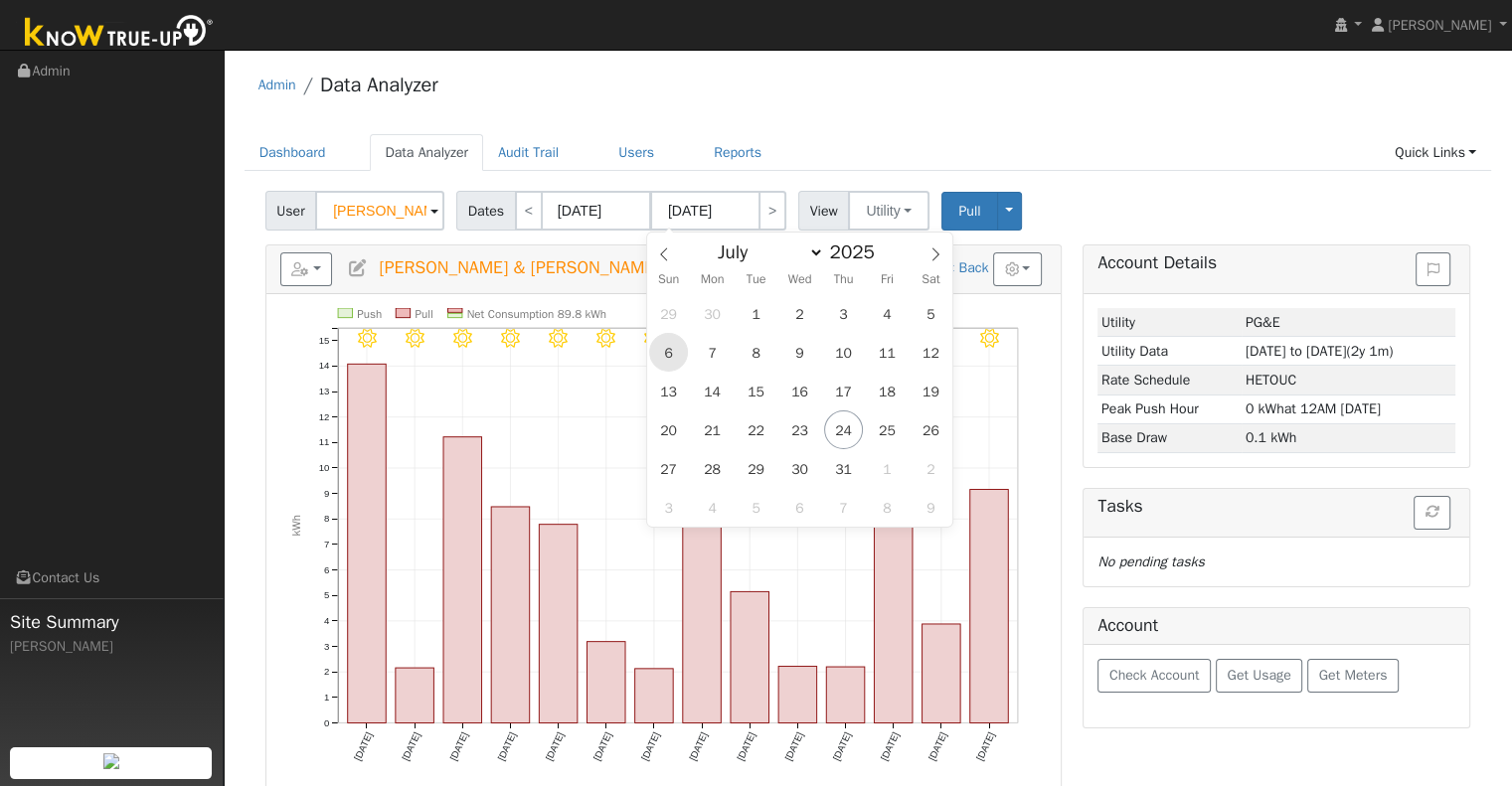 click on "6" at bounding box center [668, 352] 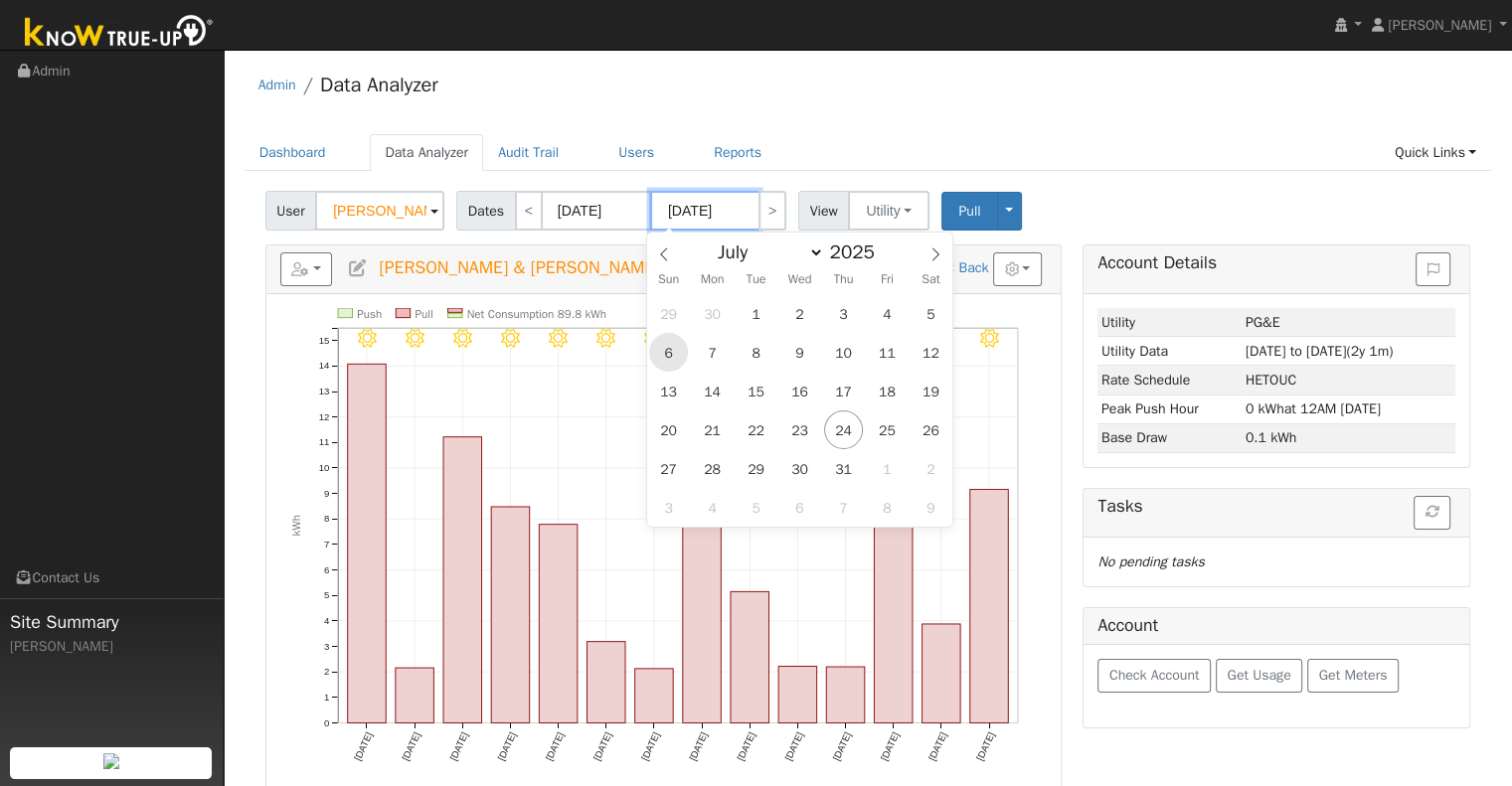 type on "[DATE]" 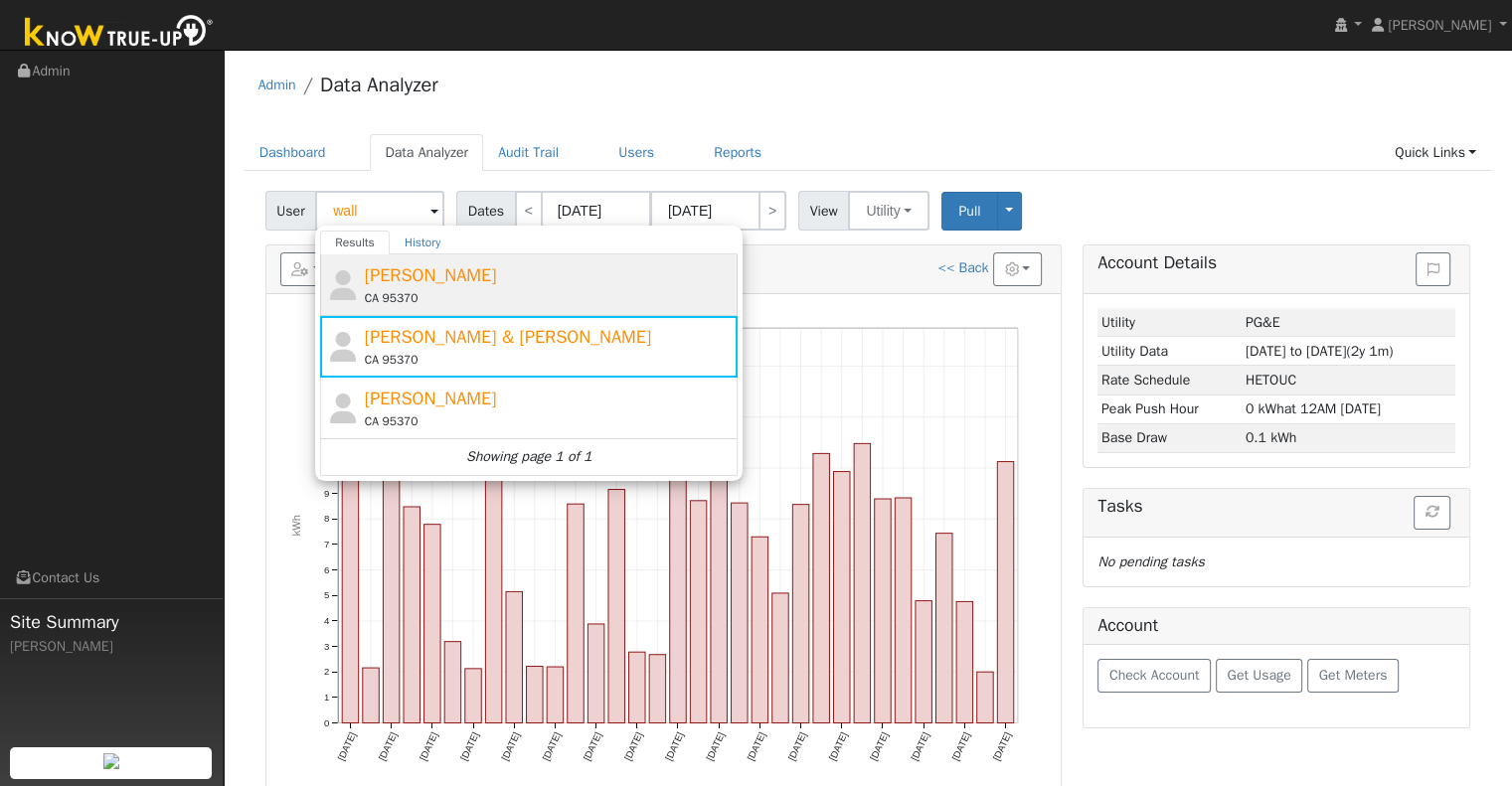 click on "[PERSON_NAME] CA 95370" 